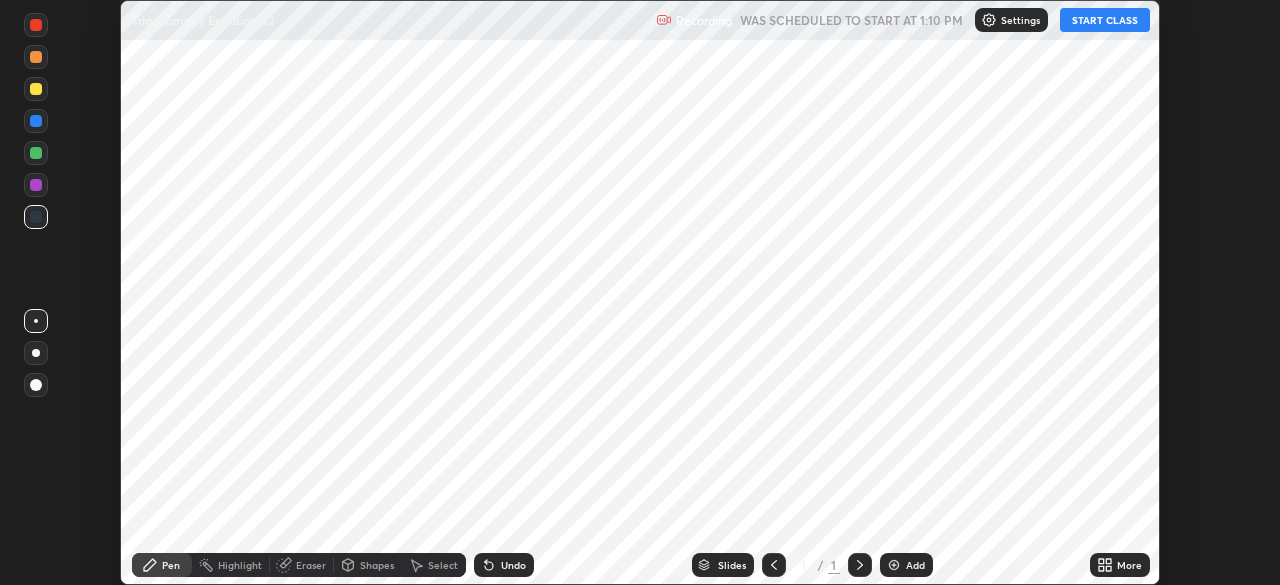 scroll, scrollTop: 0, scrollLeft: 0, axis: both 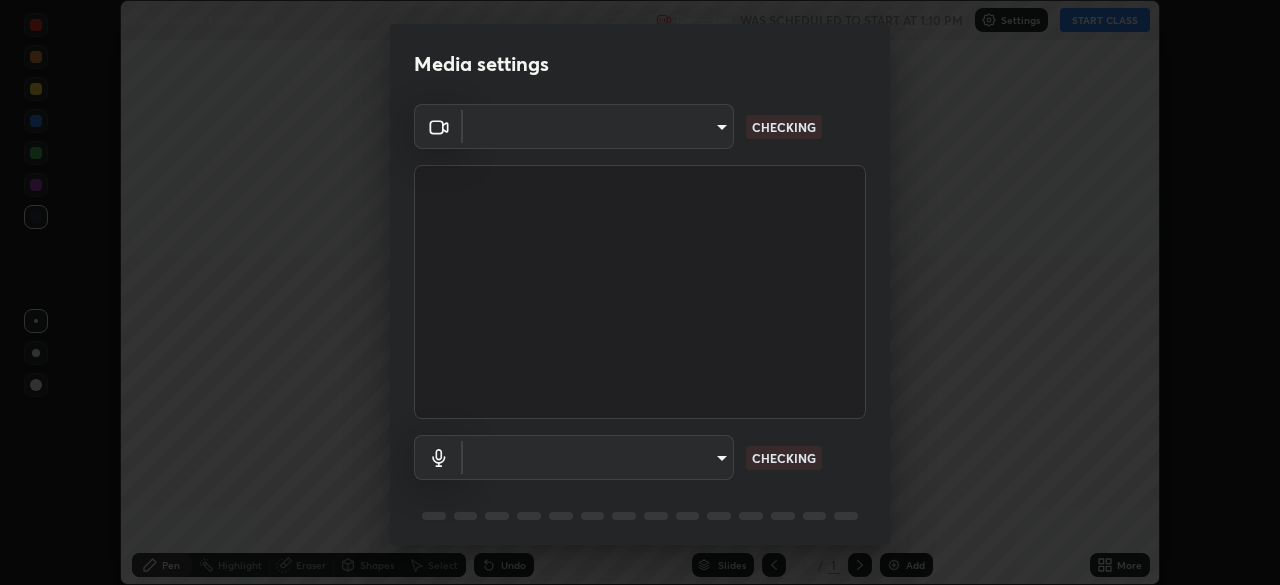 type on "18994561ee15dbcc92208454b9157fa19b596848ea19b860cecb3a215b8f162b" 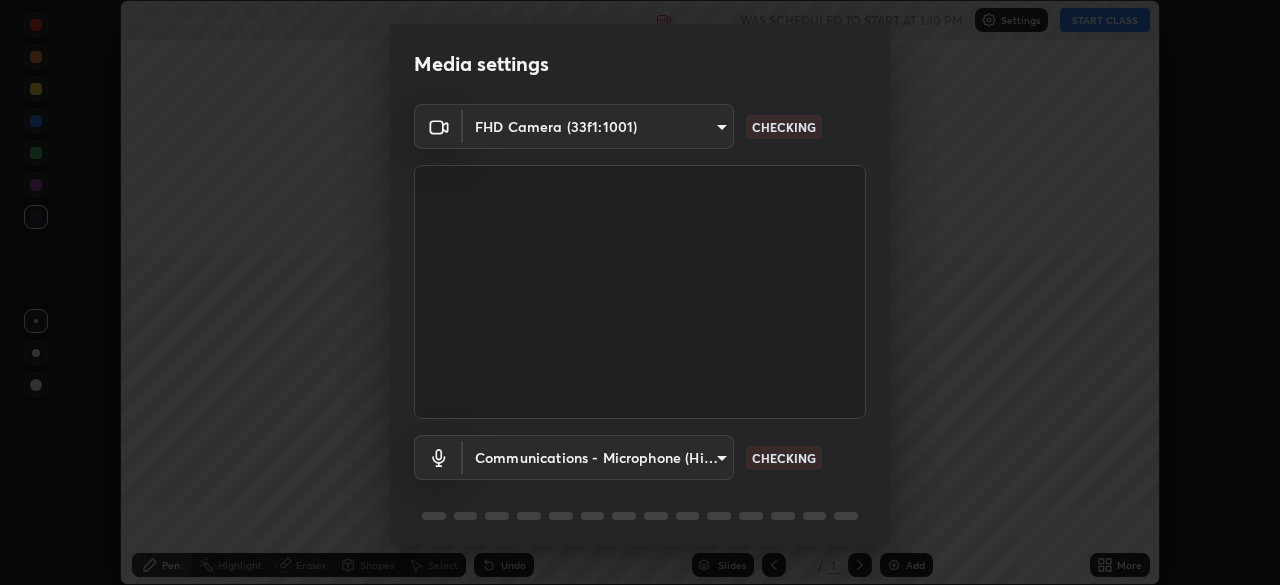 scroll, scrollTop: 71, scrollLeft: 0, axis: vertical 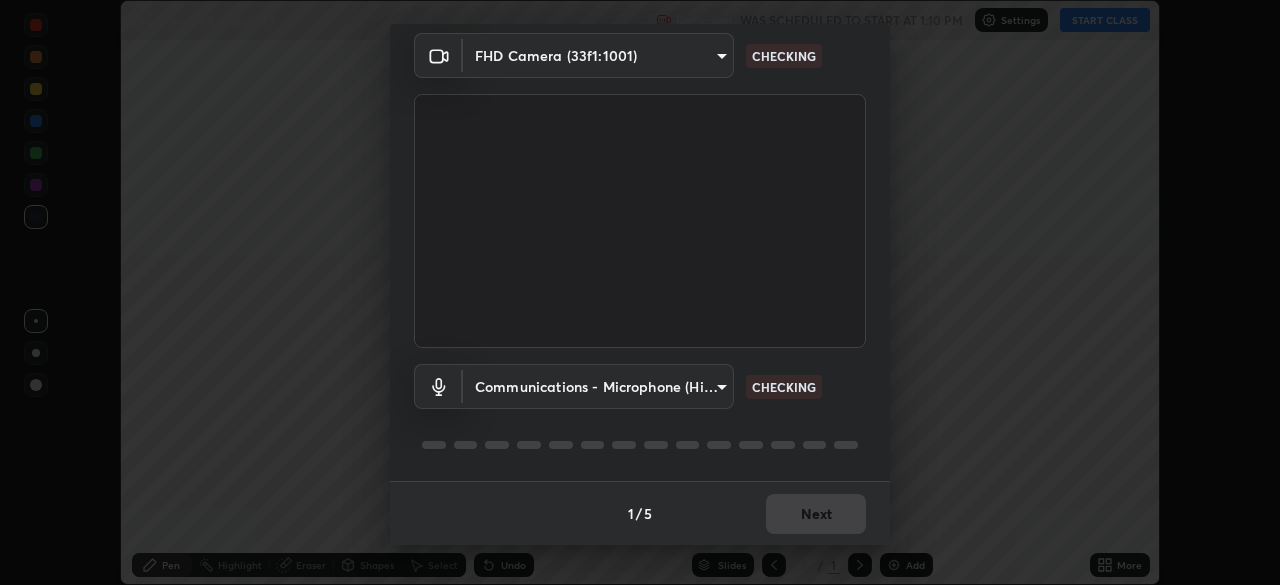 click on "Erase all Trigonometry Equation 02 Recording WAS SCHEDULED TO START AT 1:10 PM Settings START CLASS Setting up your live class Trigonometry Equation 02 • L14 of Course On Mathematics for JEE Growth 1 2027 [NAME] Pen Highlight Eraser Shapes Select Undo Slides 1 / 1 Add More No doubts shared Encourage your learners to ask a doubt for better clarity Report an issue Reason for reporting Buffering Chat not working Audio - Video sync issue Educator video quality low ​ Attach an image Report Media settings FHD Camera (33f1:1001) [HASH] CHECKING Communications - Microphone (High Definition Audio Device) communications CHECKING 1 / 5 Next" at bounding box center [640, 292] 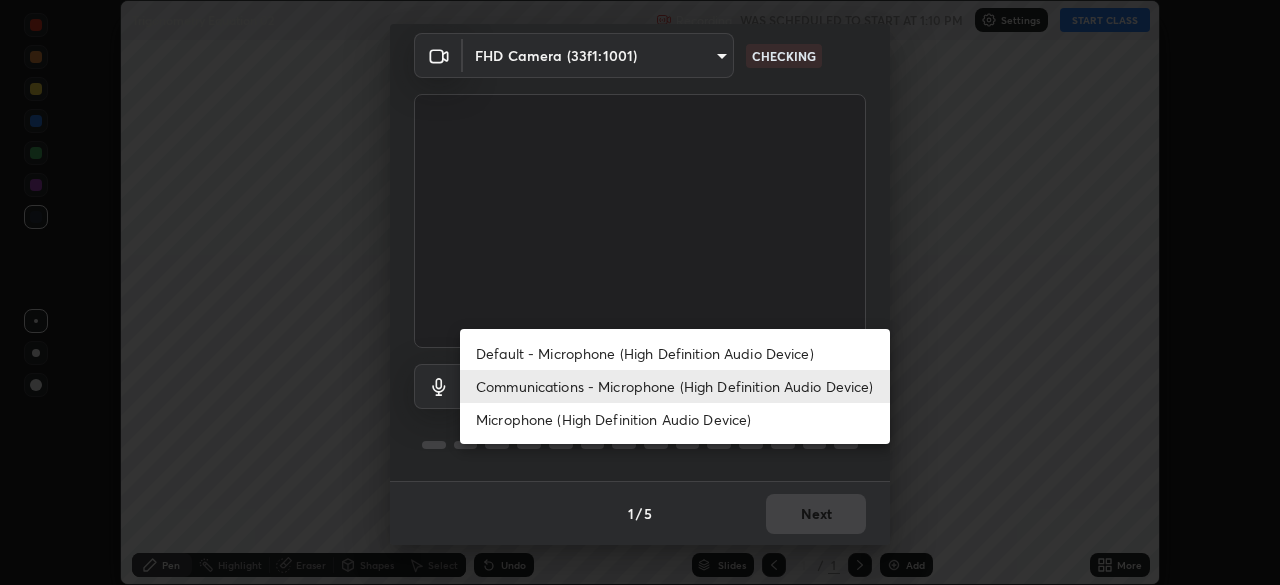 click on "Microphone (High Definition Audio Device)" at bounding box center (675, 419) 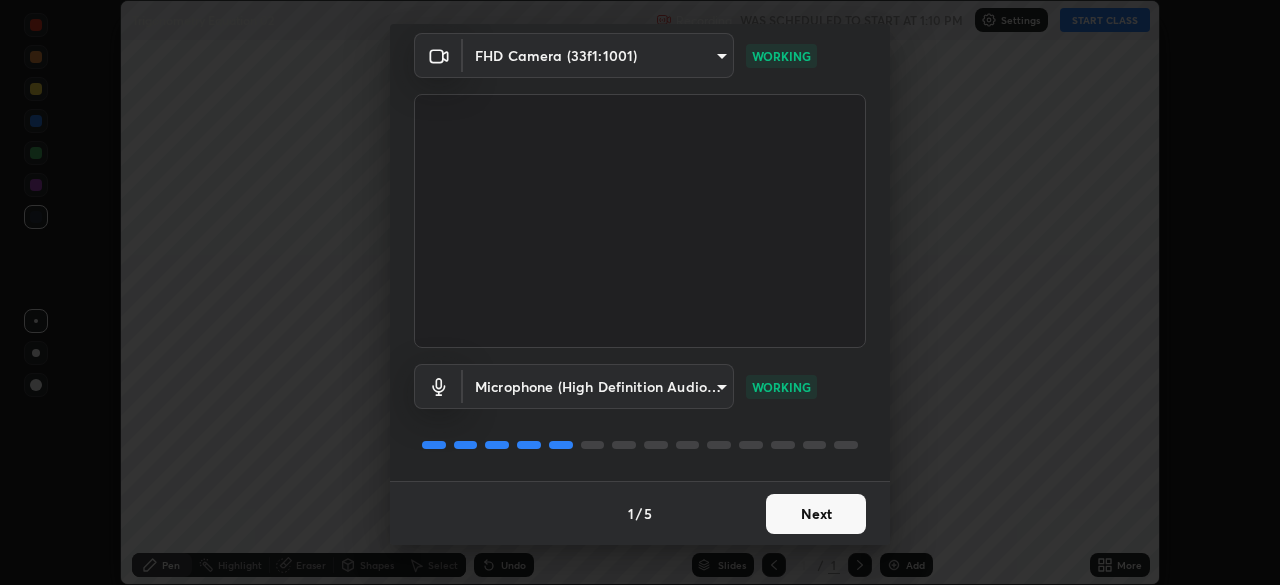 click on "Next" at bounding box center [816, 514] 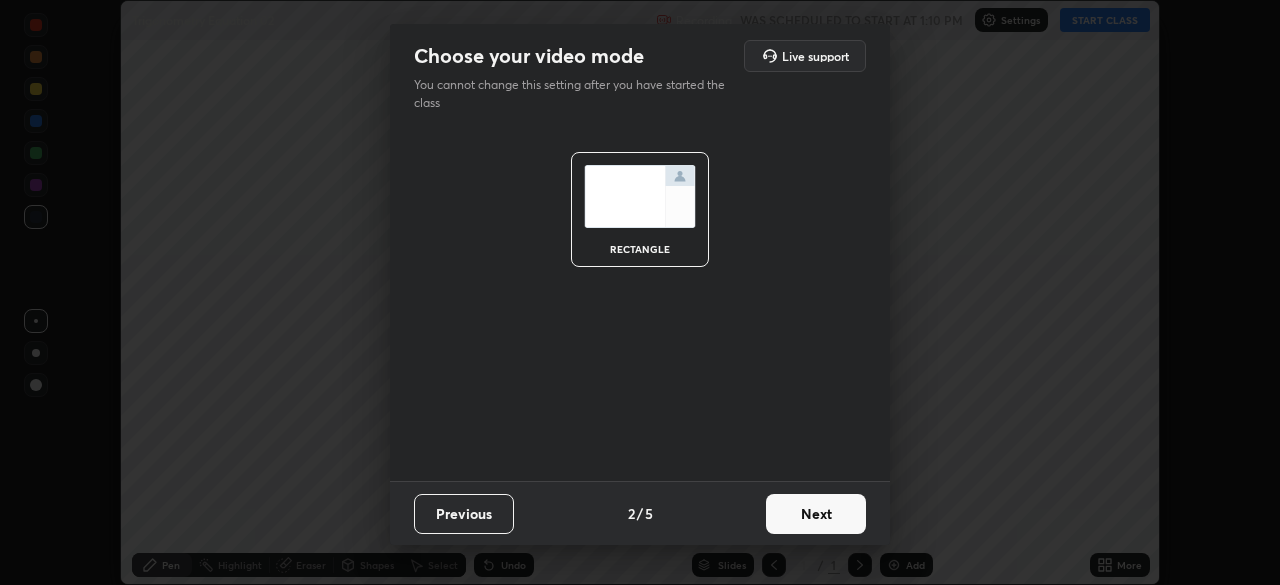scroll, scrollTop: 0, scrollLeft: 0, axis: both 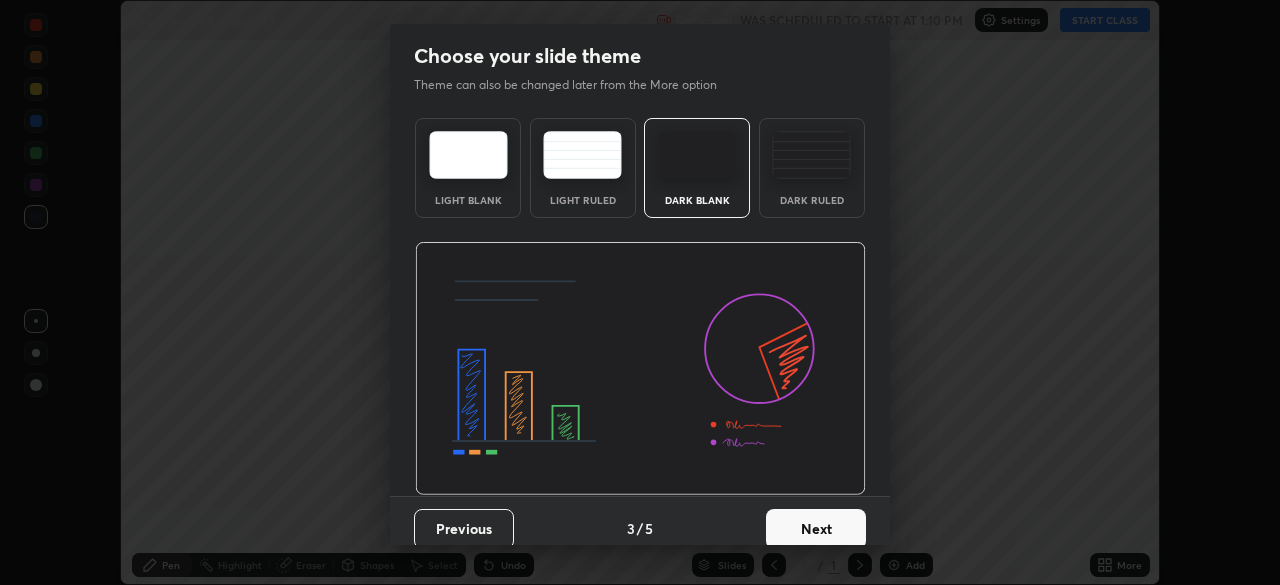 click on "Next" at bounding box center (816, 529) 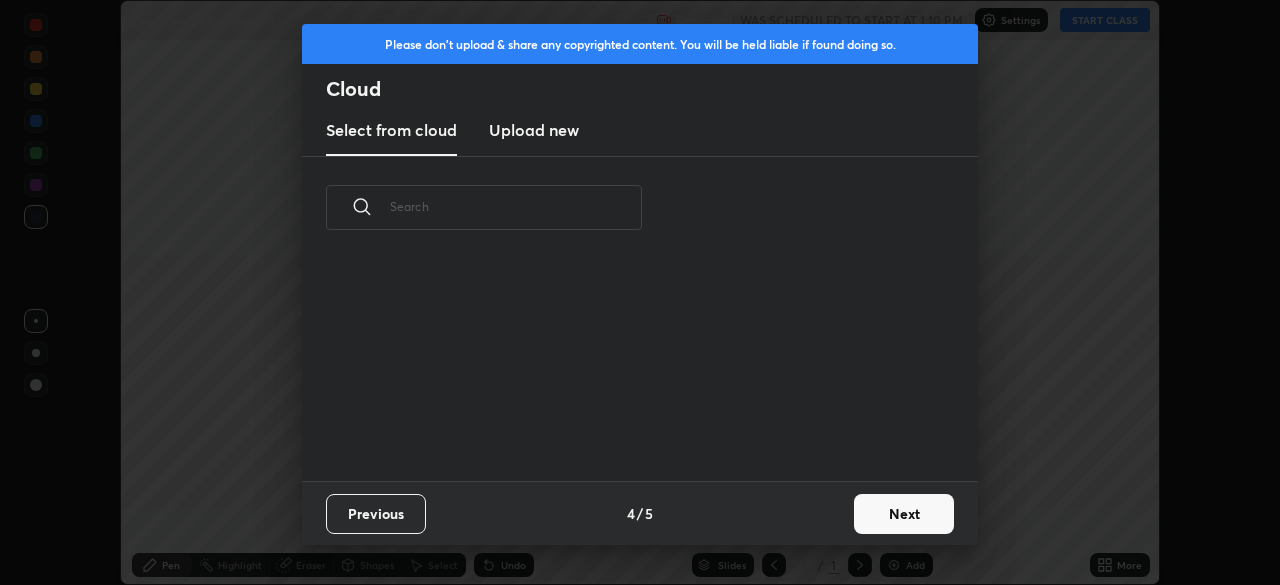 click on "Next" at bounding box center (904, 514) 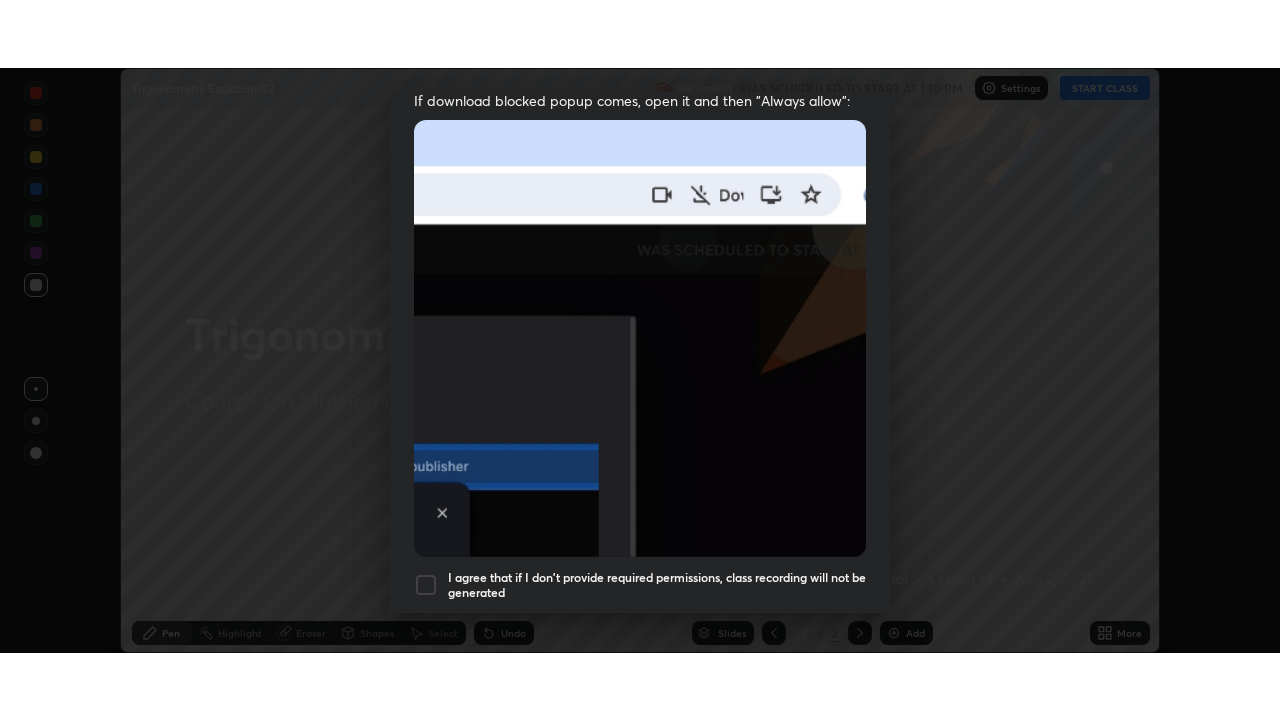scroll, scrollTop: 479, scrollLeft: 0, axis: vertical 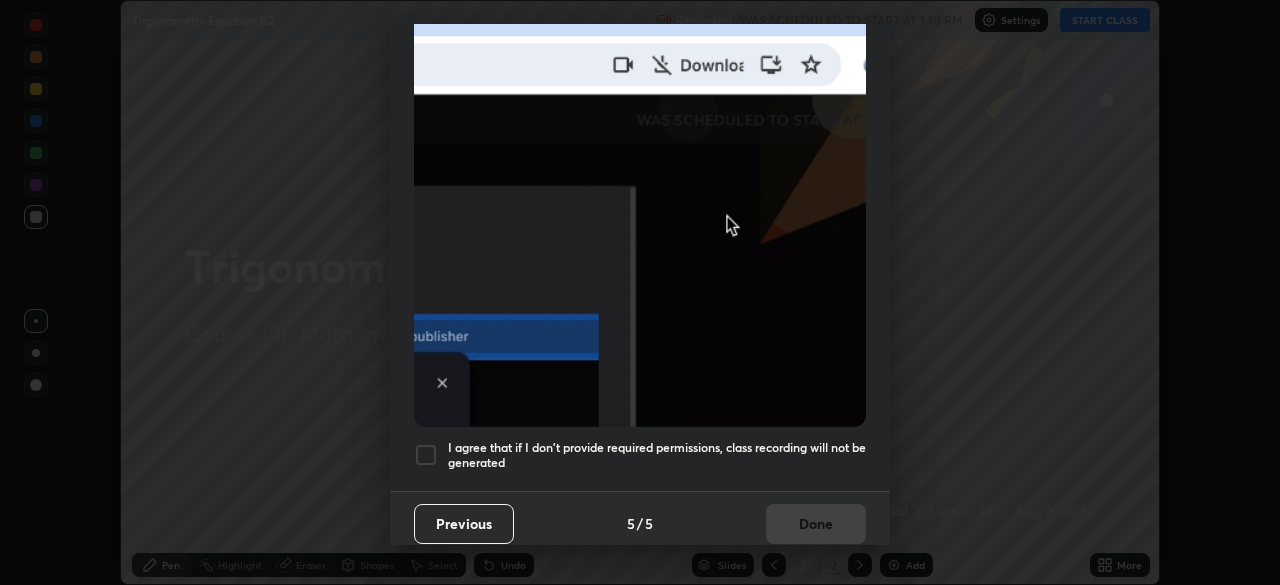 click at bounding box center [426, 455] 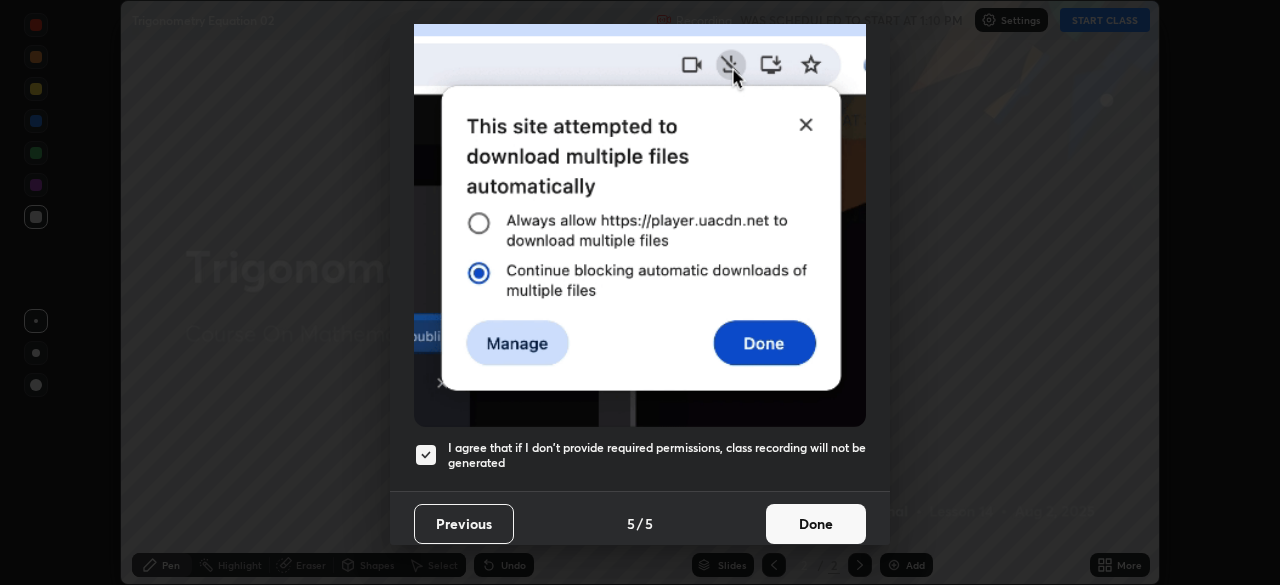 click on "Done" at bounding box center [816, 524] 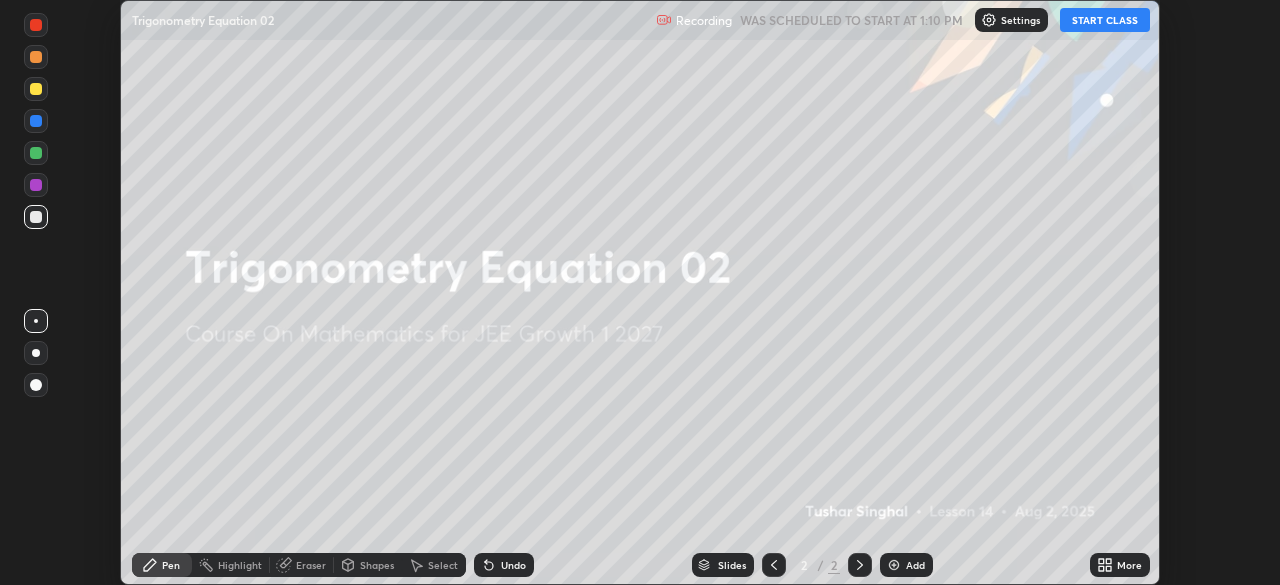 click on "START CLASS" at bounding box center [1105, 20] 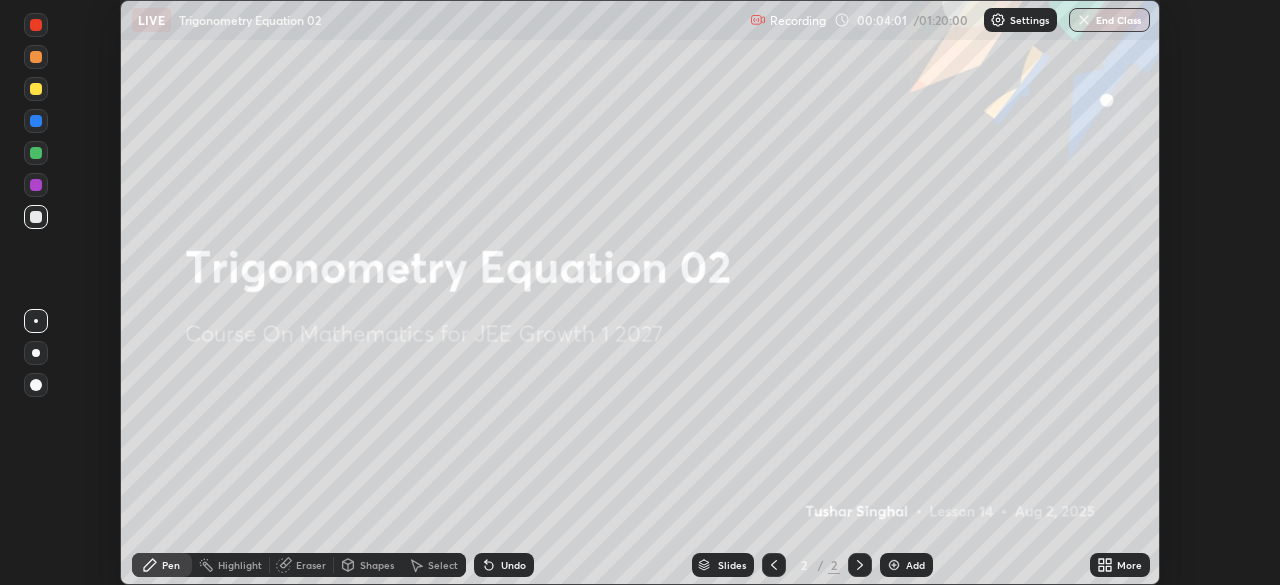 click 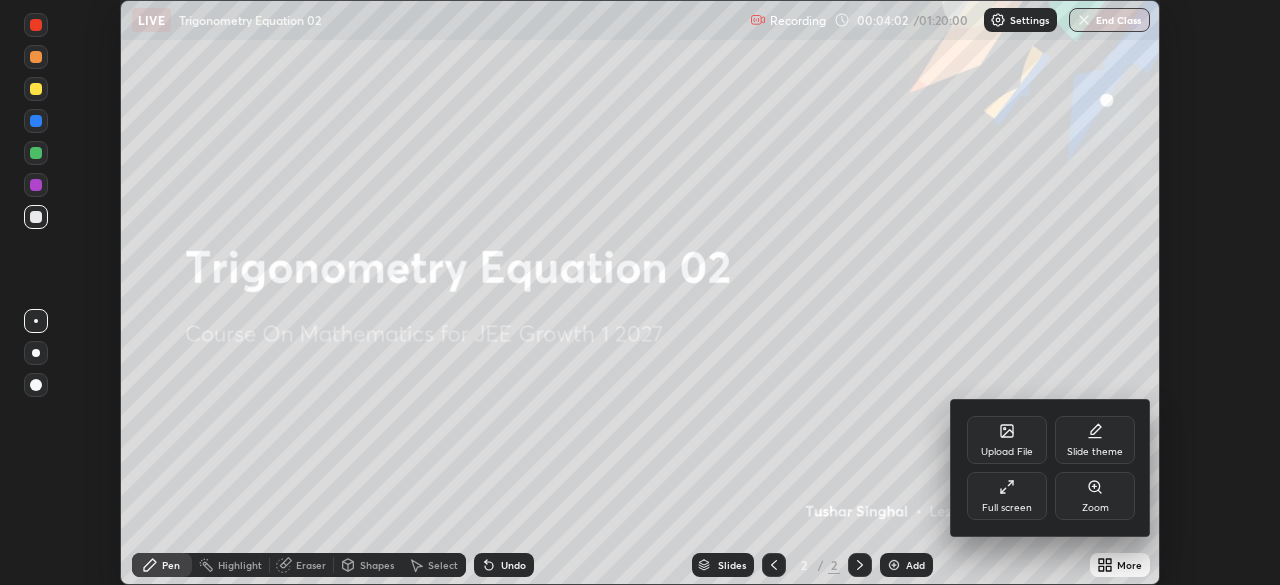 click on "Full screen" at bounding box center (1007, 508) 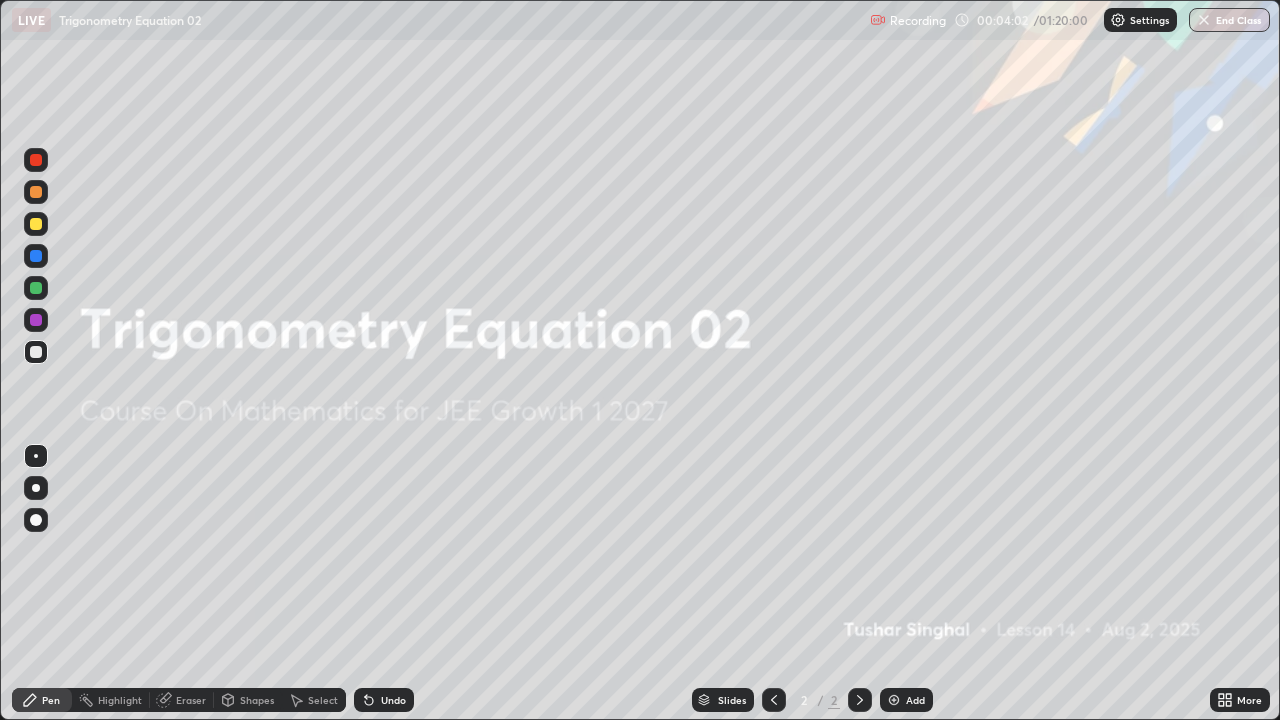 scroll, scrollTop: 99280, scrollLeft: 98720, axis: both 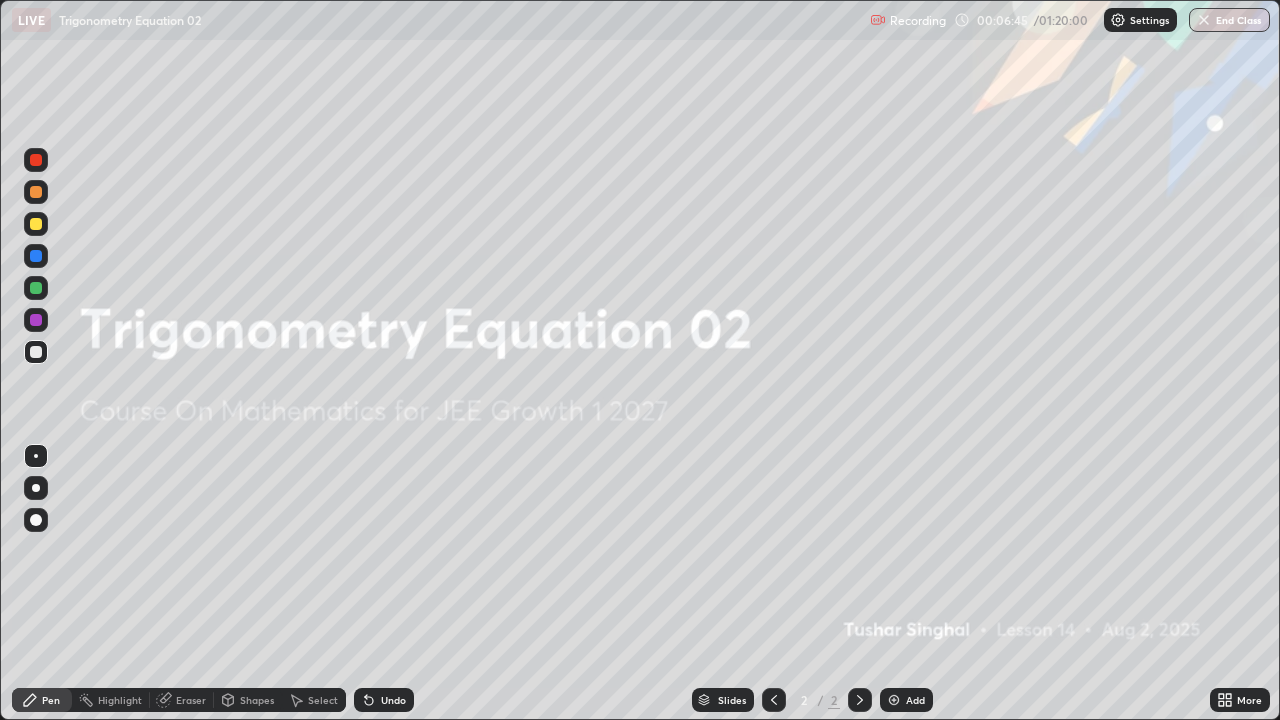 click on "Add" at bounding box center (906, 700) 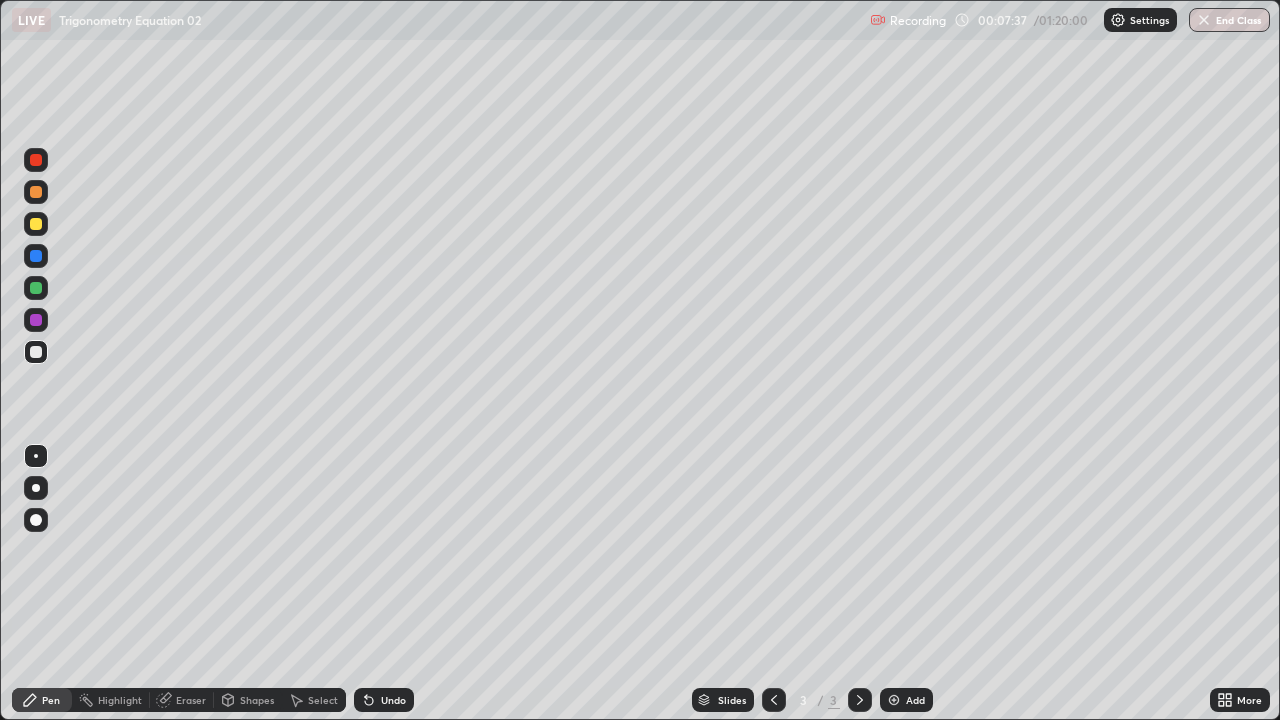 click on "Undo" at bounding box center (384, 700) 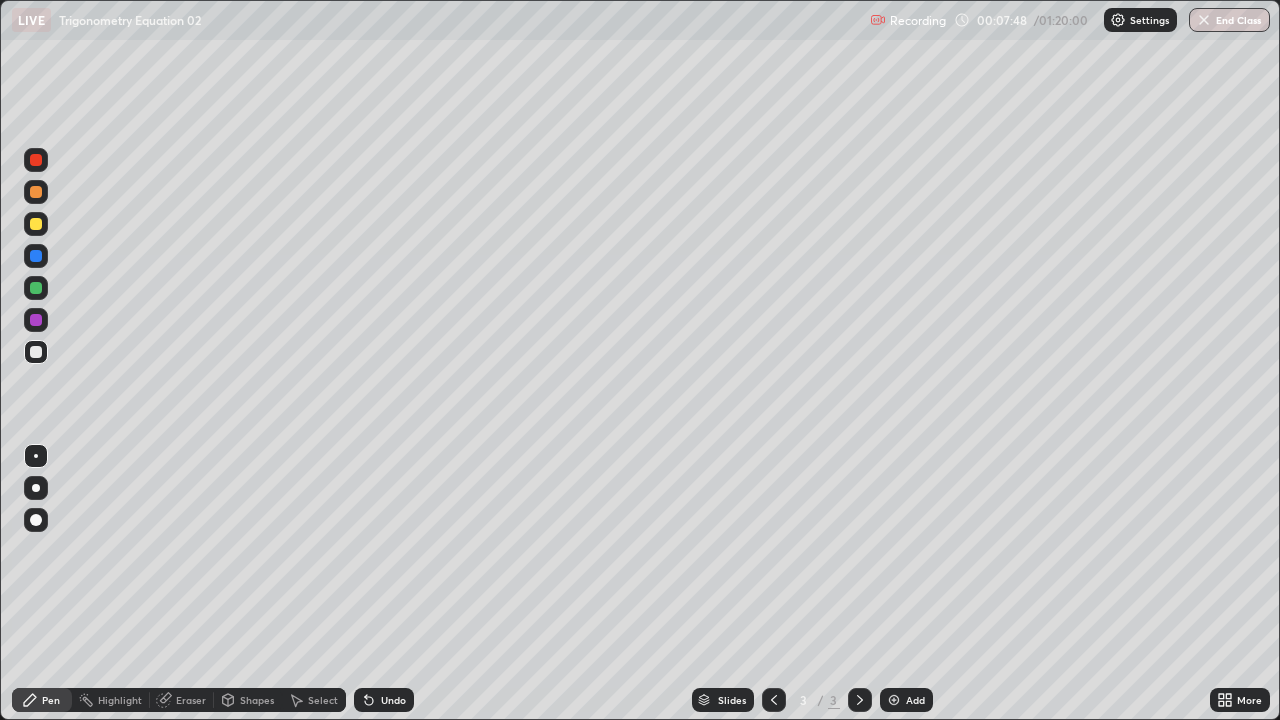 click on "Eraser" at bounding box center [191, 700] 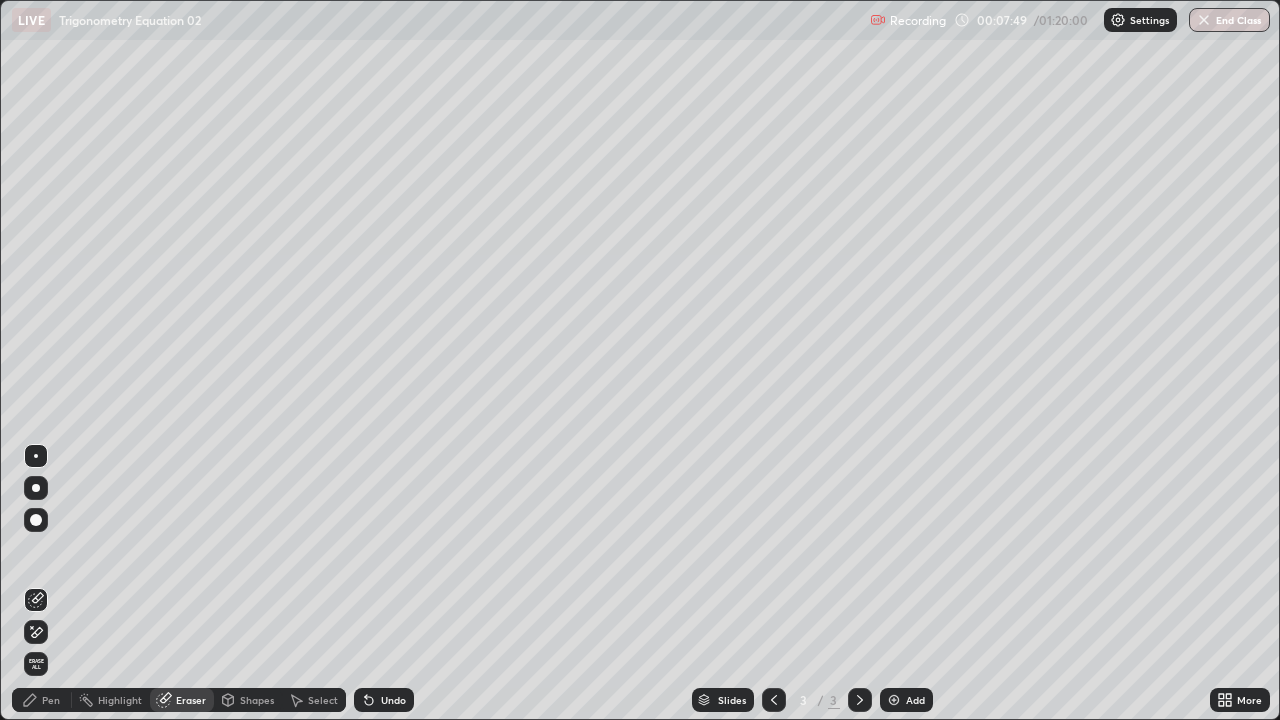 click on "Pen" at bounding box center (42, 700) 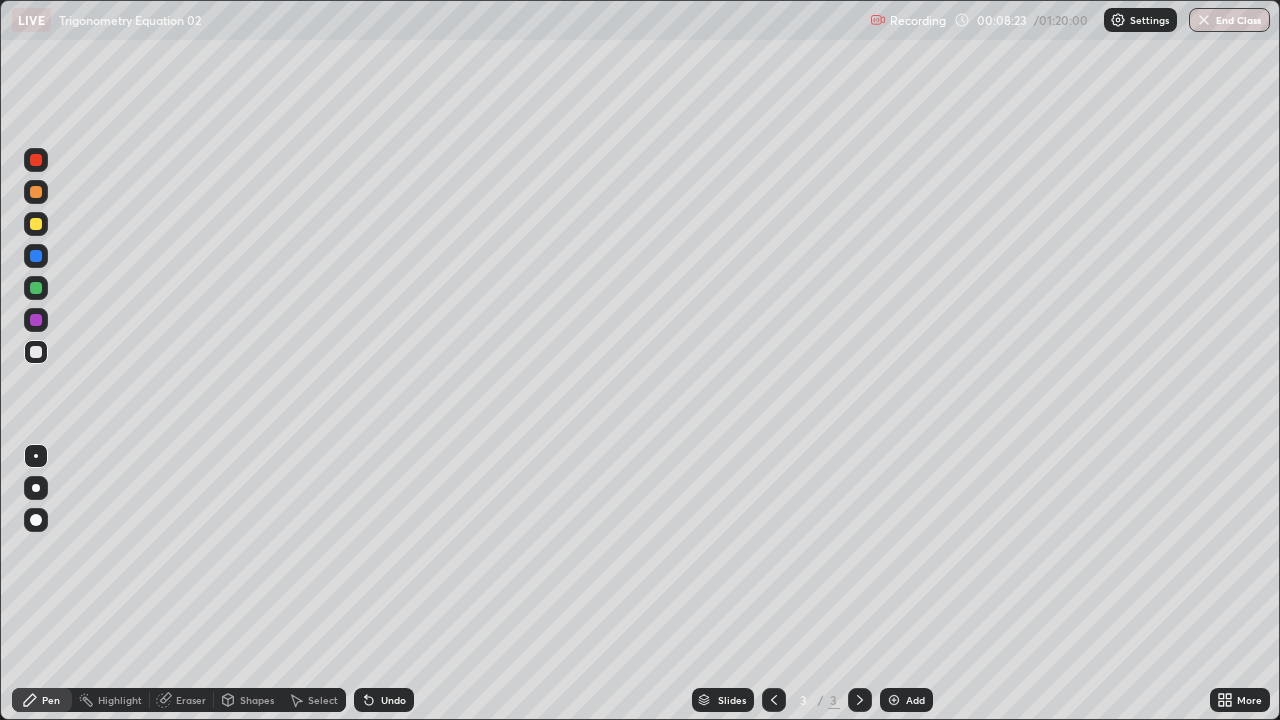 click on "Undo" at bounding box center [384, 700] 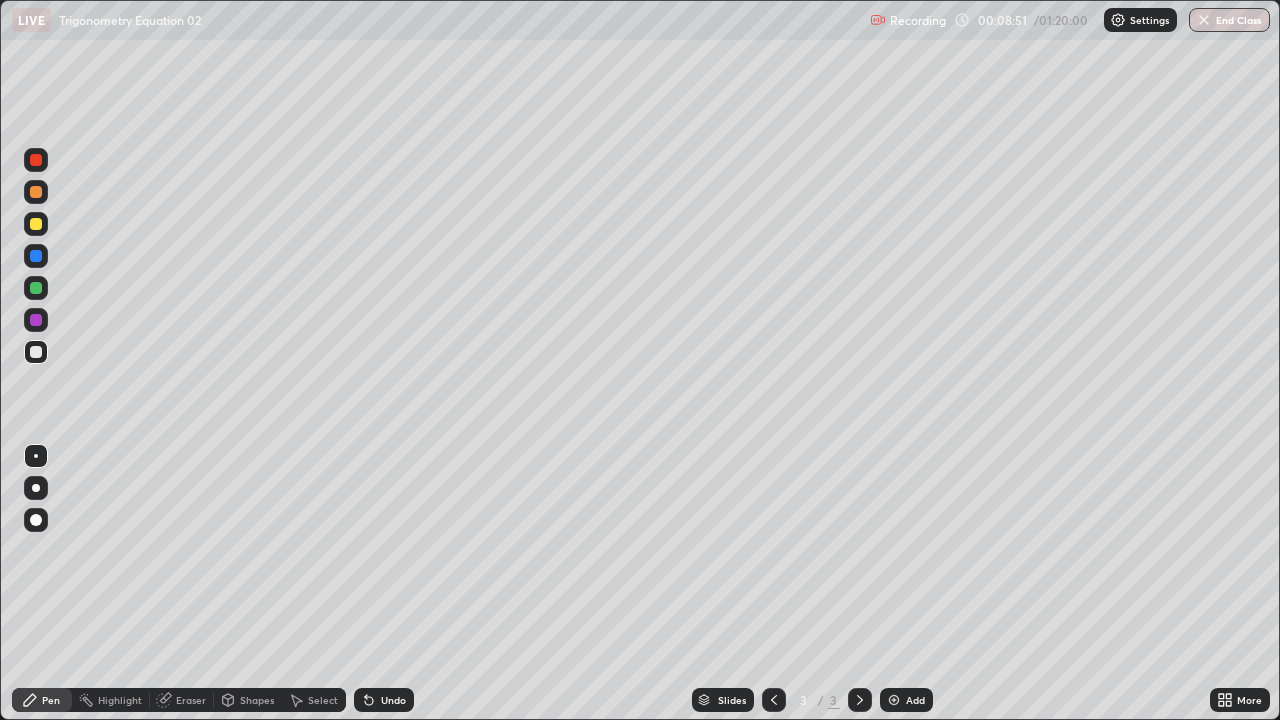 click on "Undo" at bounding box center [393, 700] 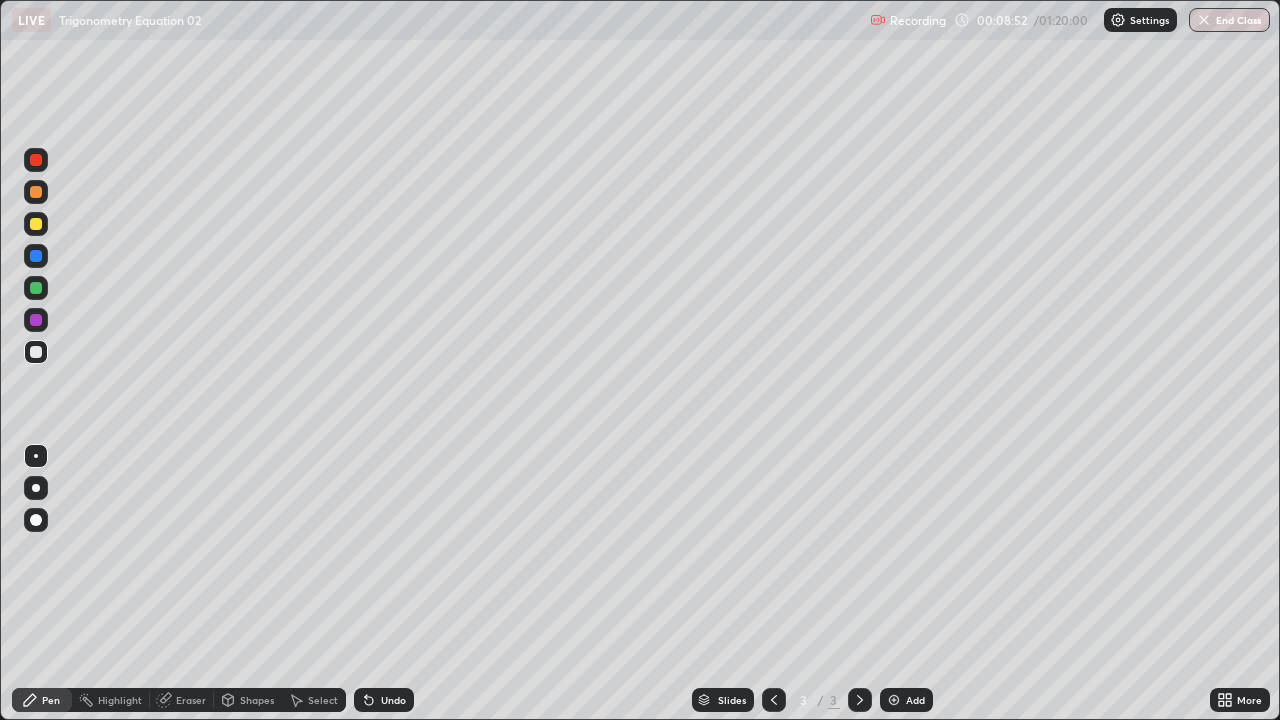 click on "Undo" at bounding box center (384, 700) 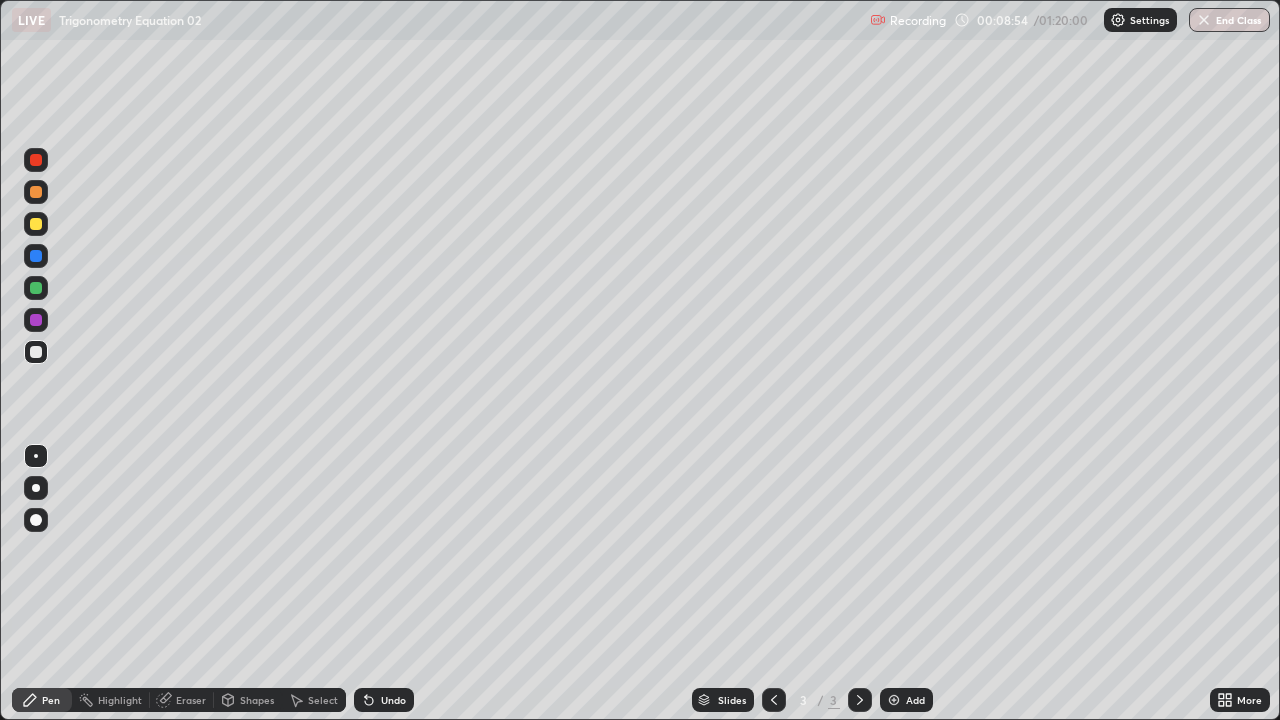 click on "Eraser" at bounding box center [191, 700] 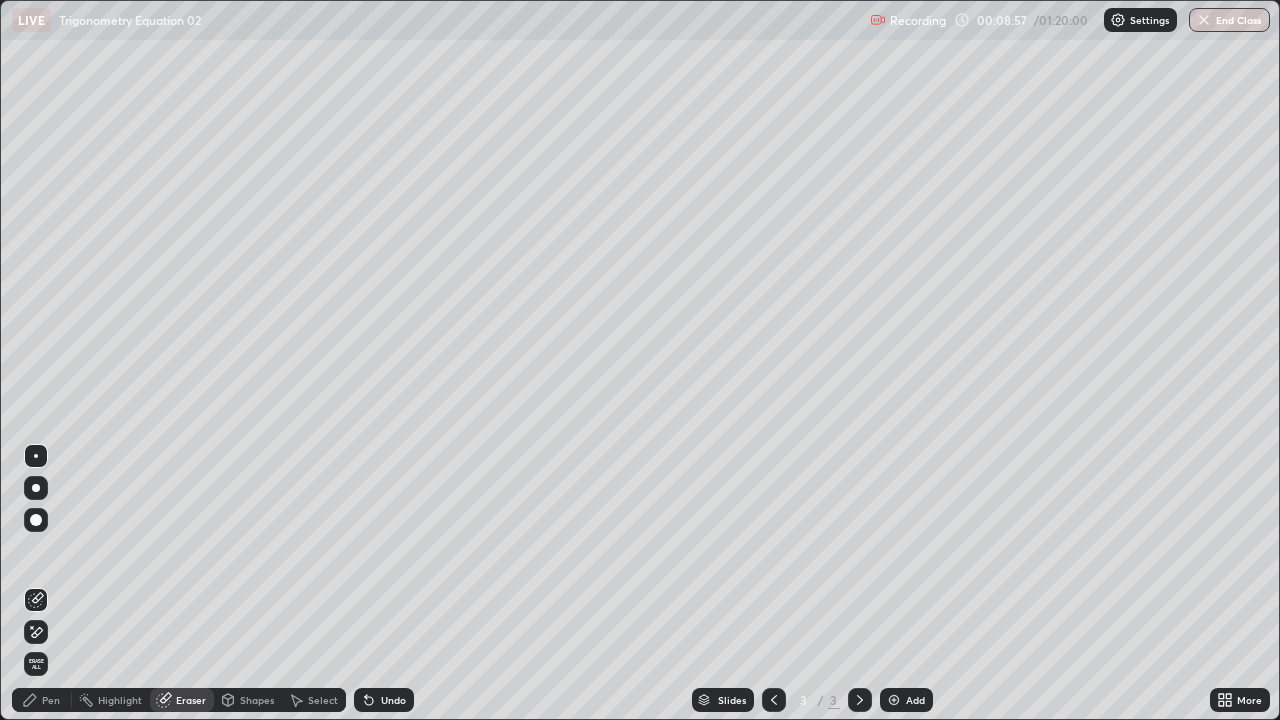 click on "Pen" at bounding box center (42, 700) 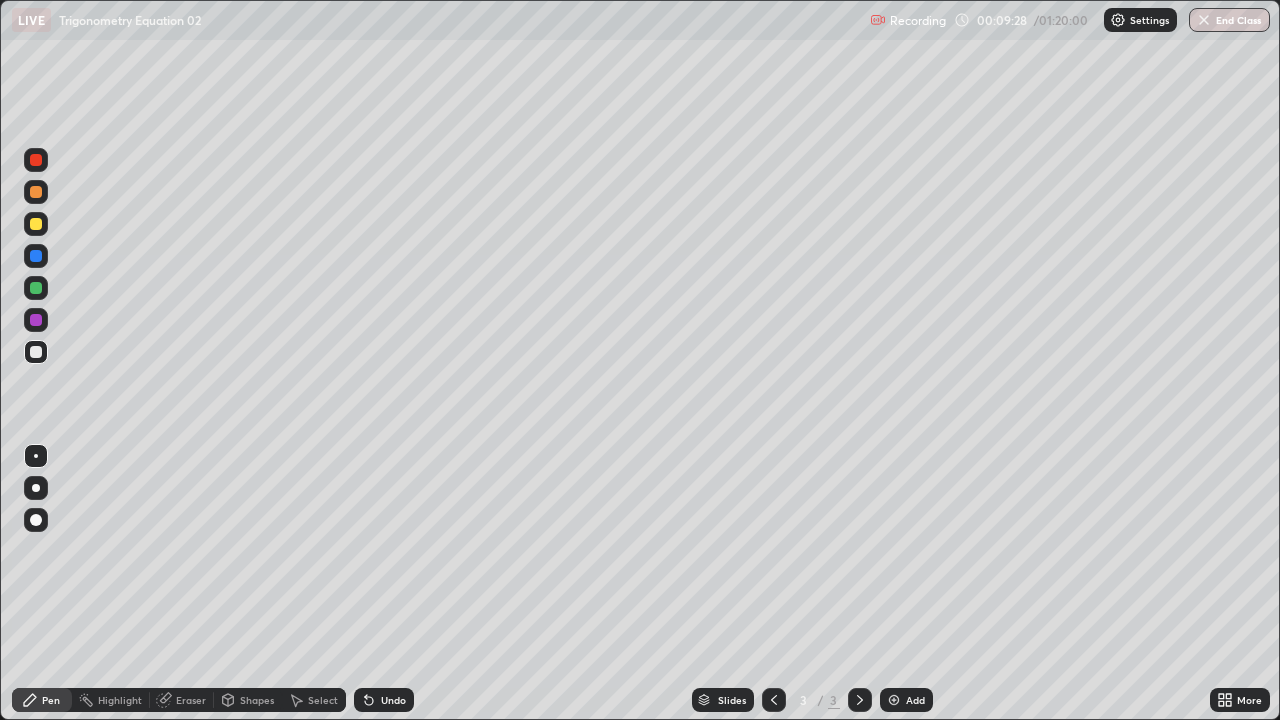 click on "Eraser" at bounding box center (191, 700) 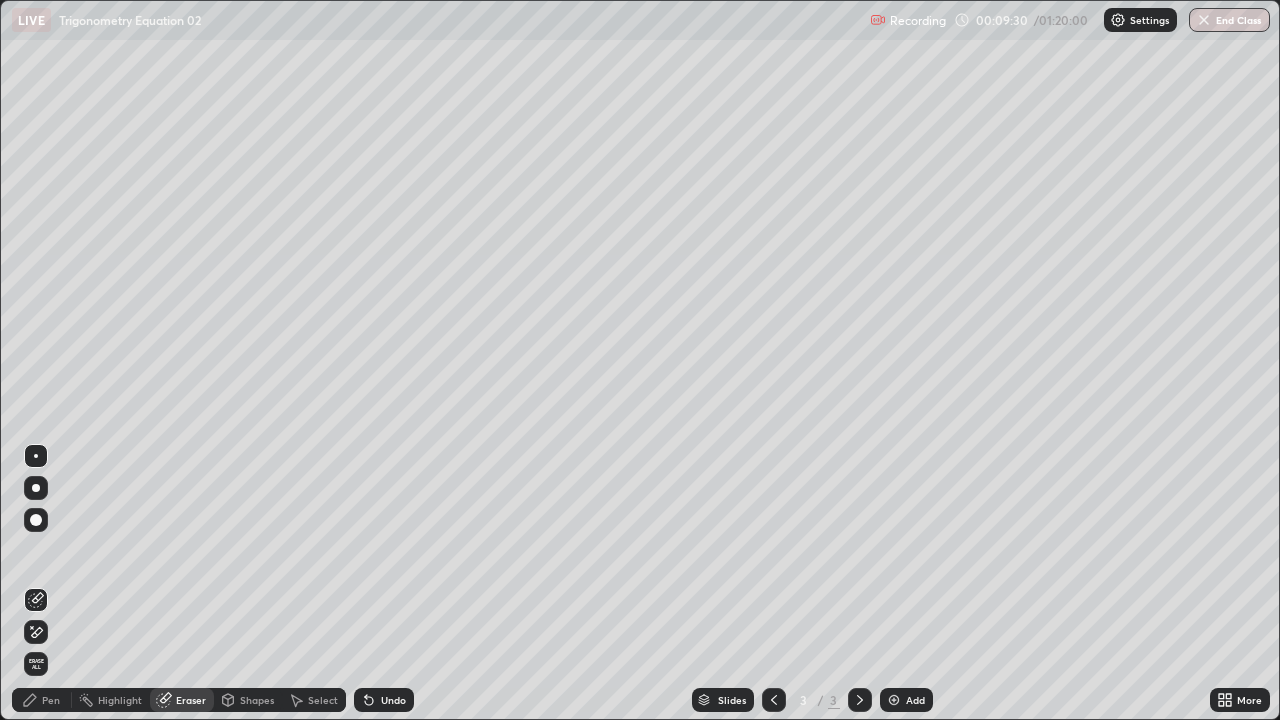 click on "Pen" at bounding box center [51, 700] 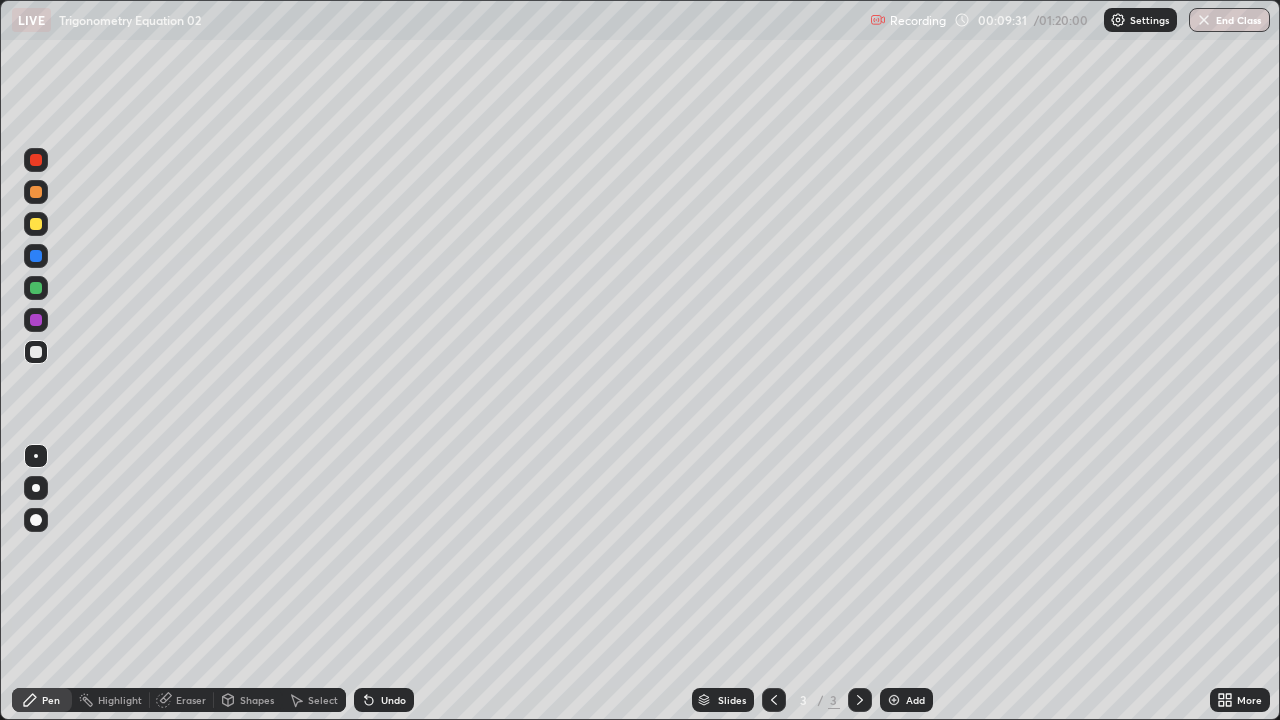 click 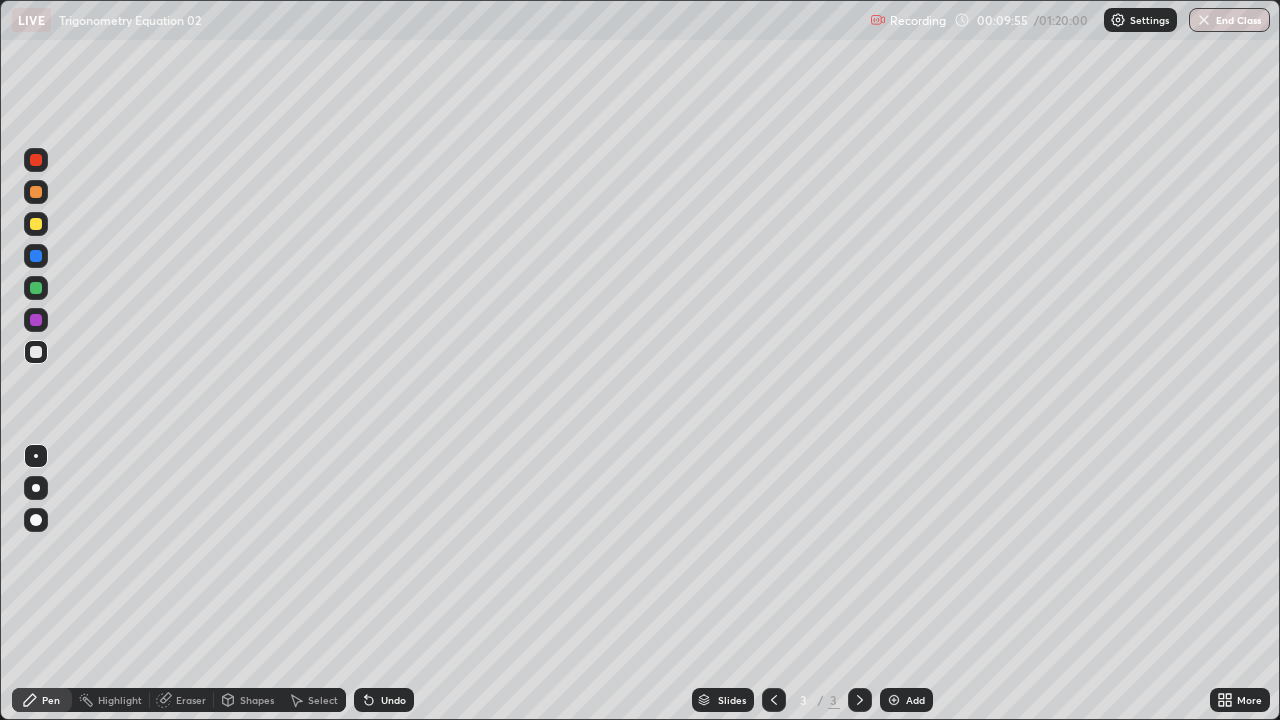 click on "Undo" at bounding box center [393, 700] 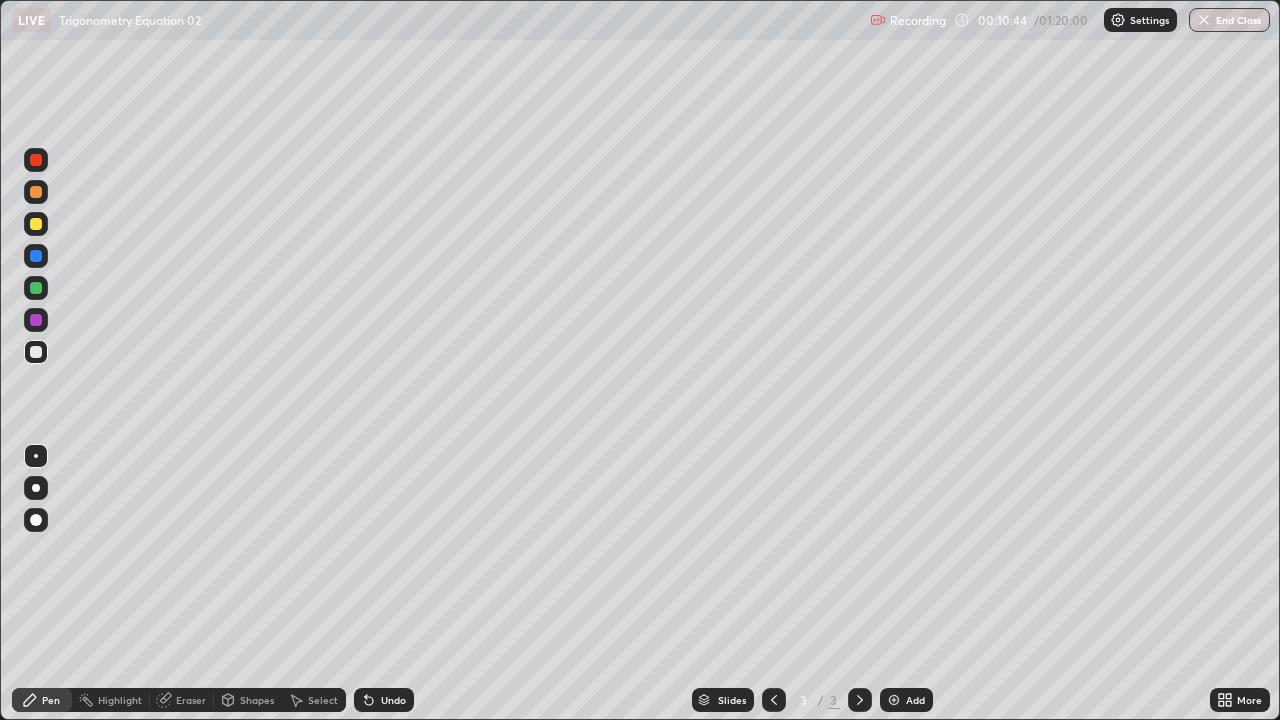 click on "Add" at bounding box center (906, 700) 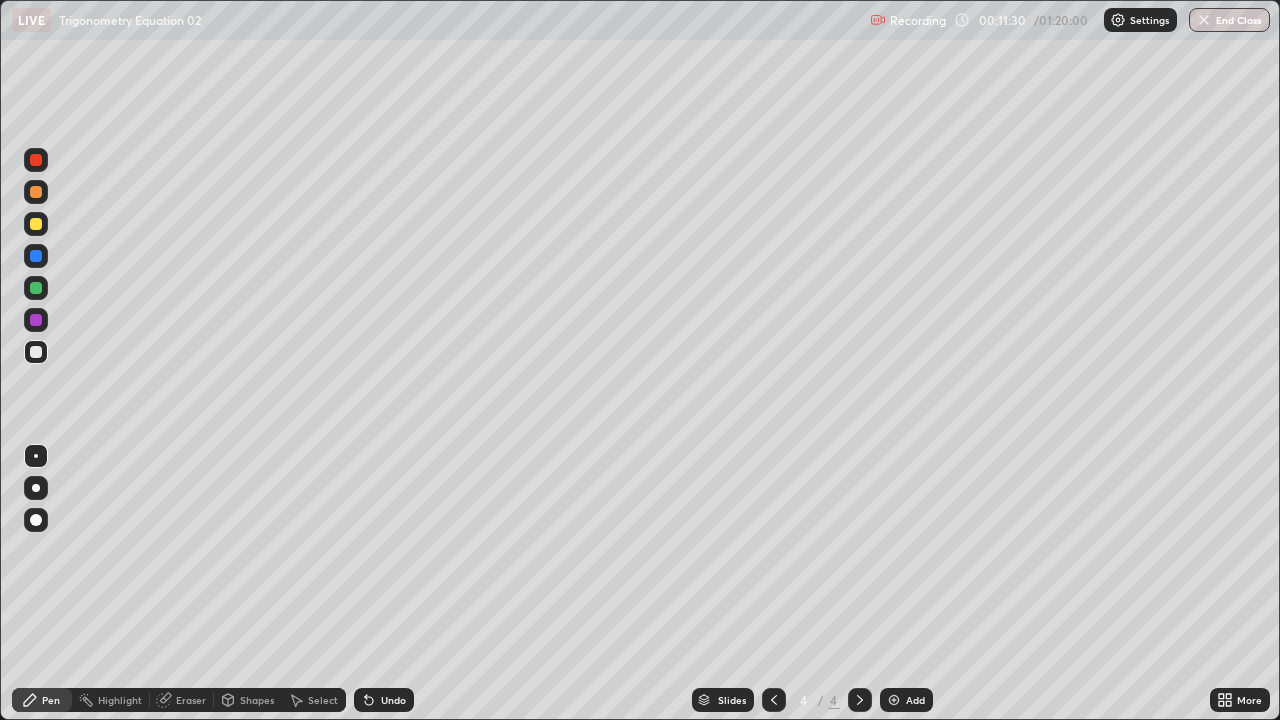 click 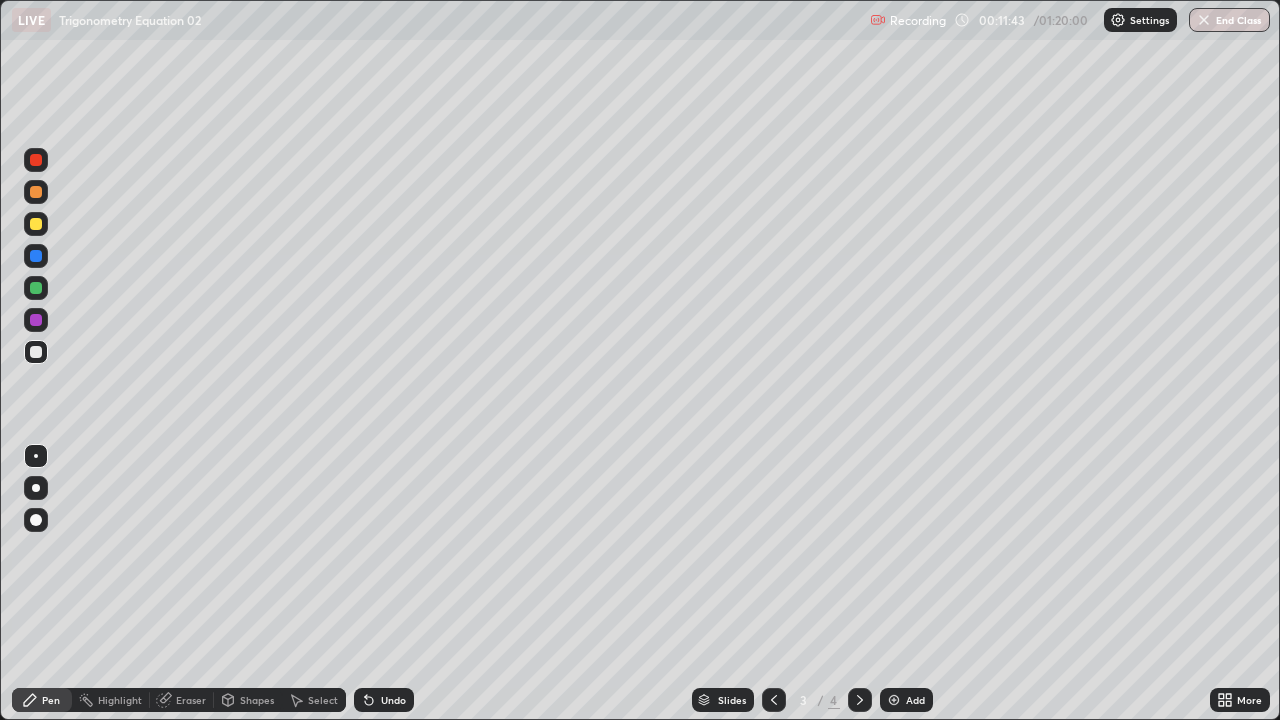 click 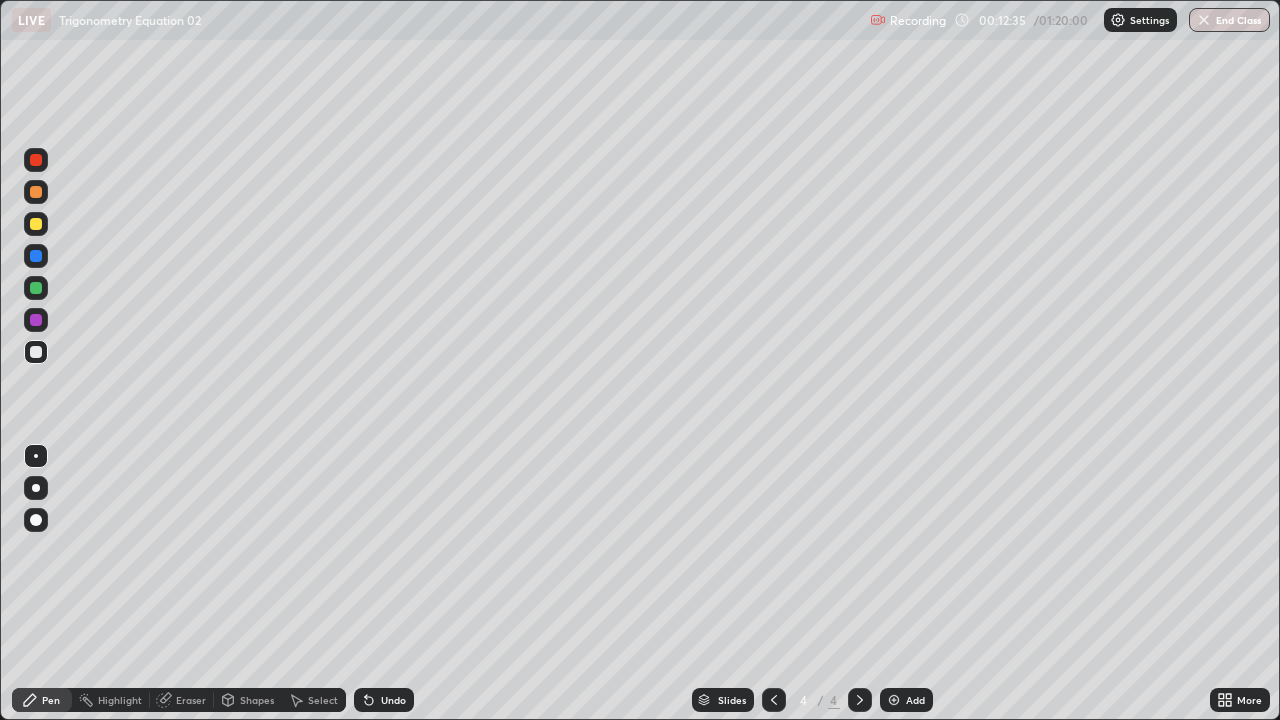 click on "Undo" at bounding box center [384, 700] 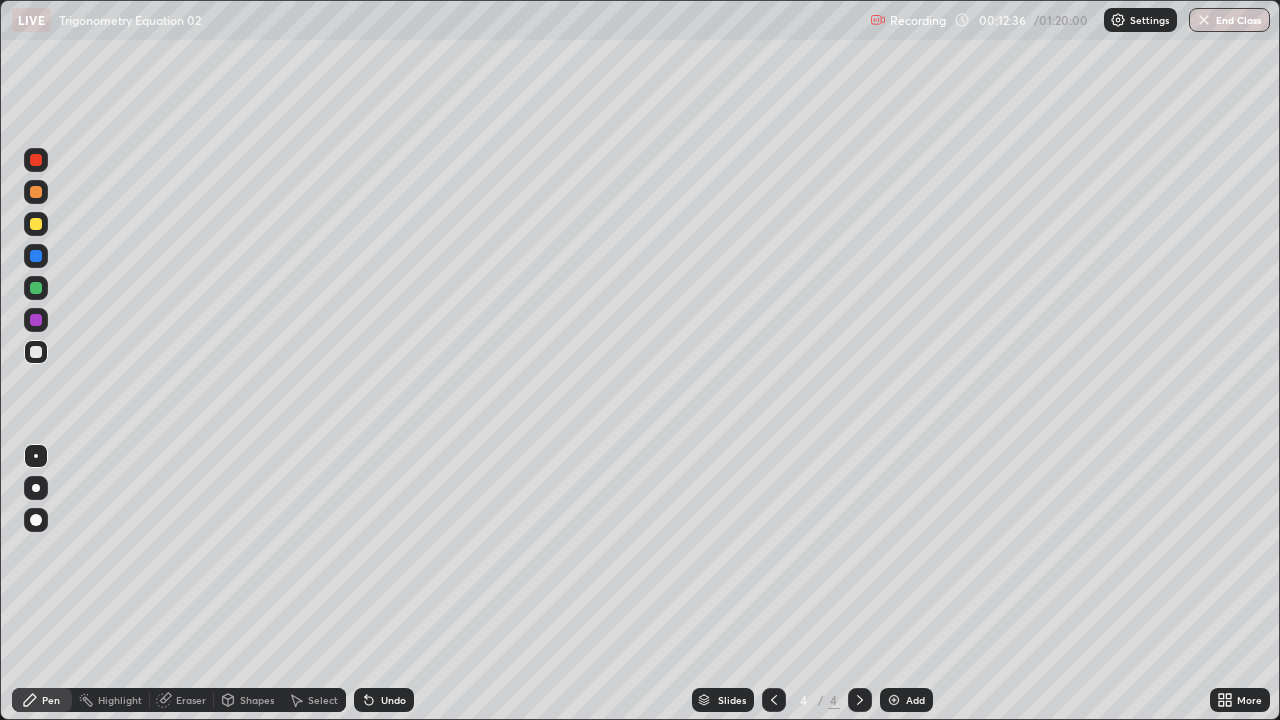 click on "Eraser" at bounding box center [191, 700] 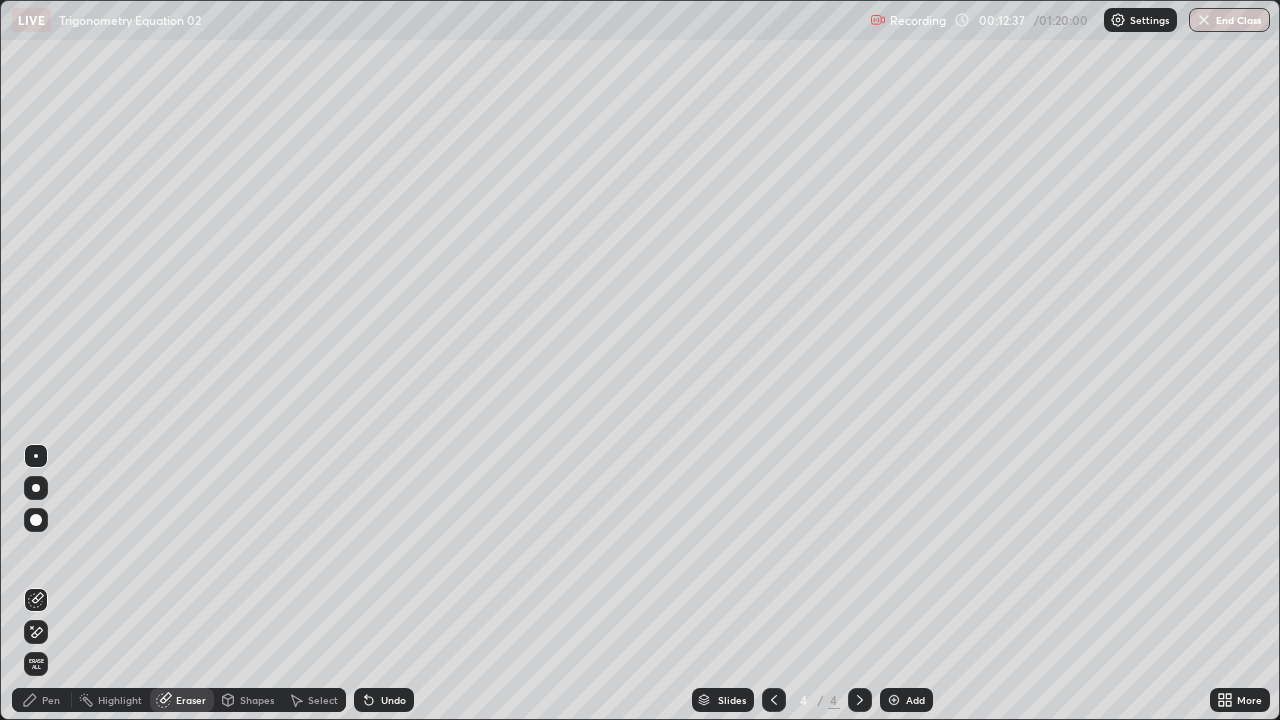 click 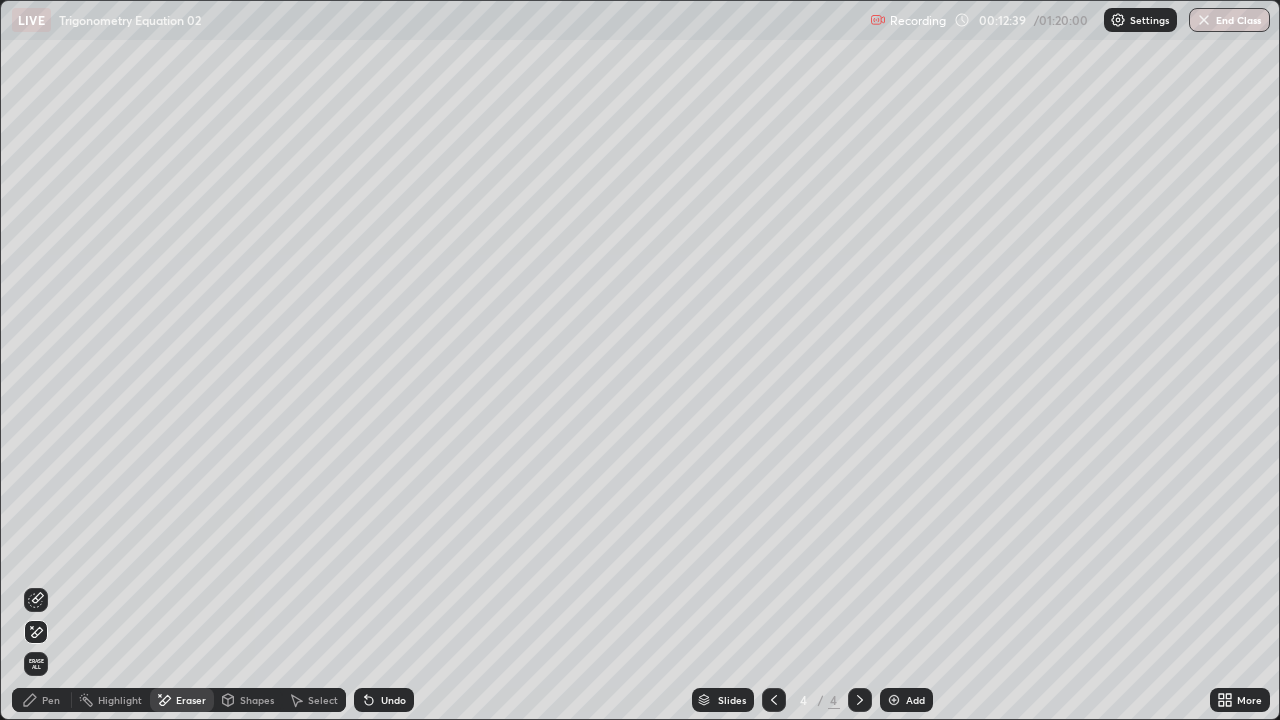 click on "Pen" at bounding box center [42, 700] 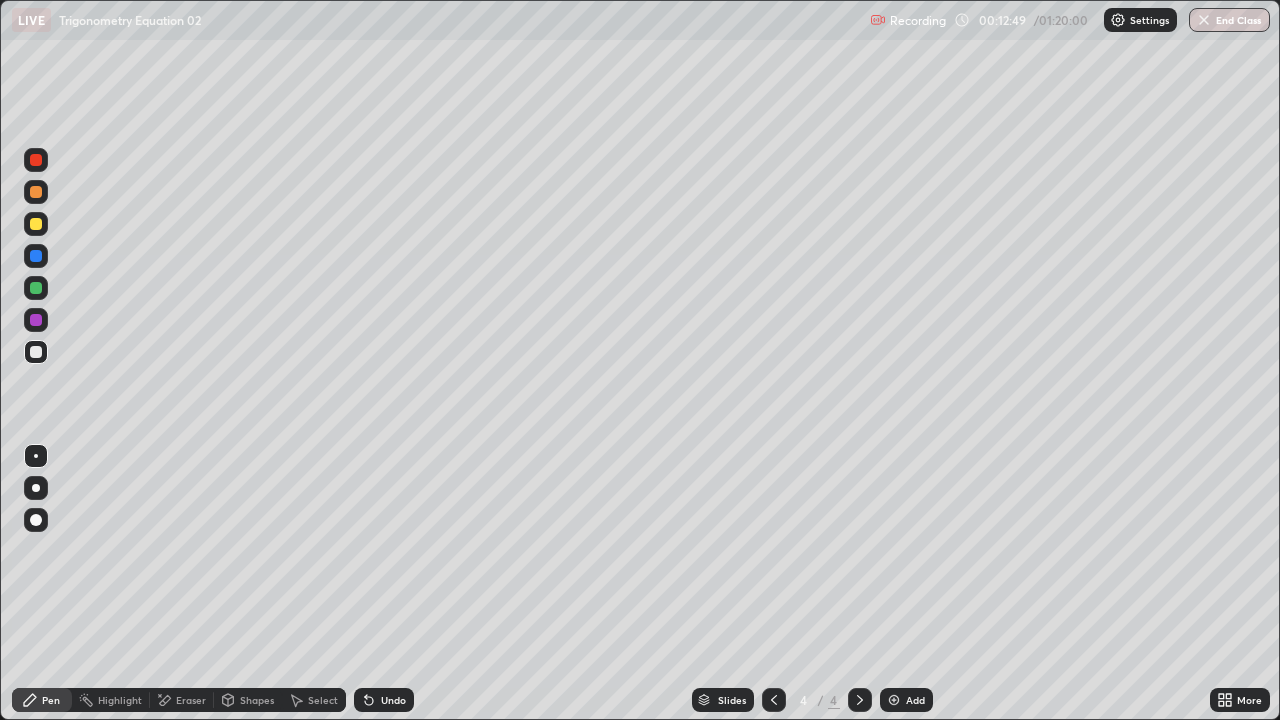 click on "Undo" at bounding box center (393, 700) 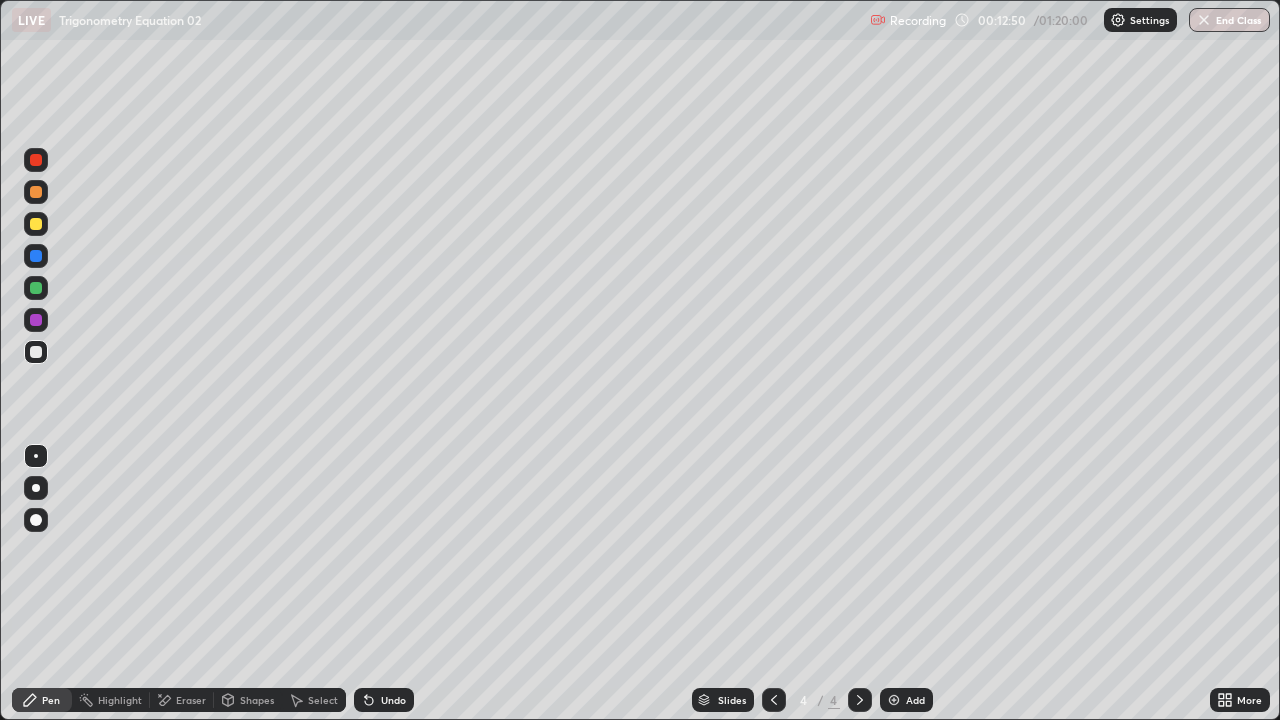 click on "Undo" at bounding box center (393, 700) 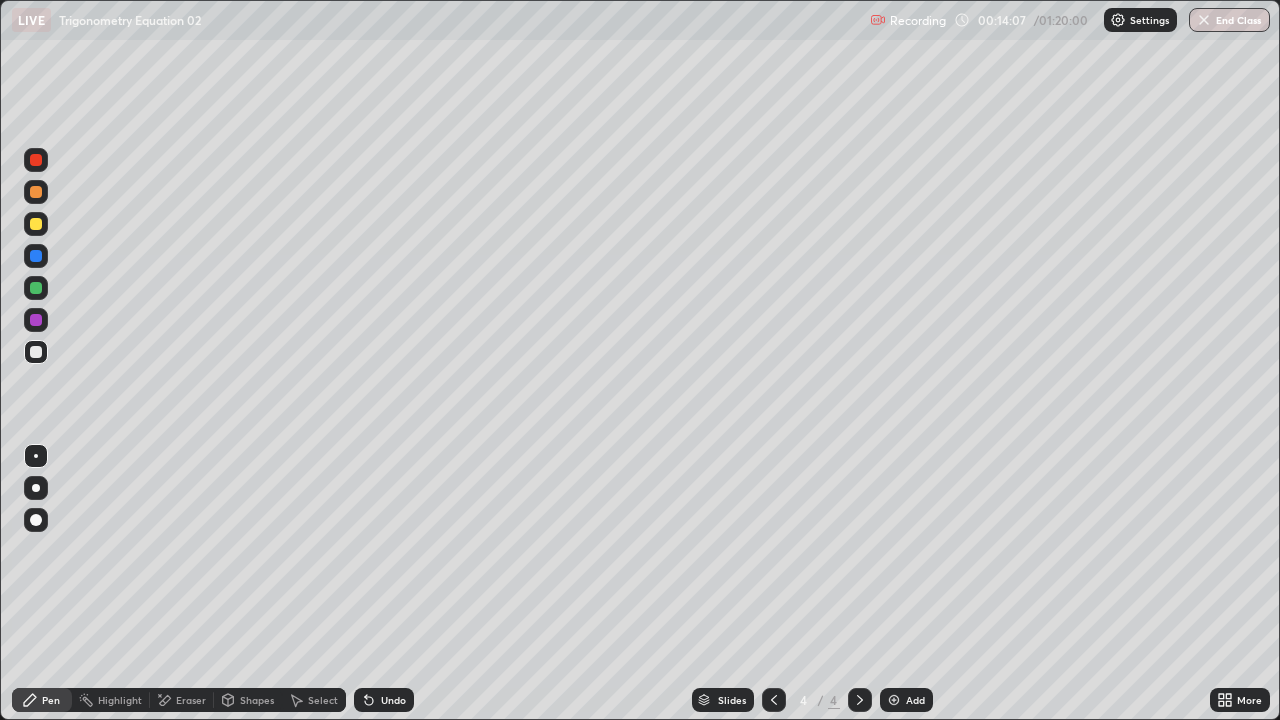 click on "Undo" at bounding box center (393, 700) 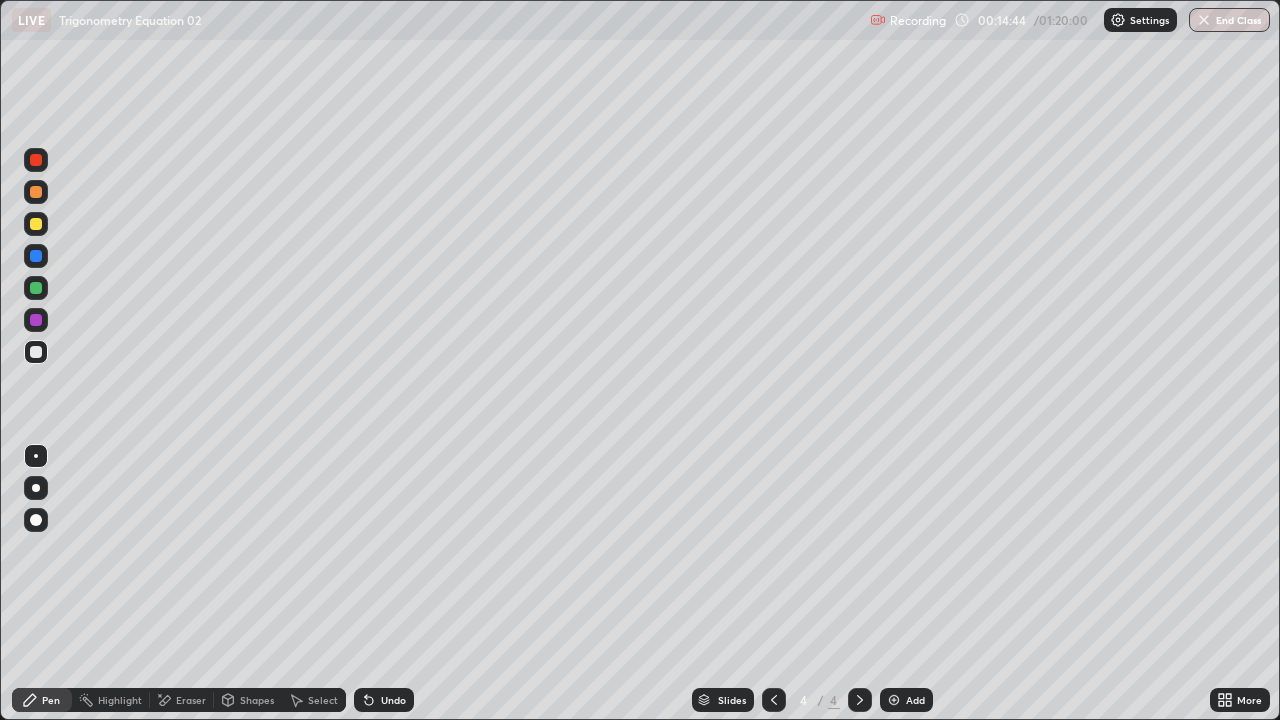 click 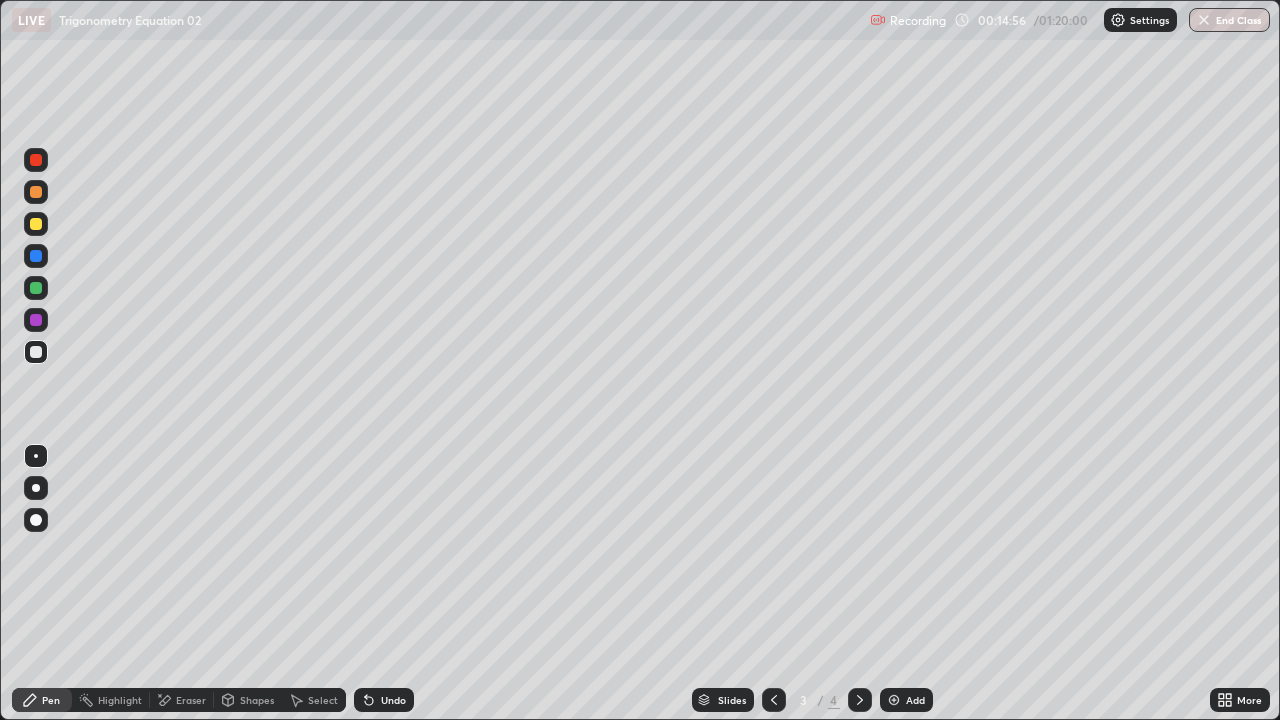 click 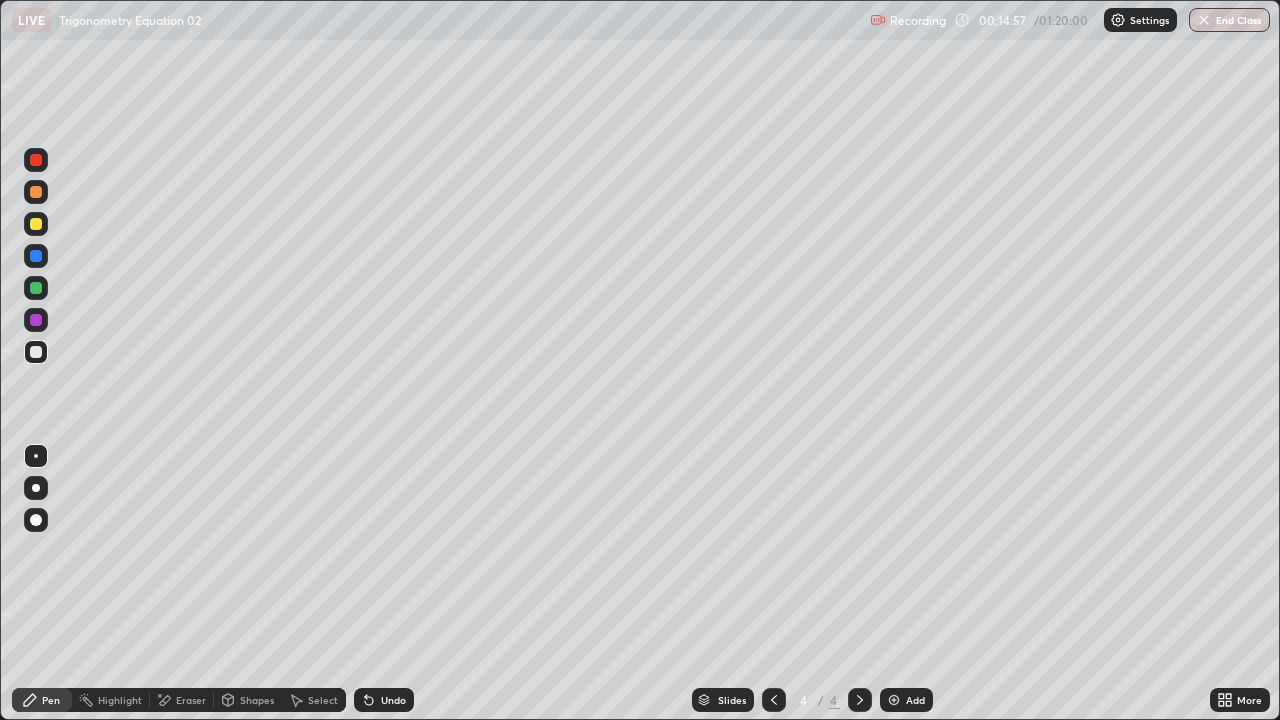 click on "Add" at bounding box center (906, 700) 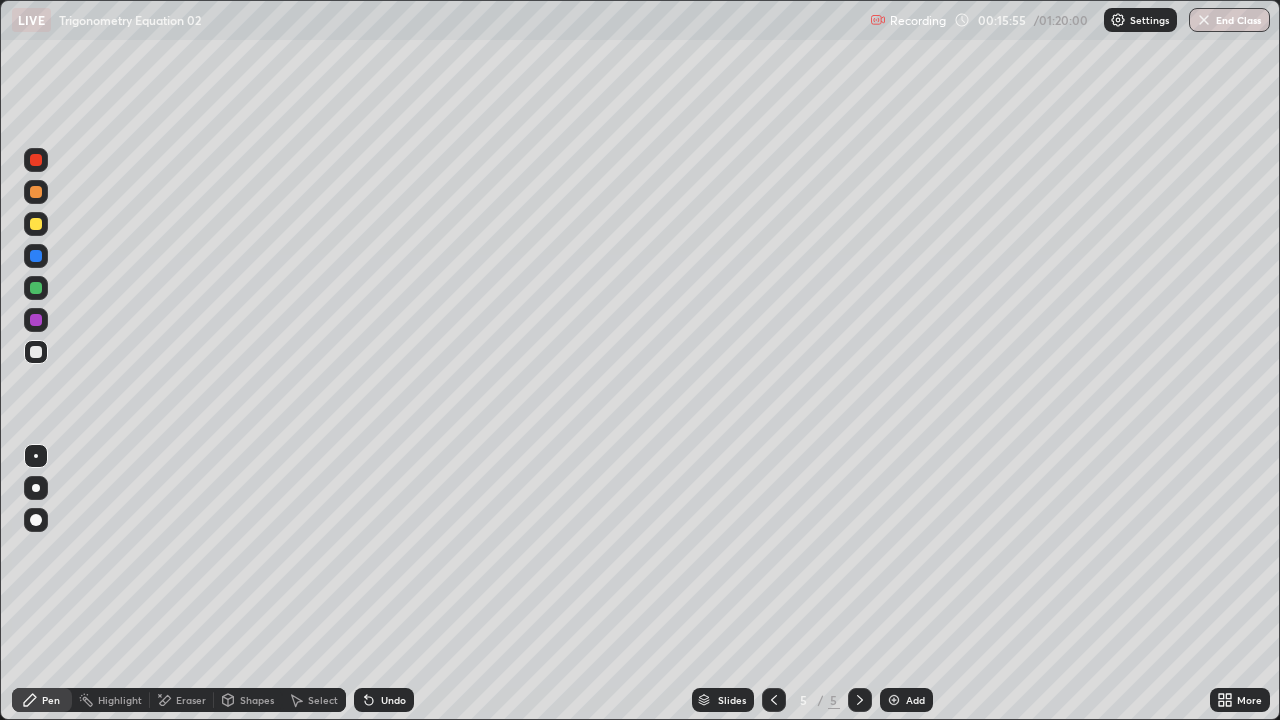 click 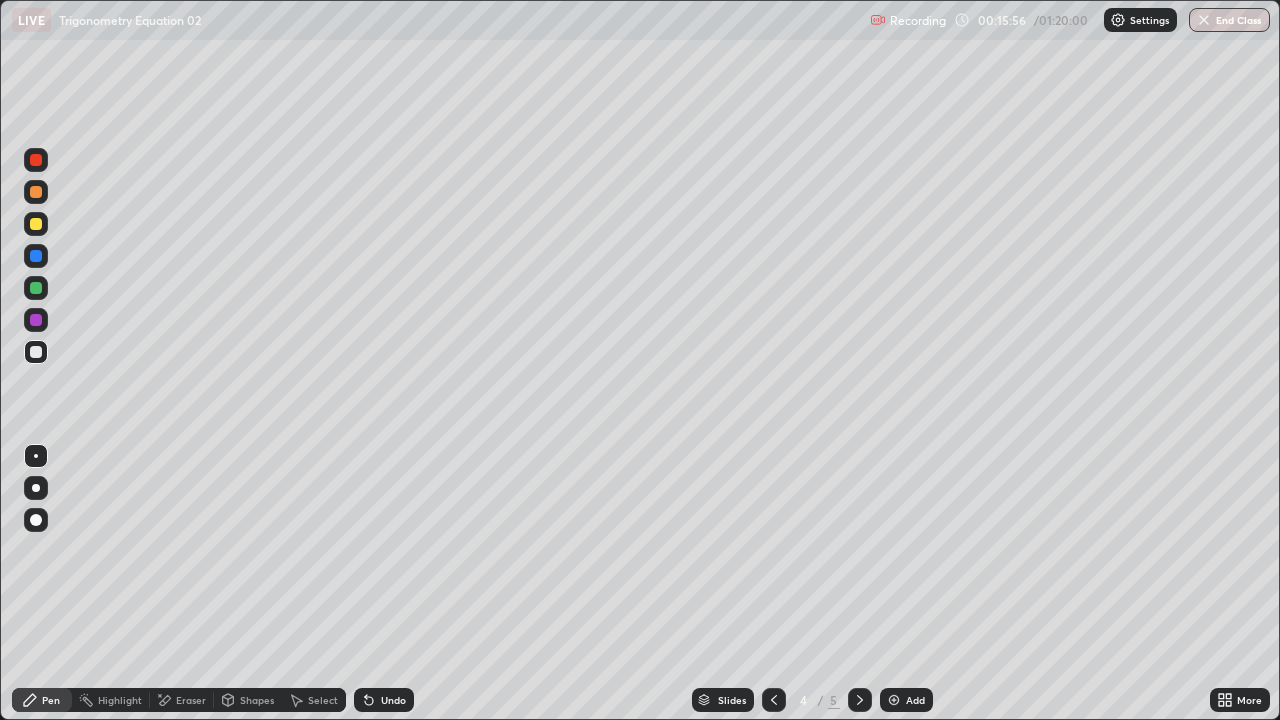click 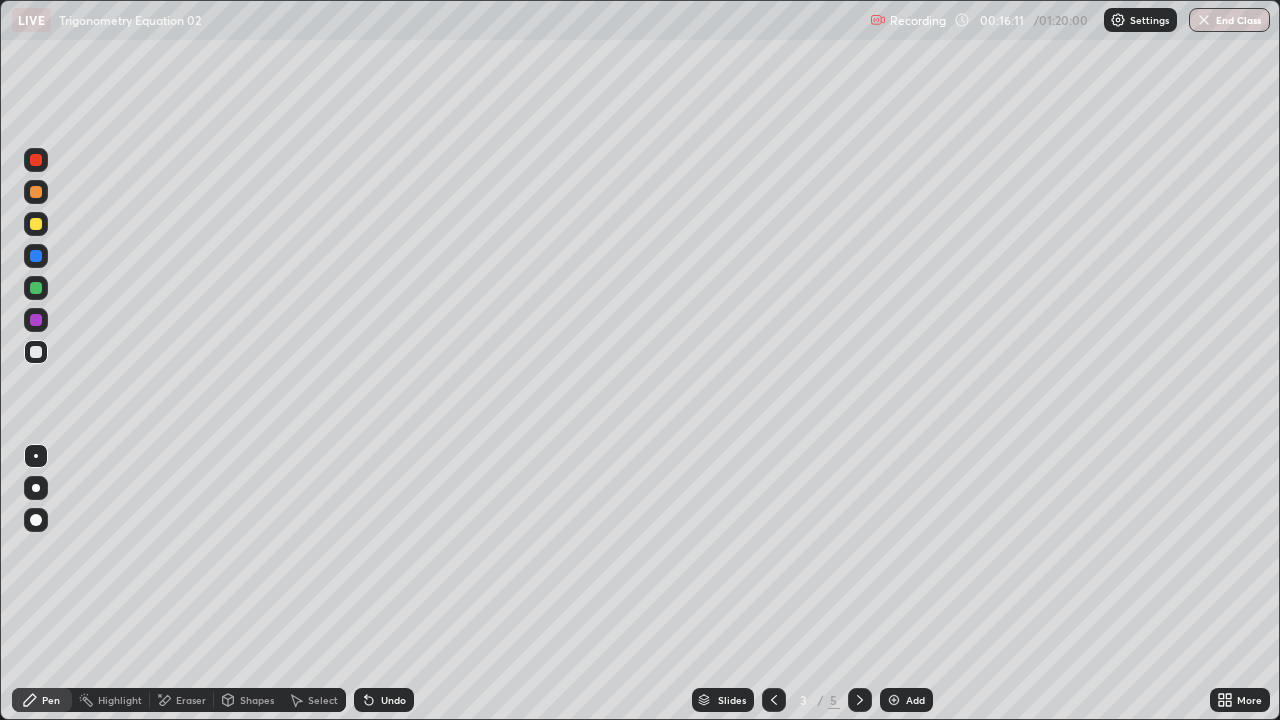 click 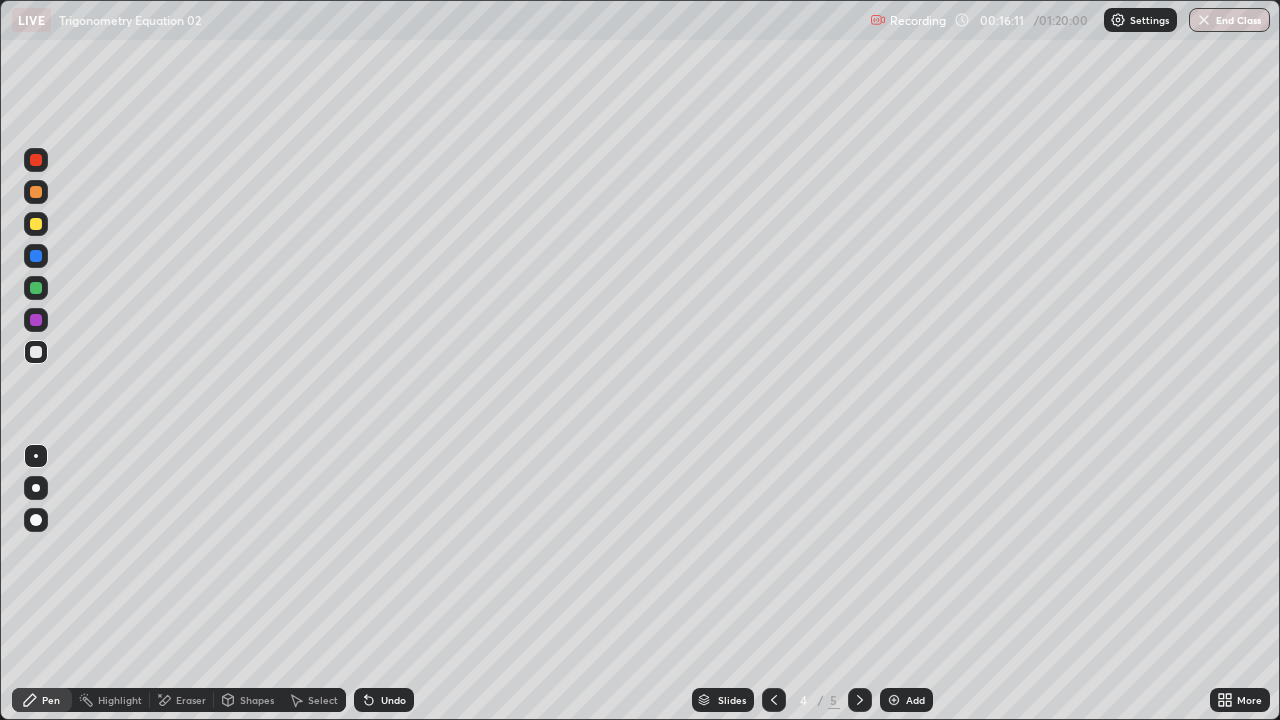 click 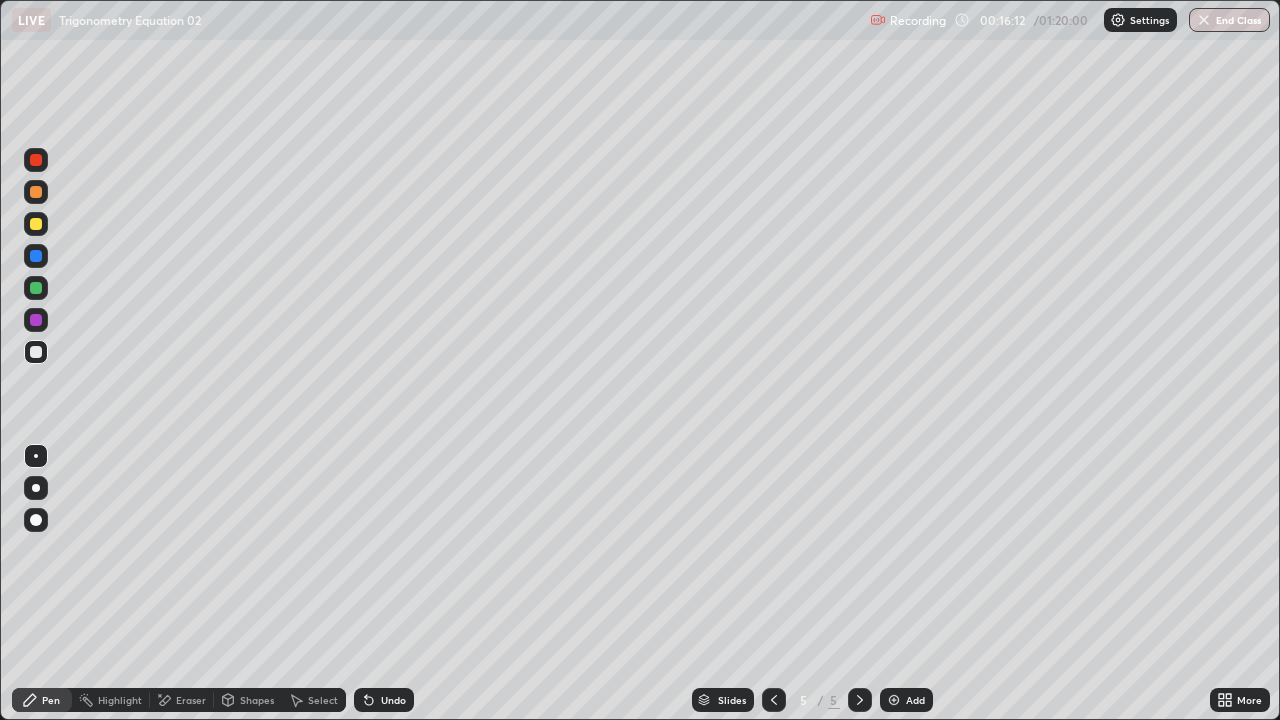 click at bounding box center [894, 700] 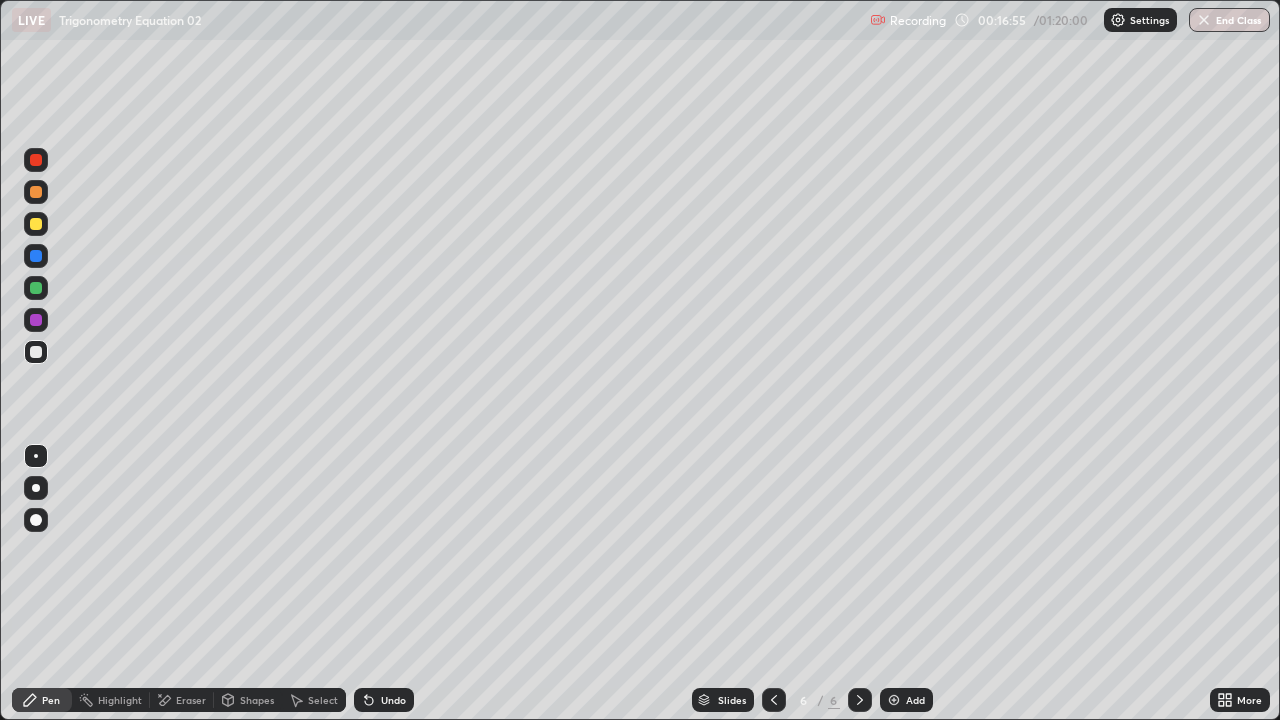 click on "Undo" at bounding box center [384, 700] 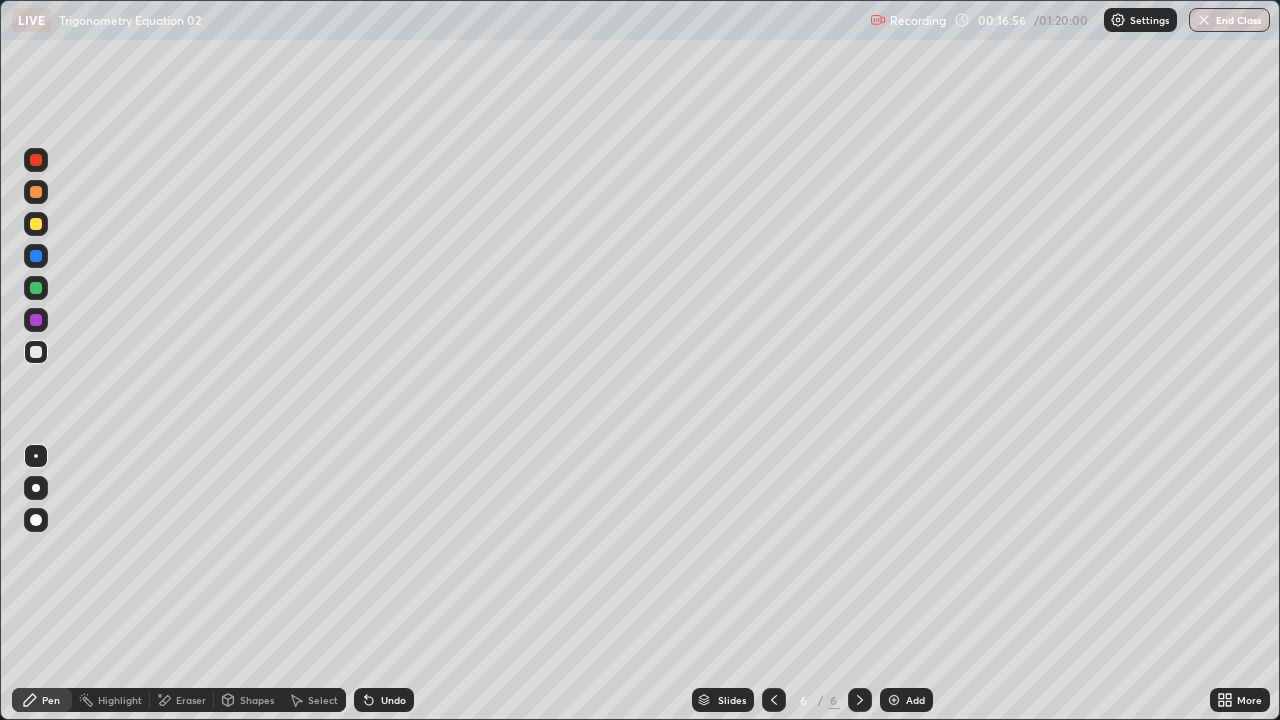 click on "Undo" at bounding box center [384, 700] 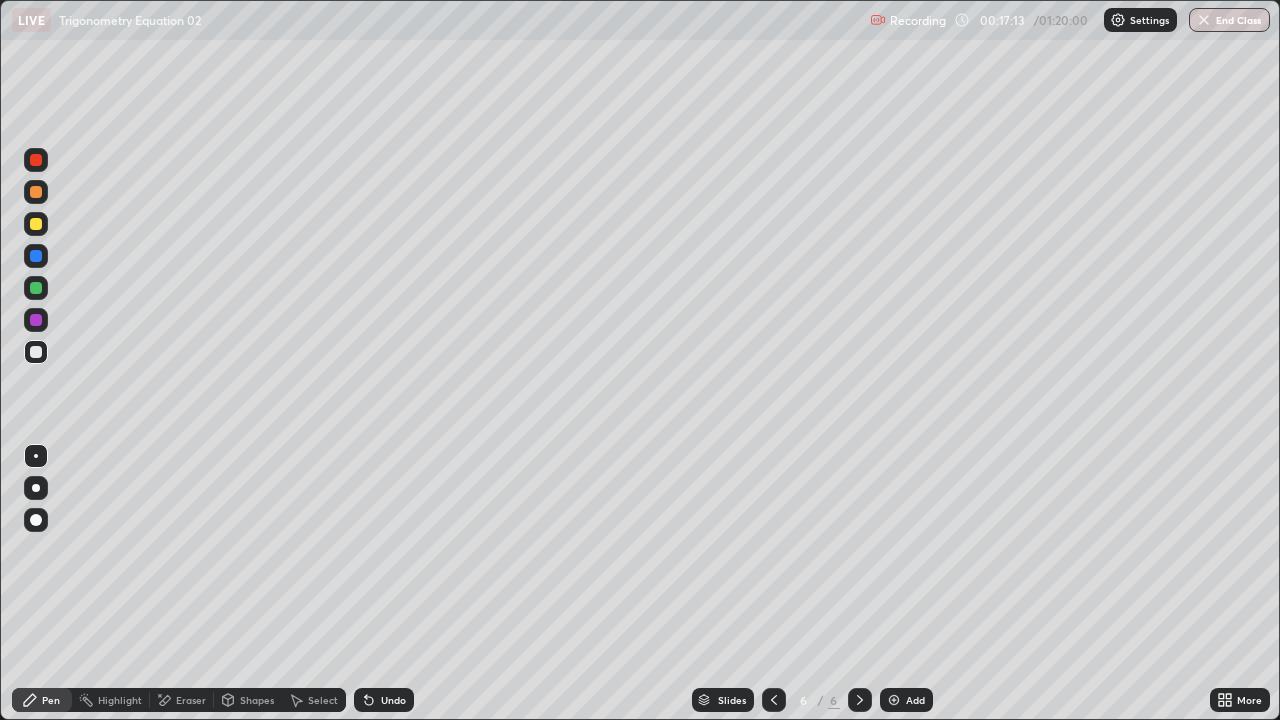 click on "Undo" at bounding box center [393, 700] 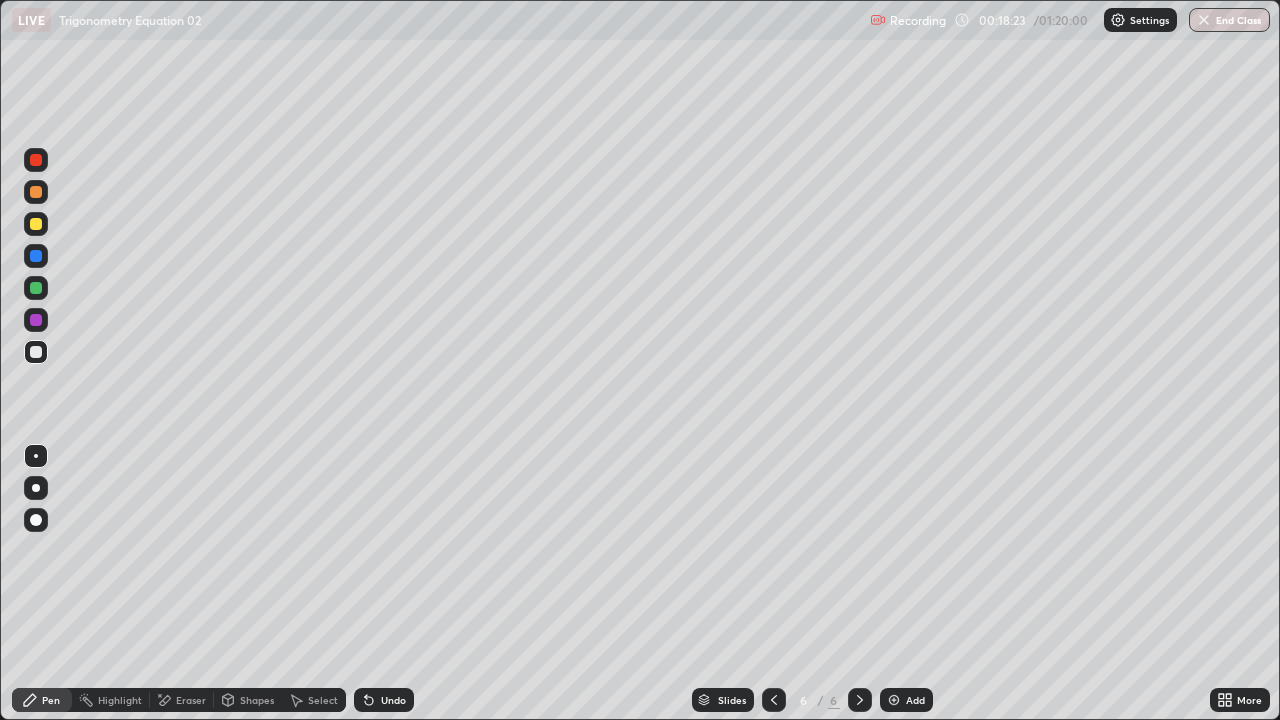 click on "Undo" at bounding box center [393, 700] 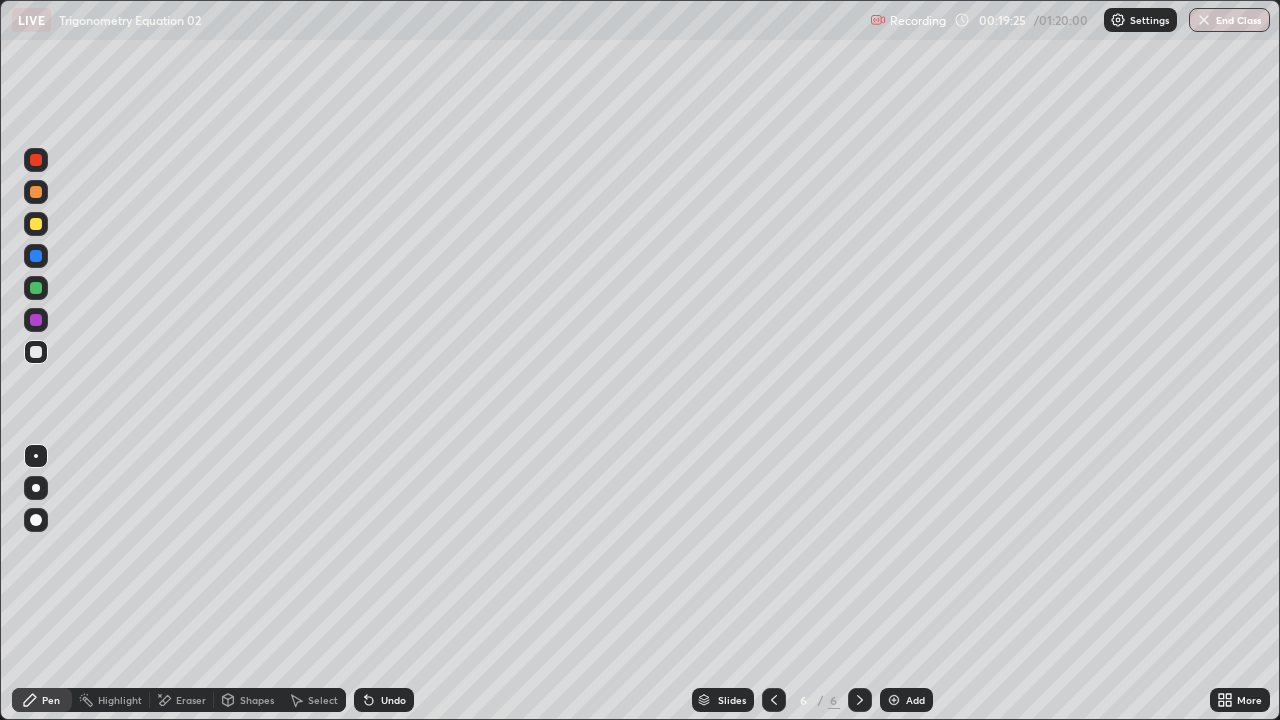 click on "Undo" at bounding box center (393, 700) 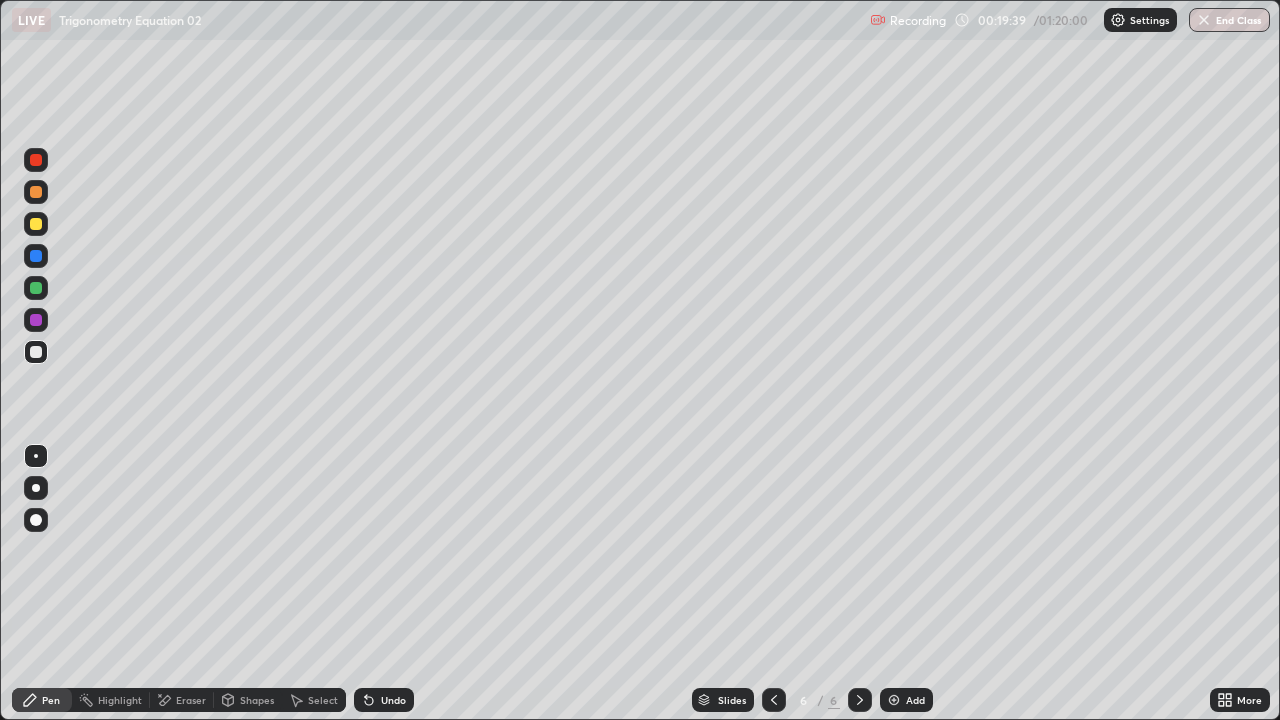click at bounding box center [36, 224] 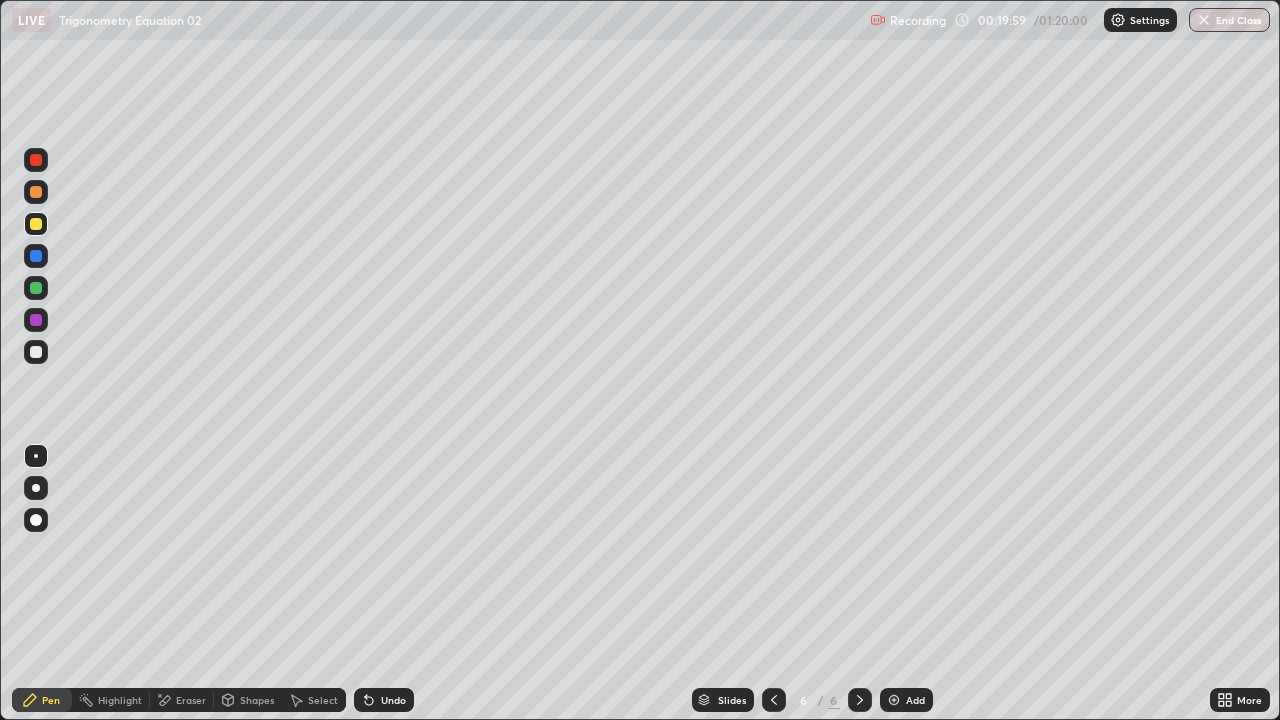 click at bounding box center (894, 700) 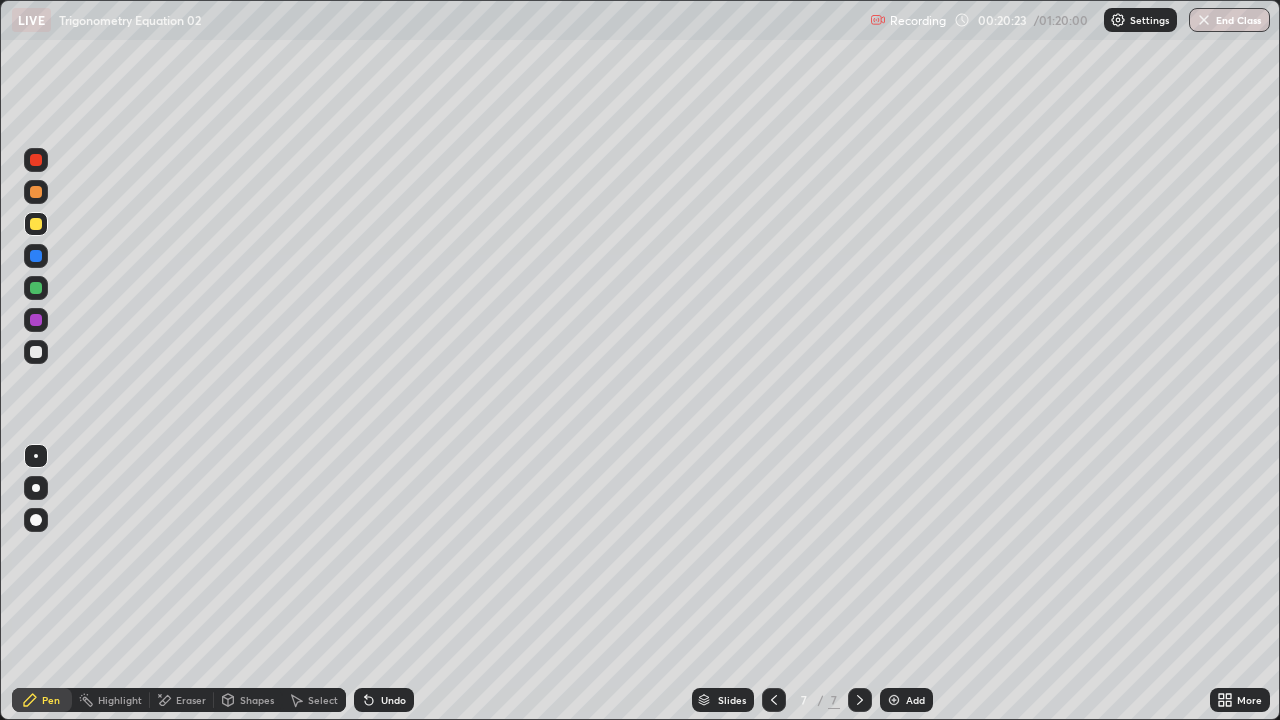 click on "Eraser" at bounding box center [191, 700] 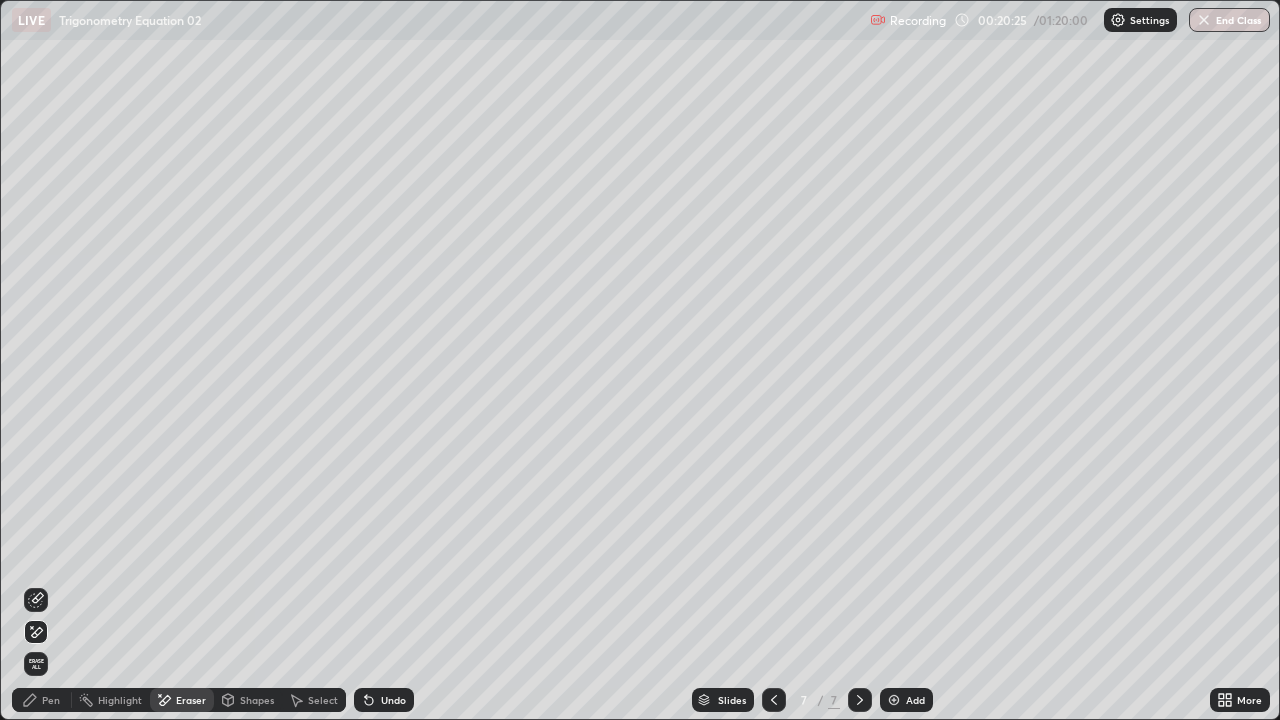 click on "Pen" at bounding box center [51, 700] 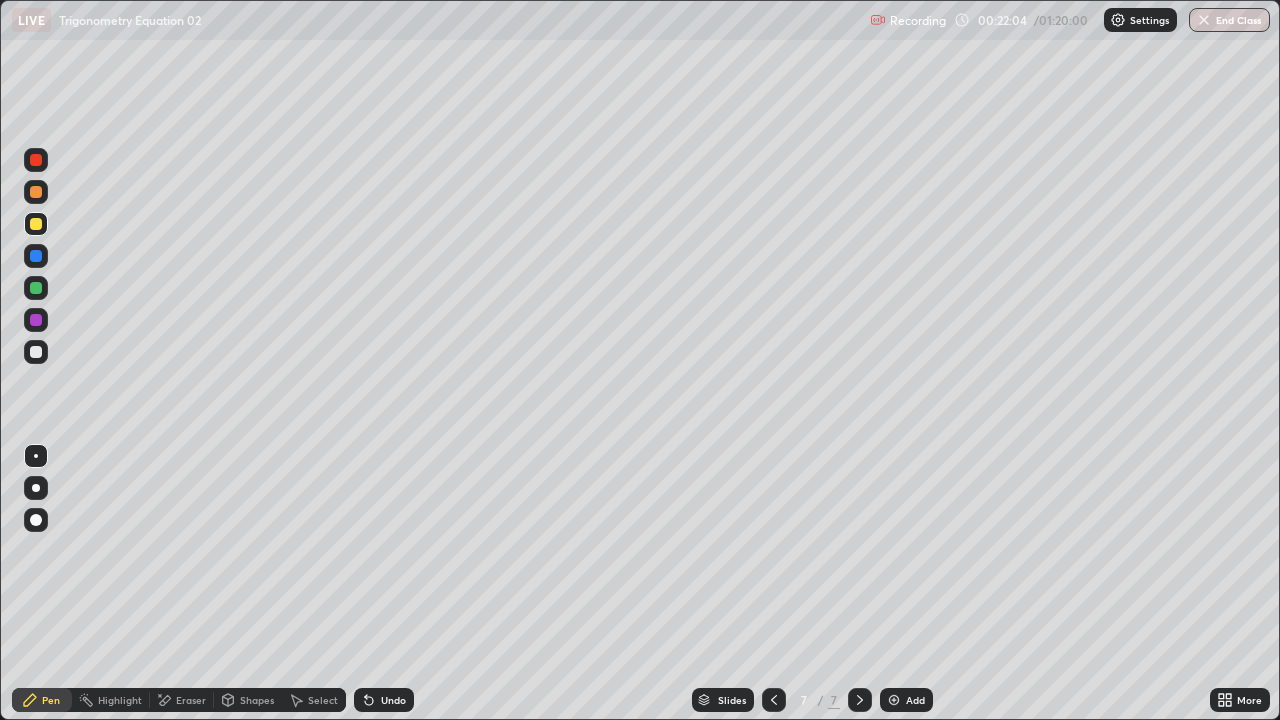 click on "Add" at bounding box center (915, 700) 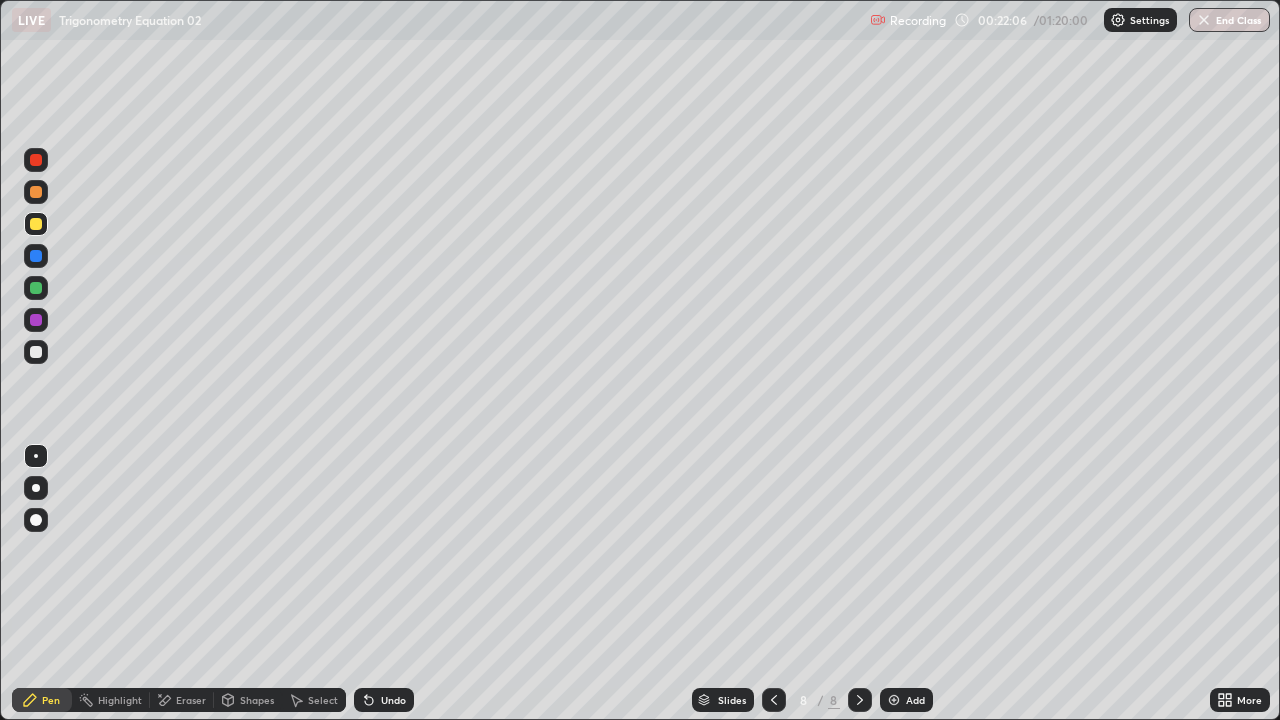 click at bounding box center [774, 700] 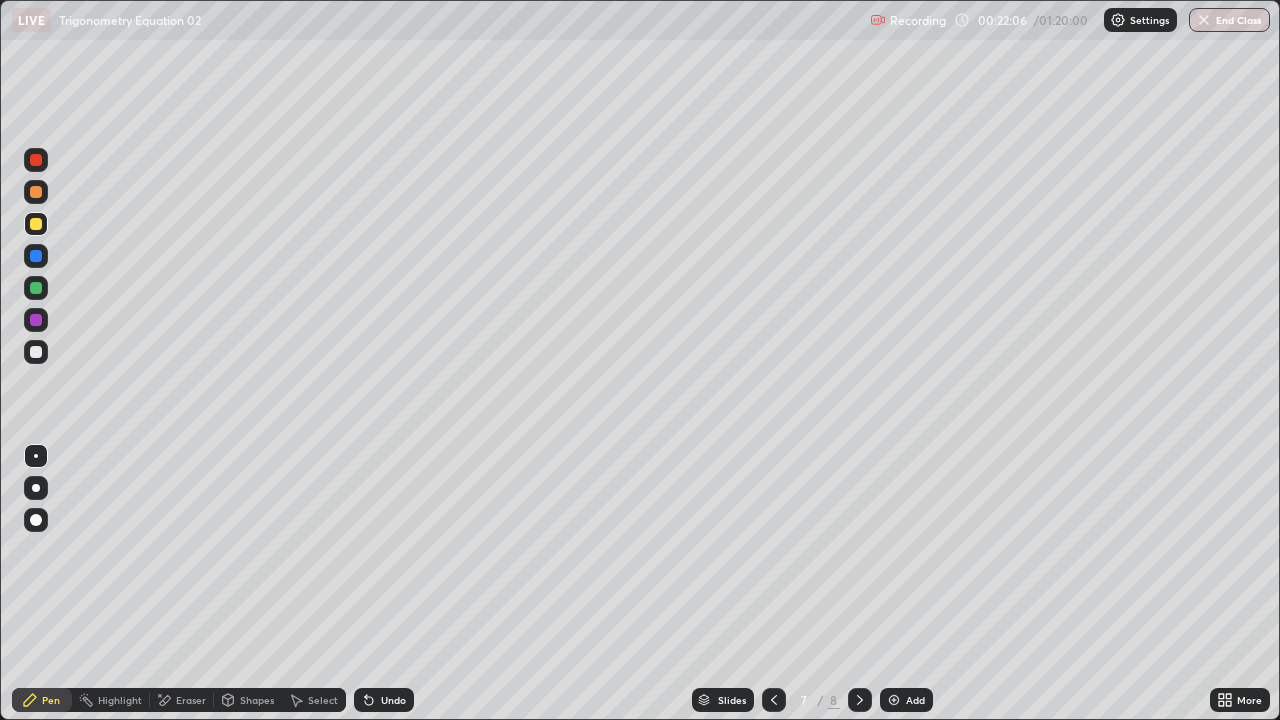 click 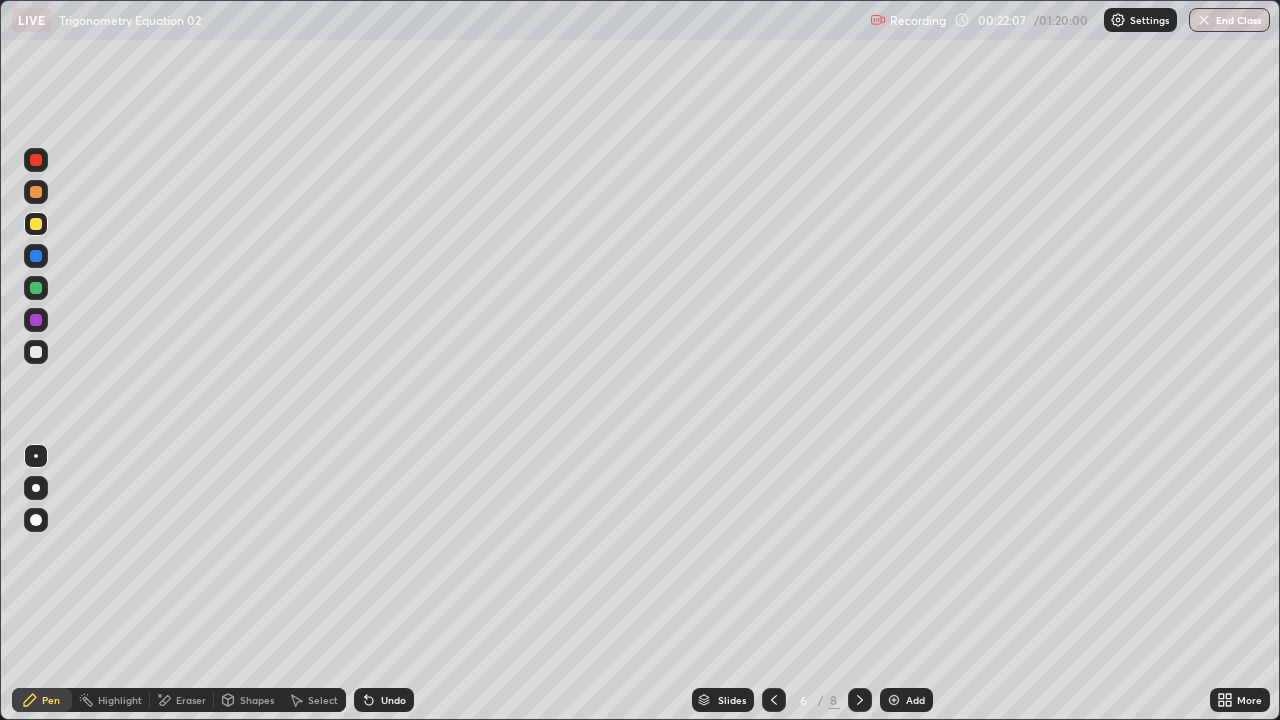 click 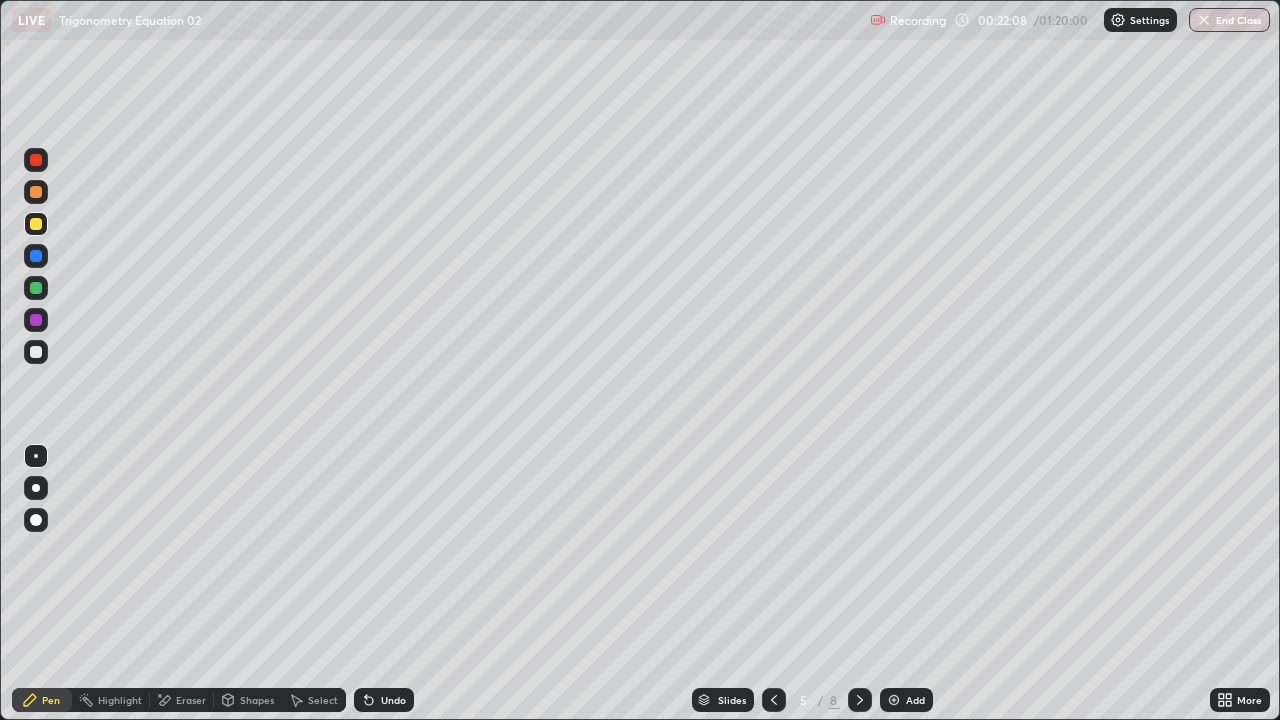 click 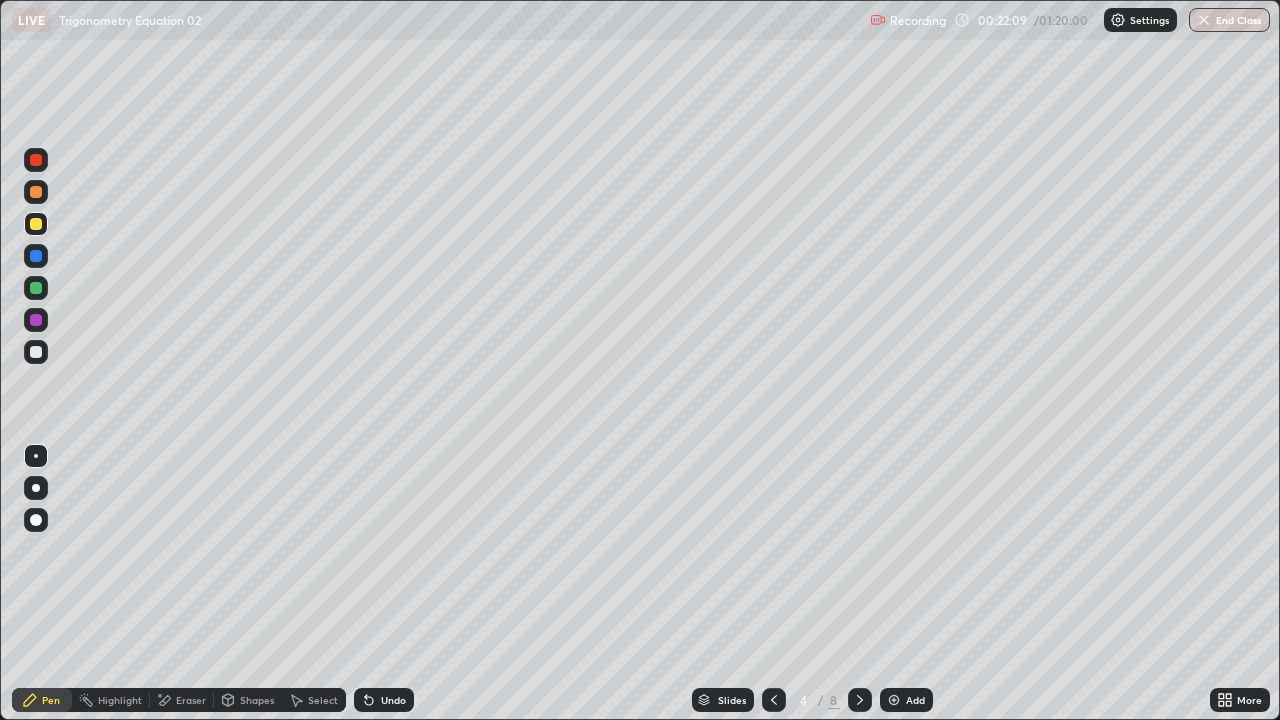 click 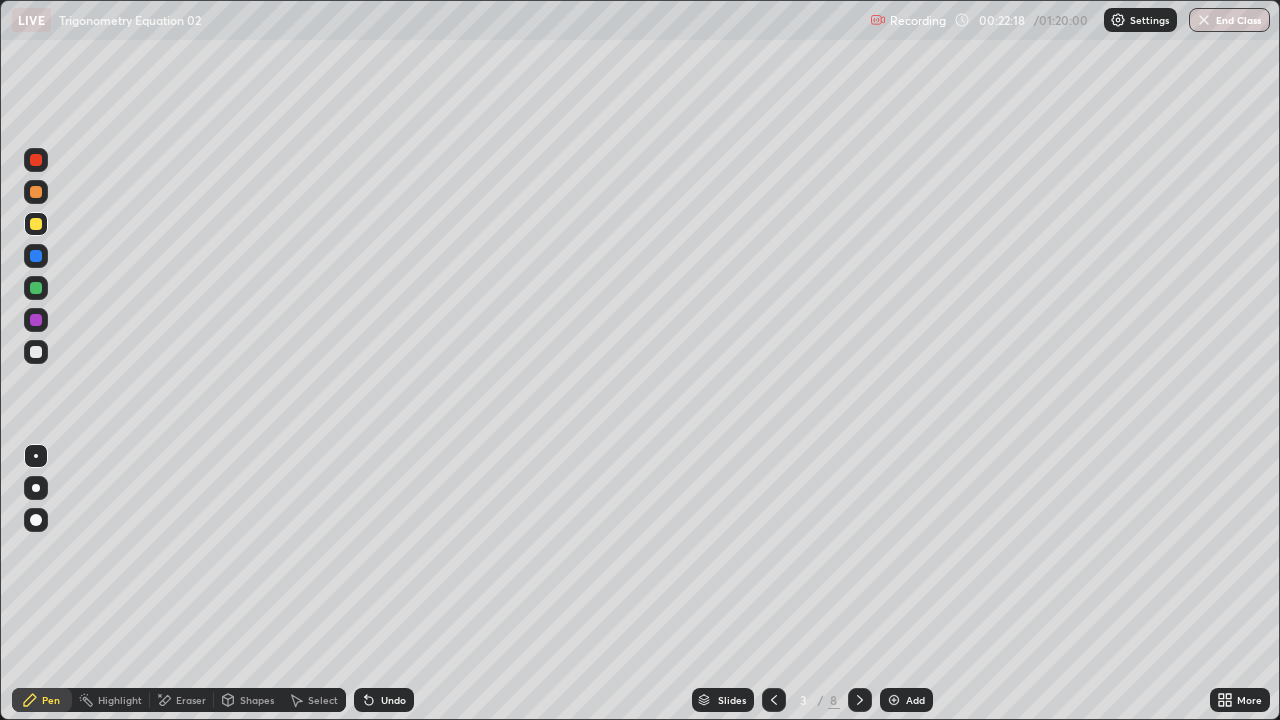 click 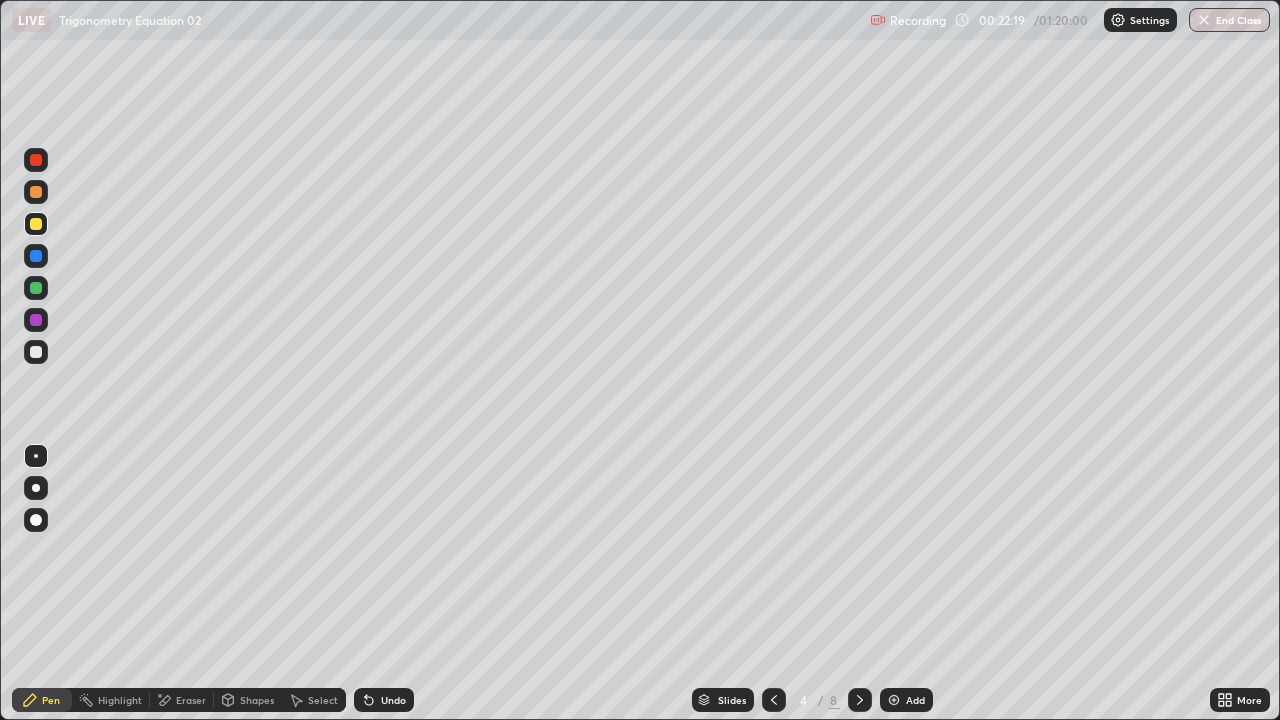 click at bounding box center [860, 700] 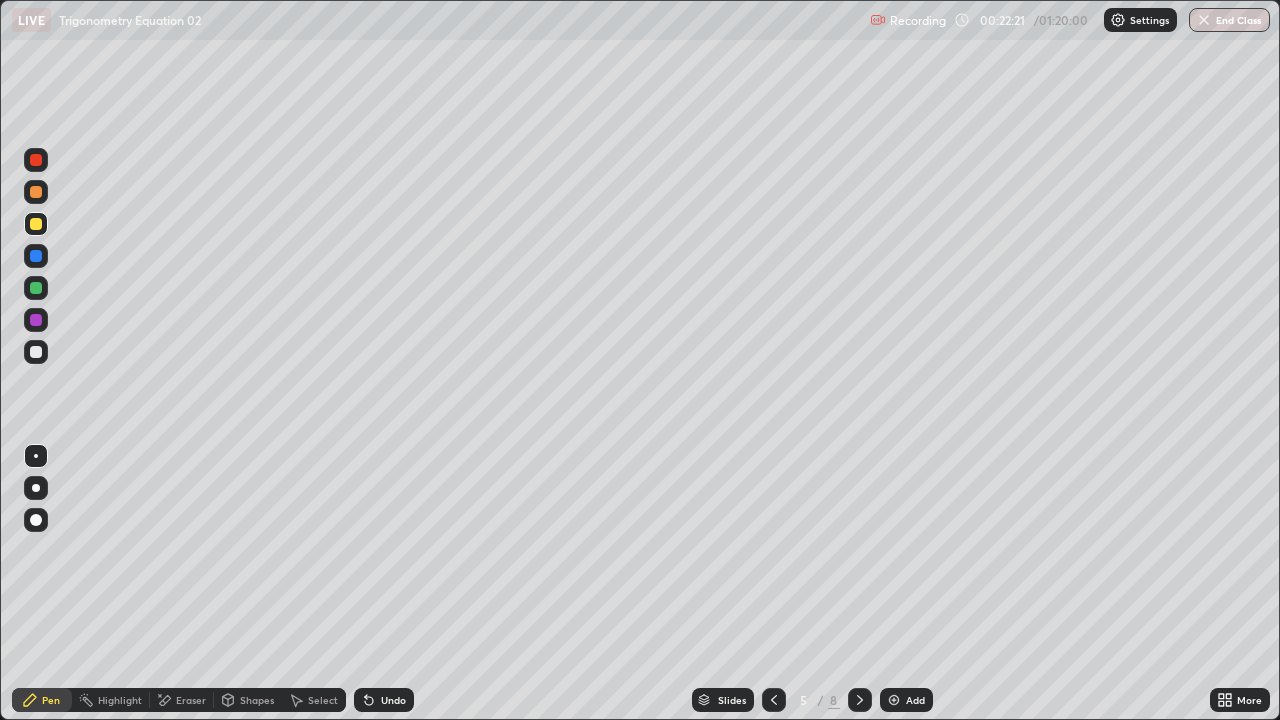 click 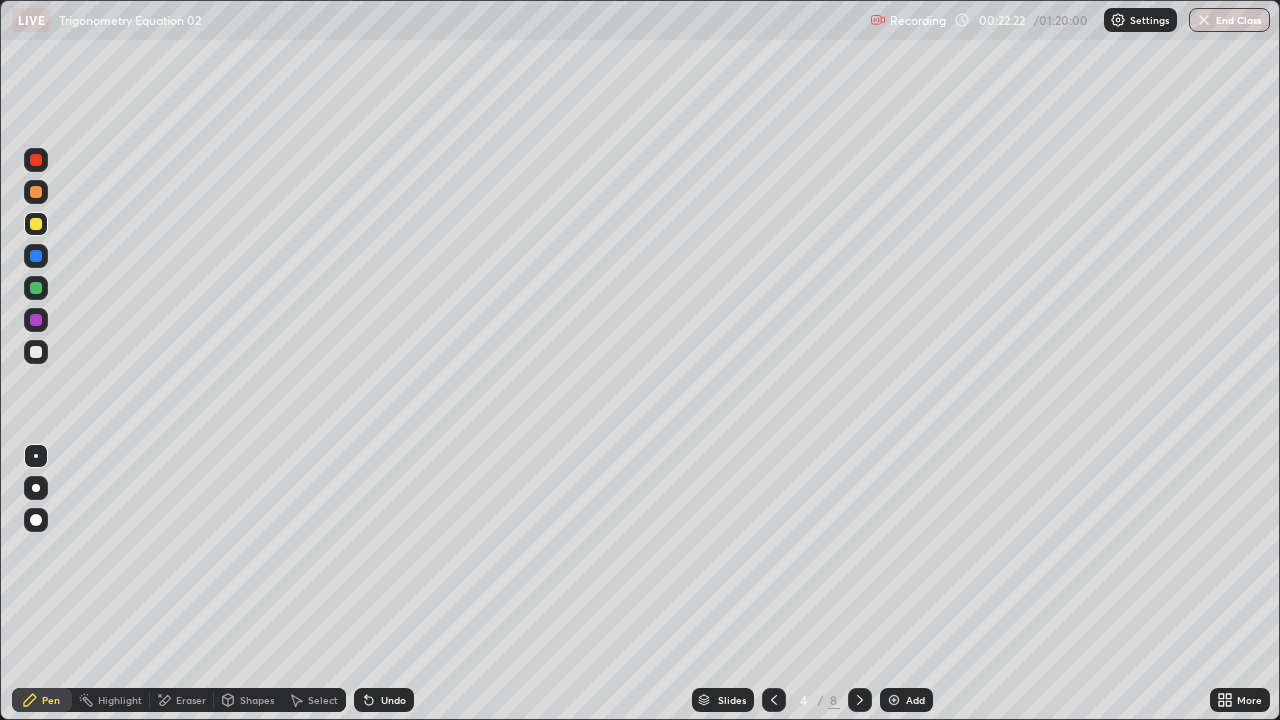 click 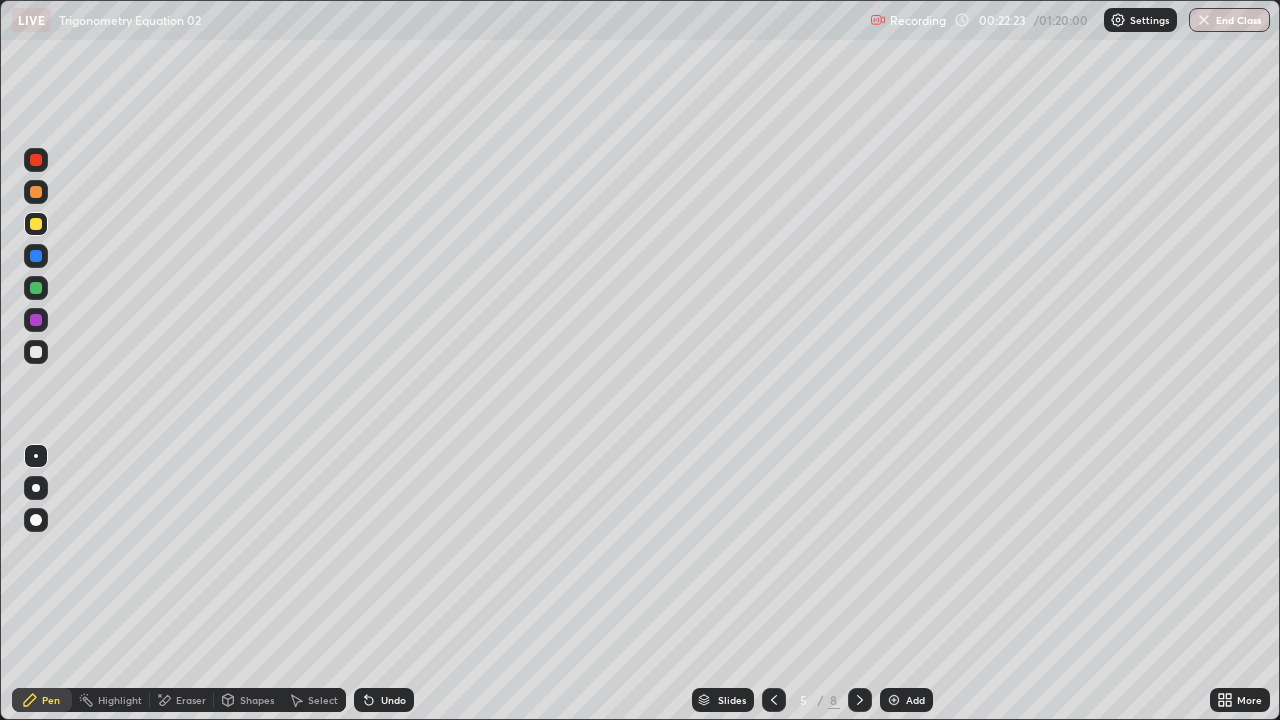 click 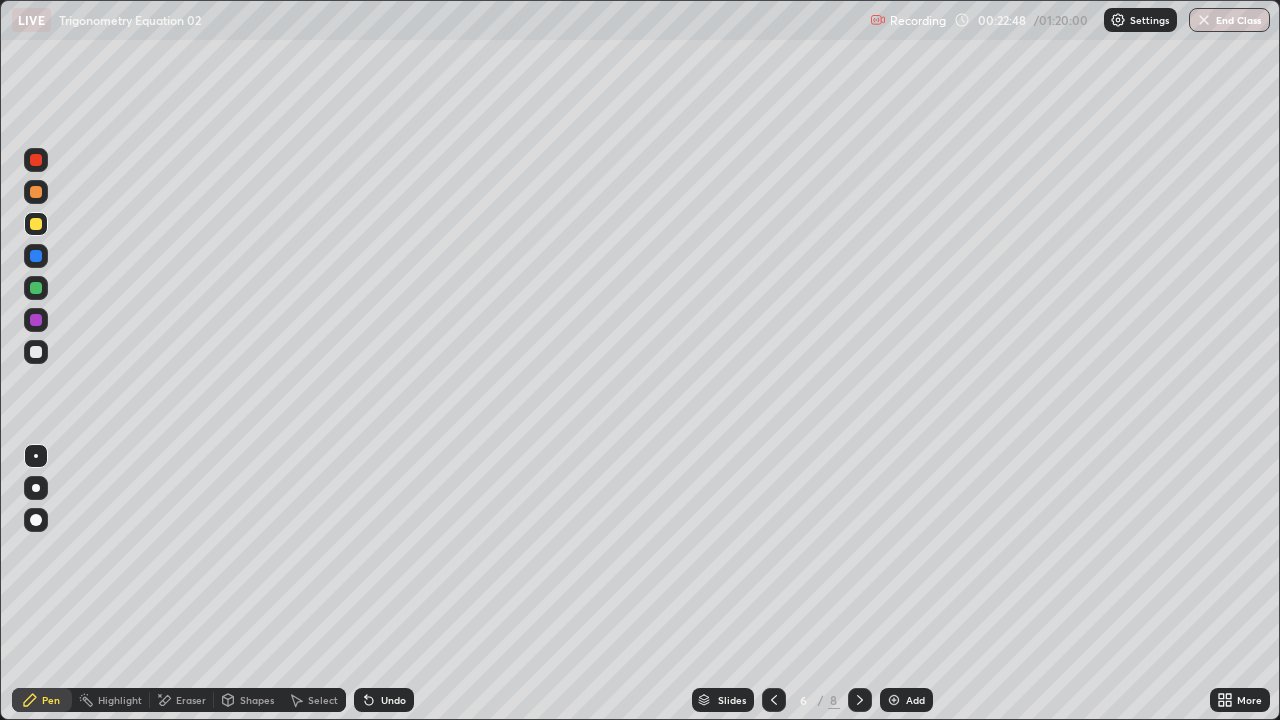 click 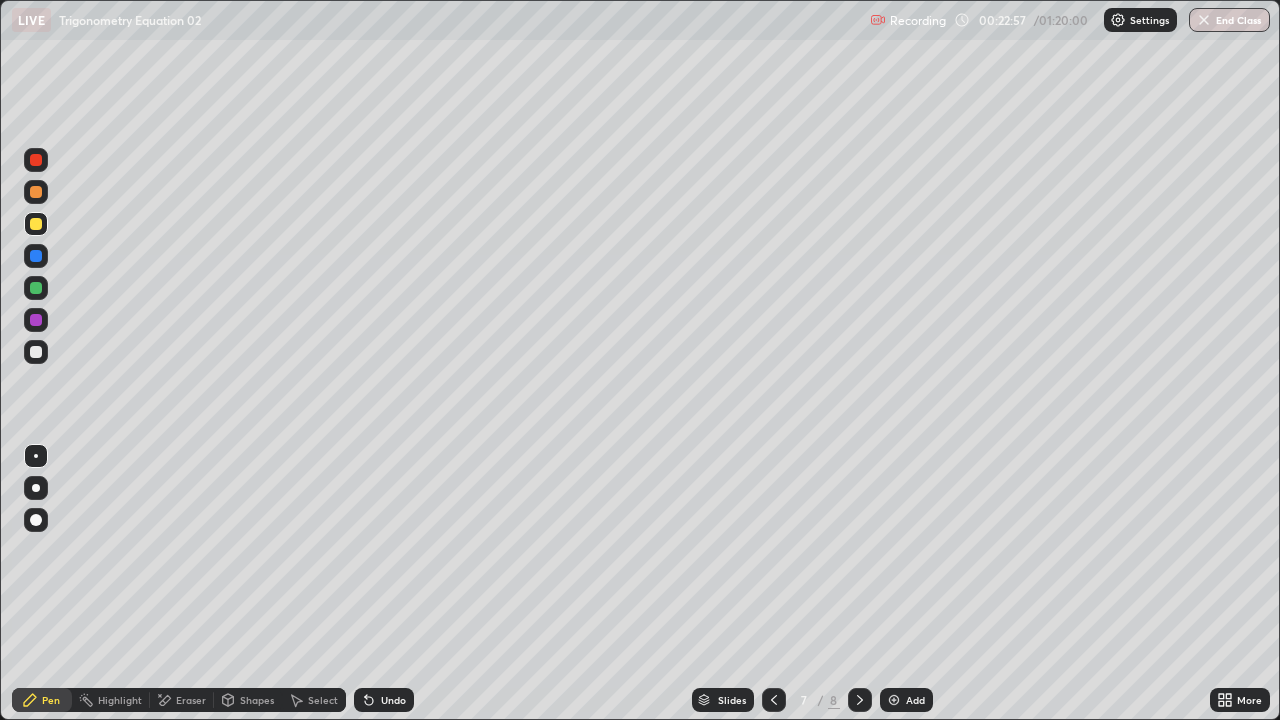 click 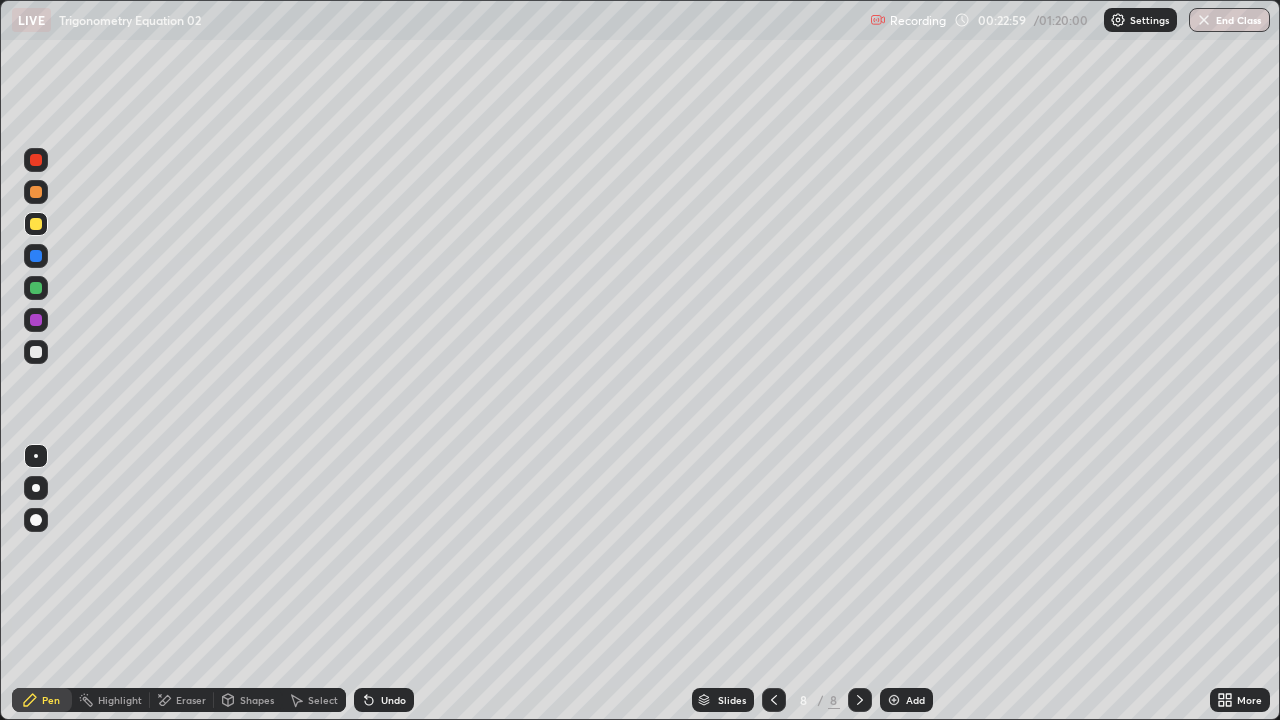 click 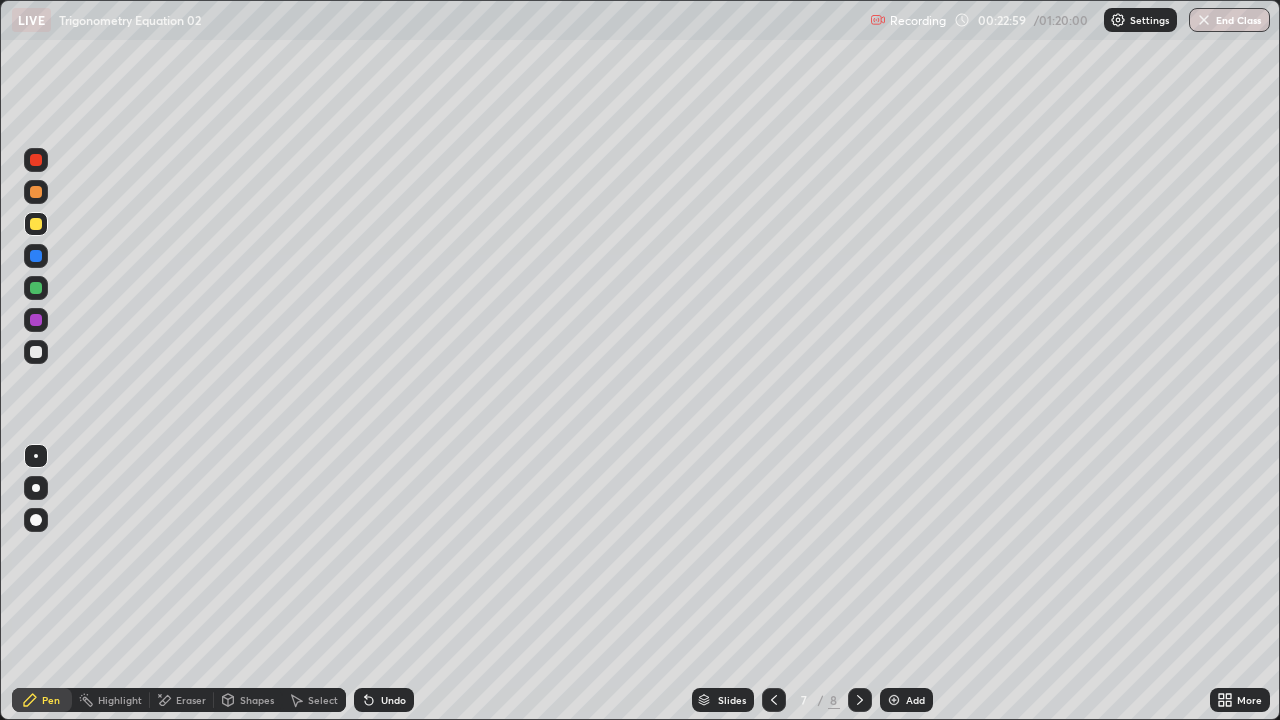 click 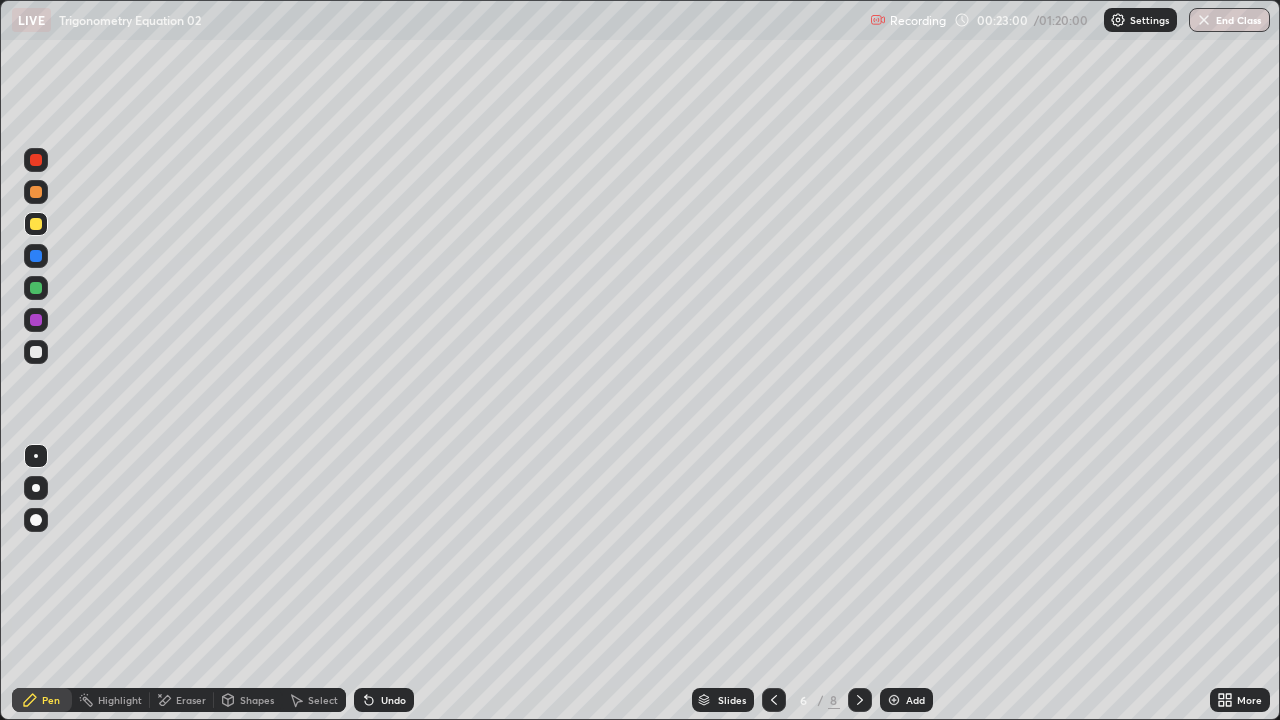 click 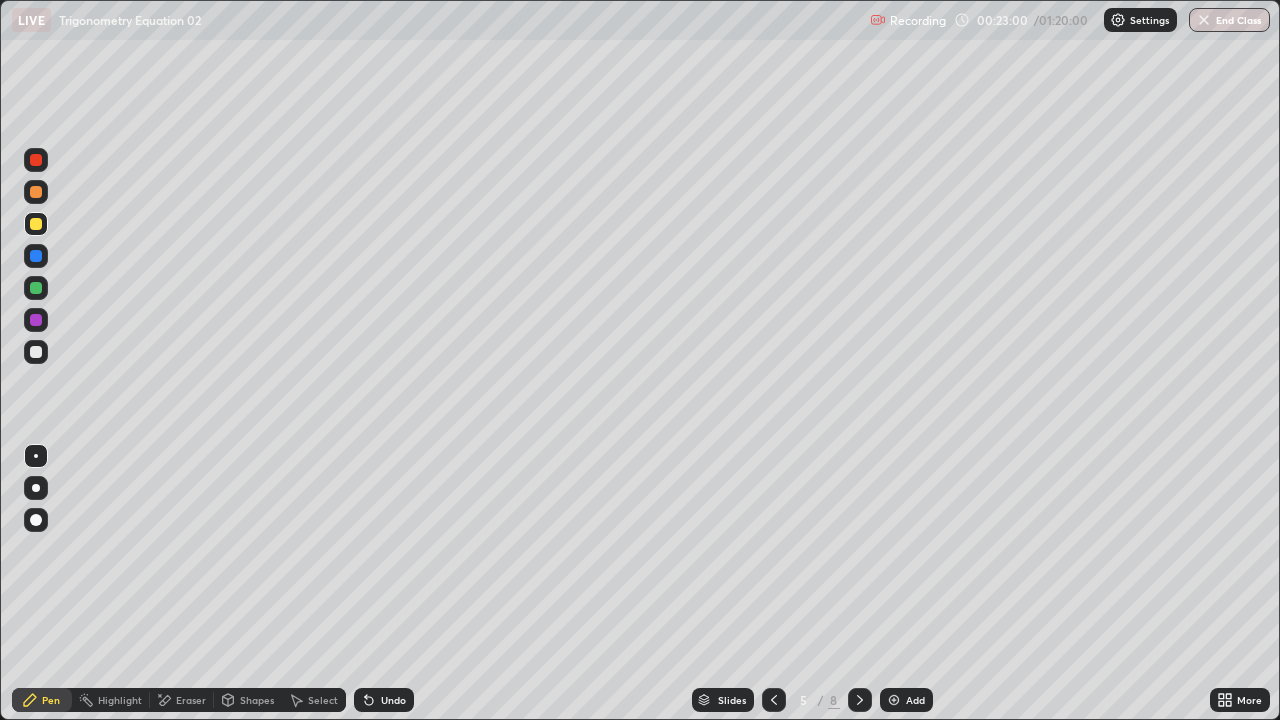 click 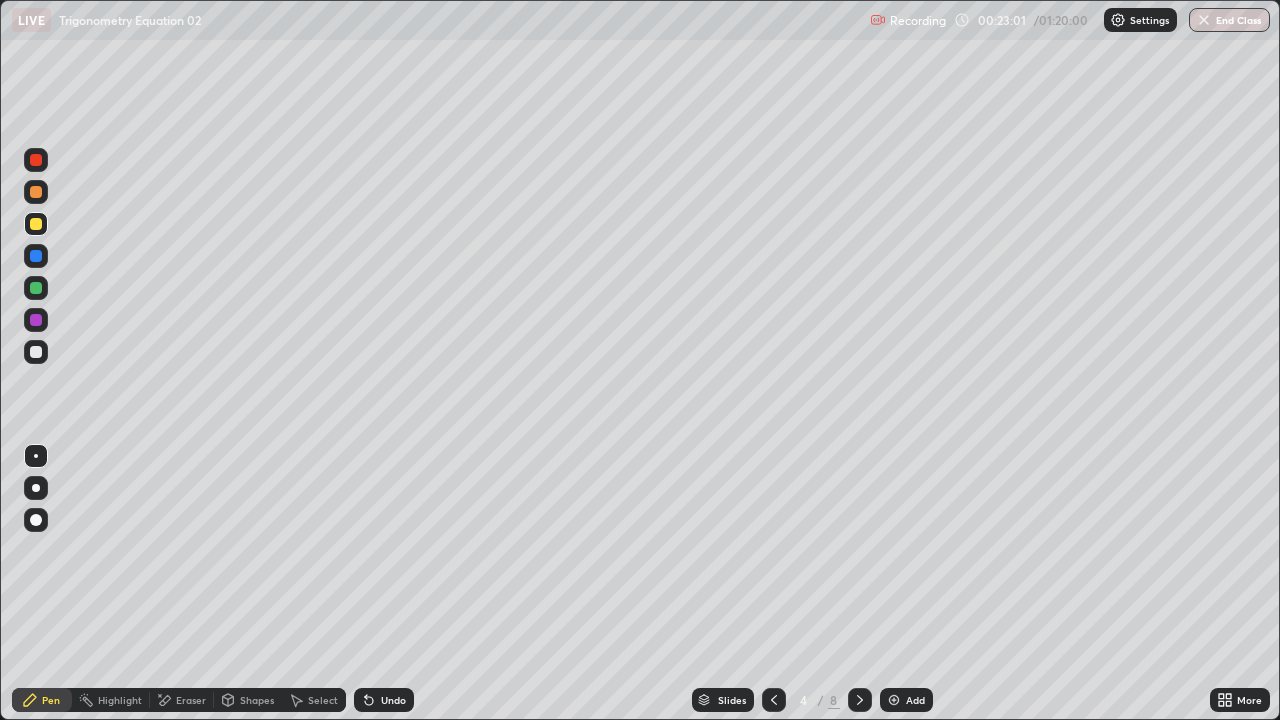 click 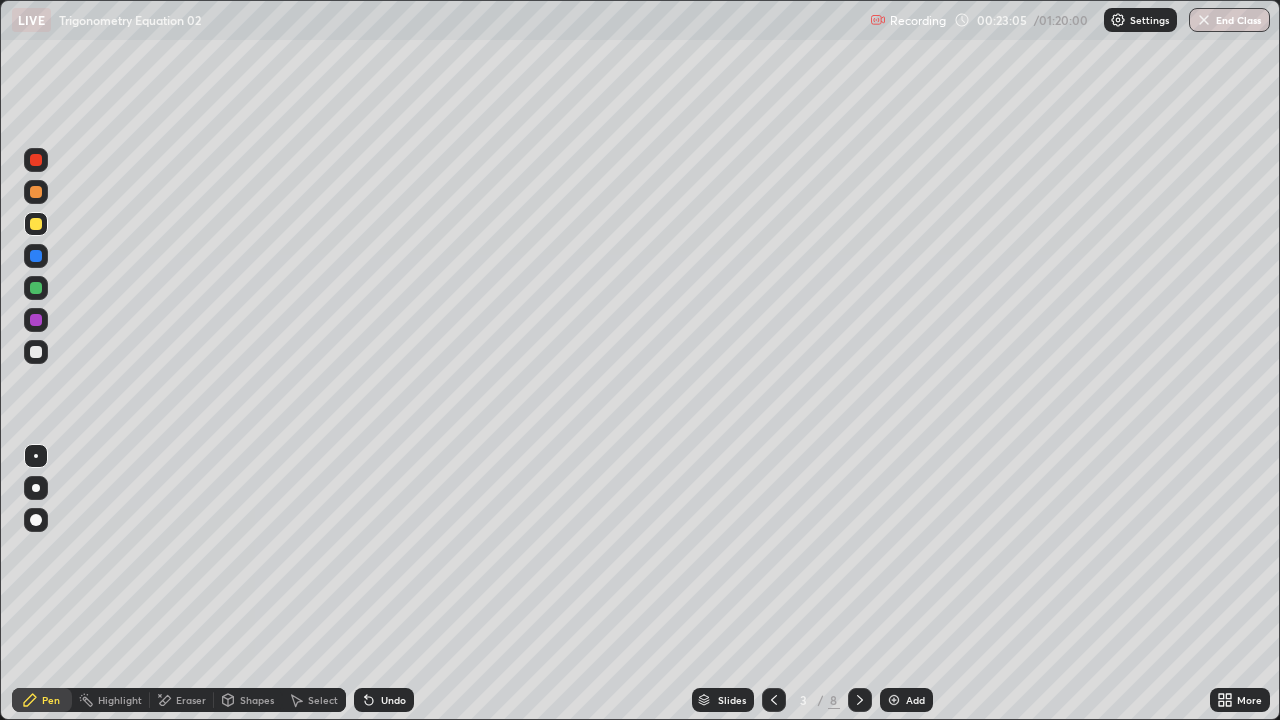 click at bounding box center [860, 700] 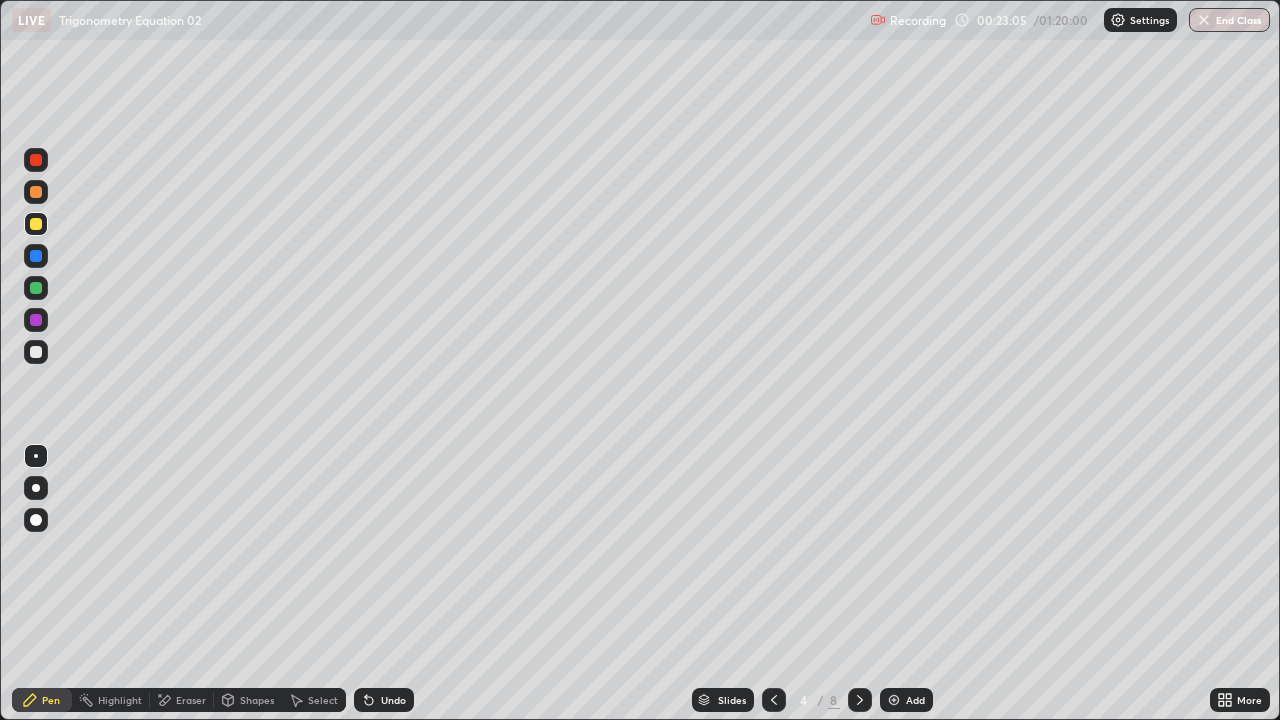 click 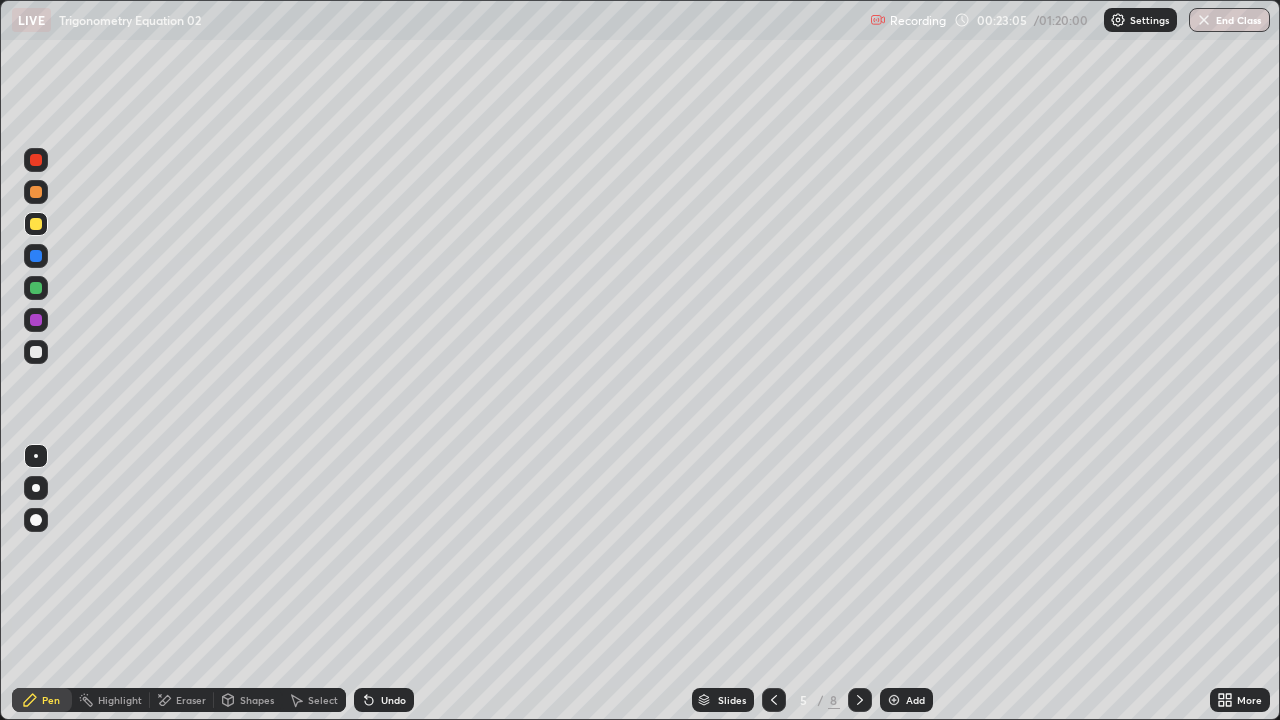 click 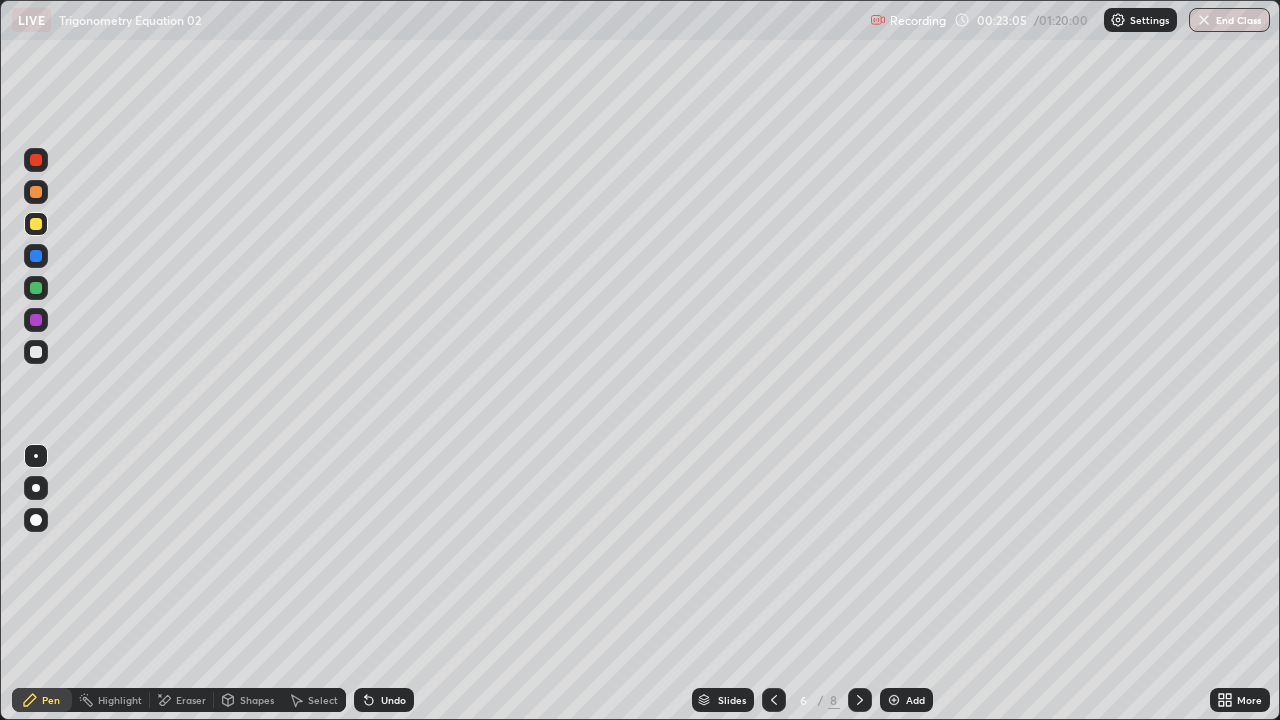 click 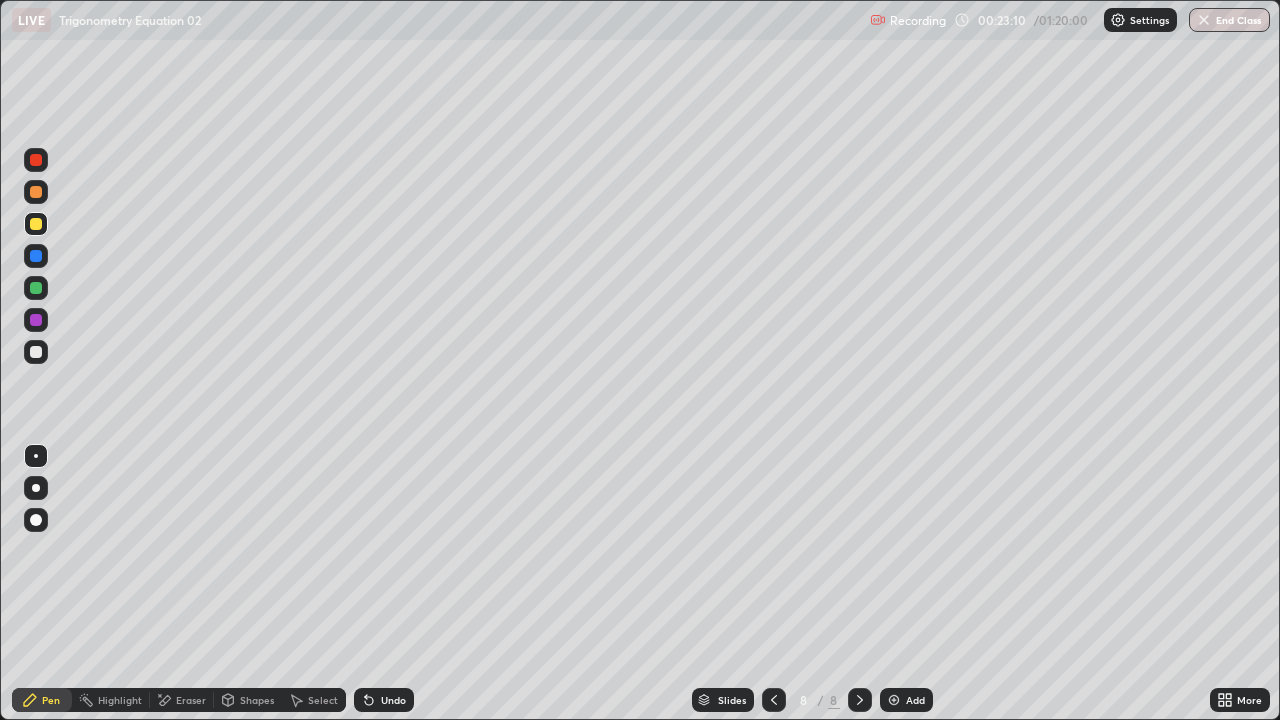 click at bounding box center [36, 352] 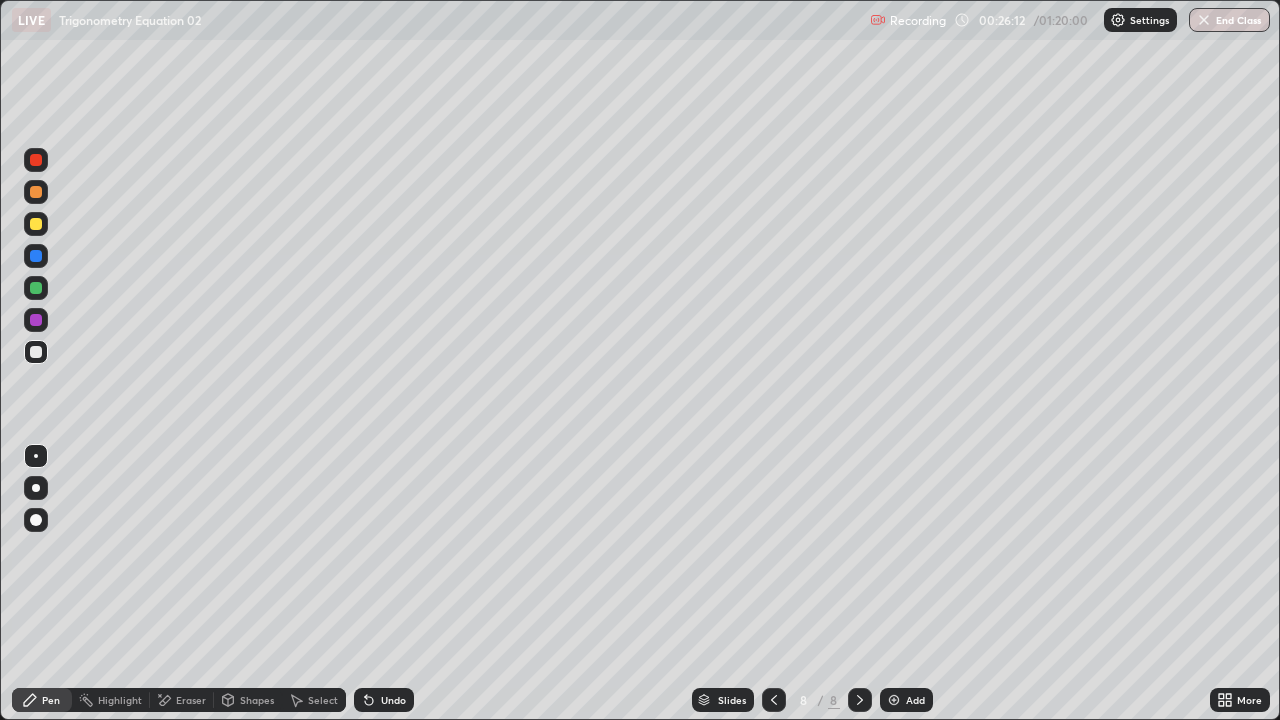 click 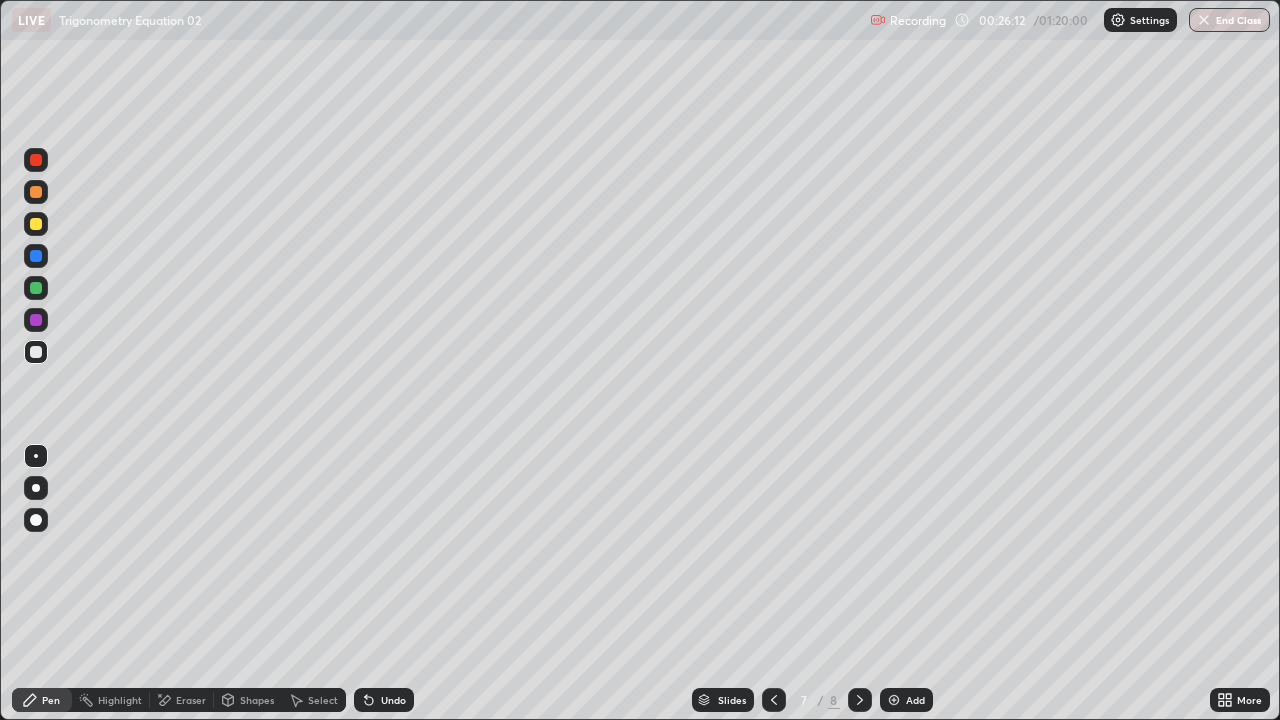 click 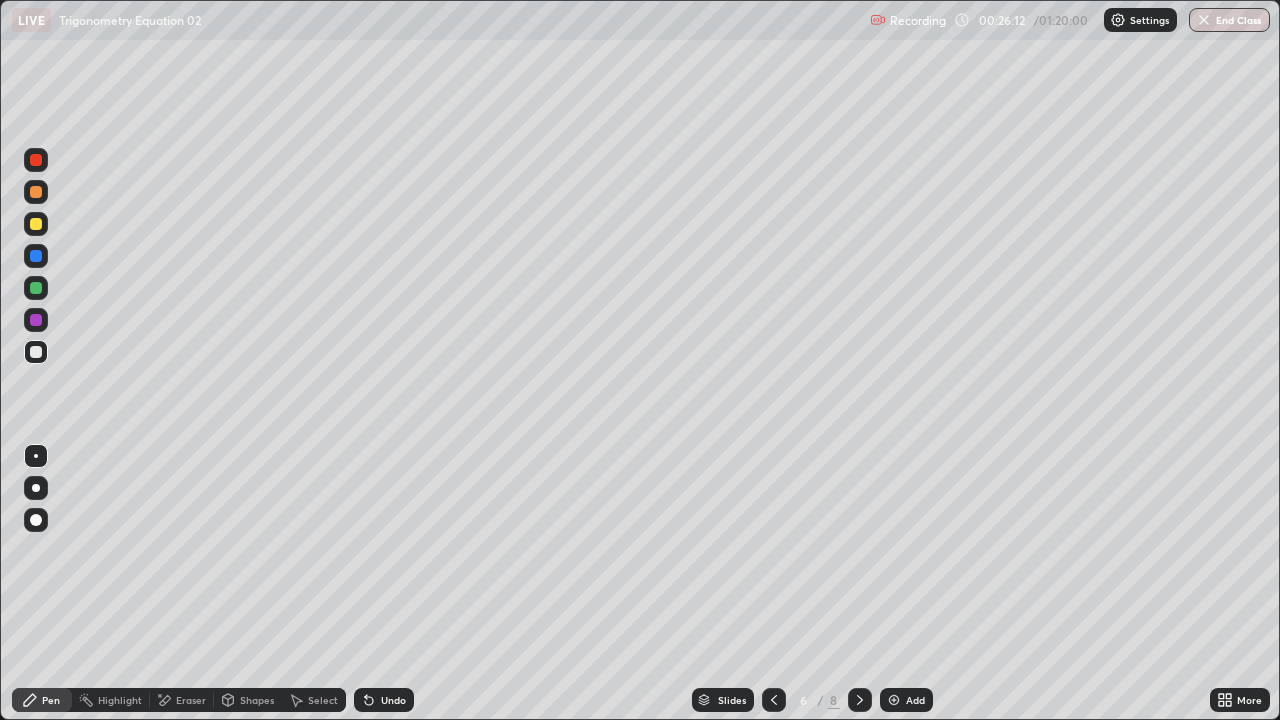 click 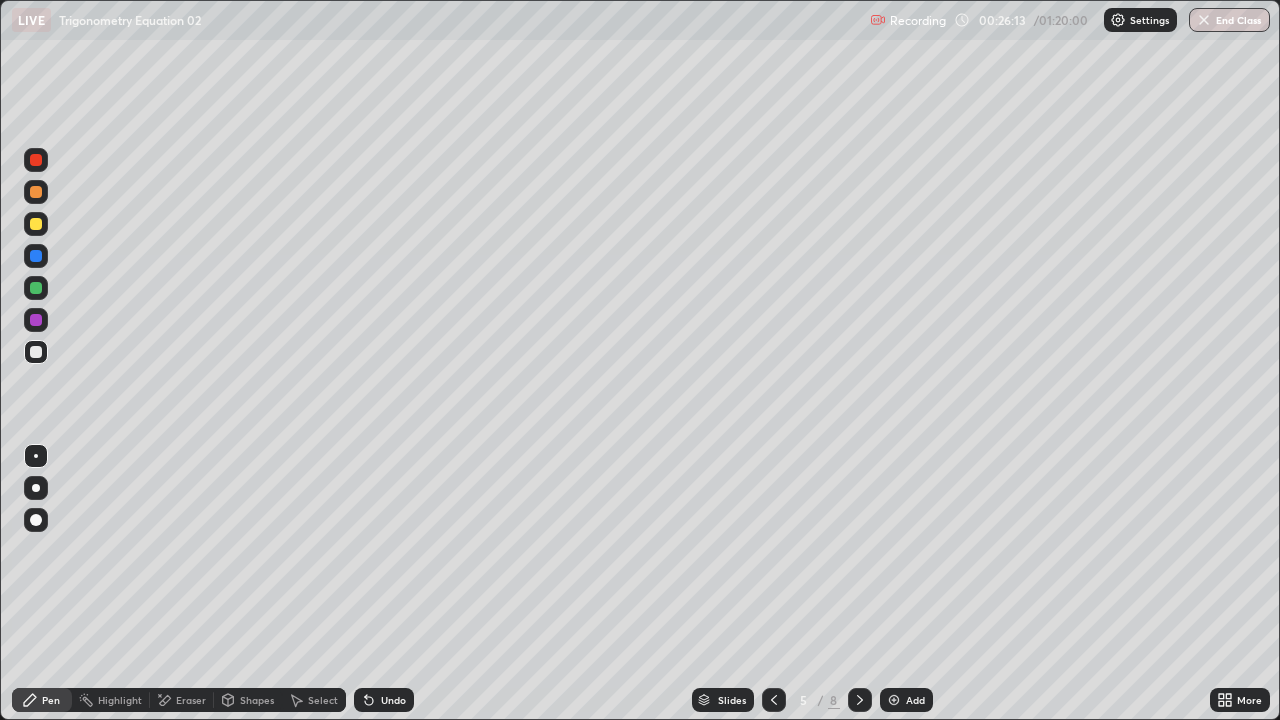 click 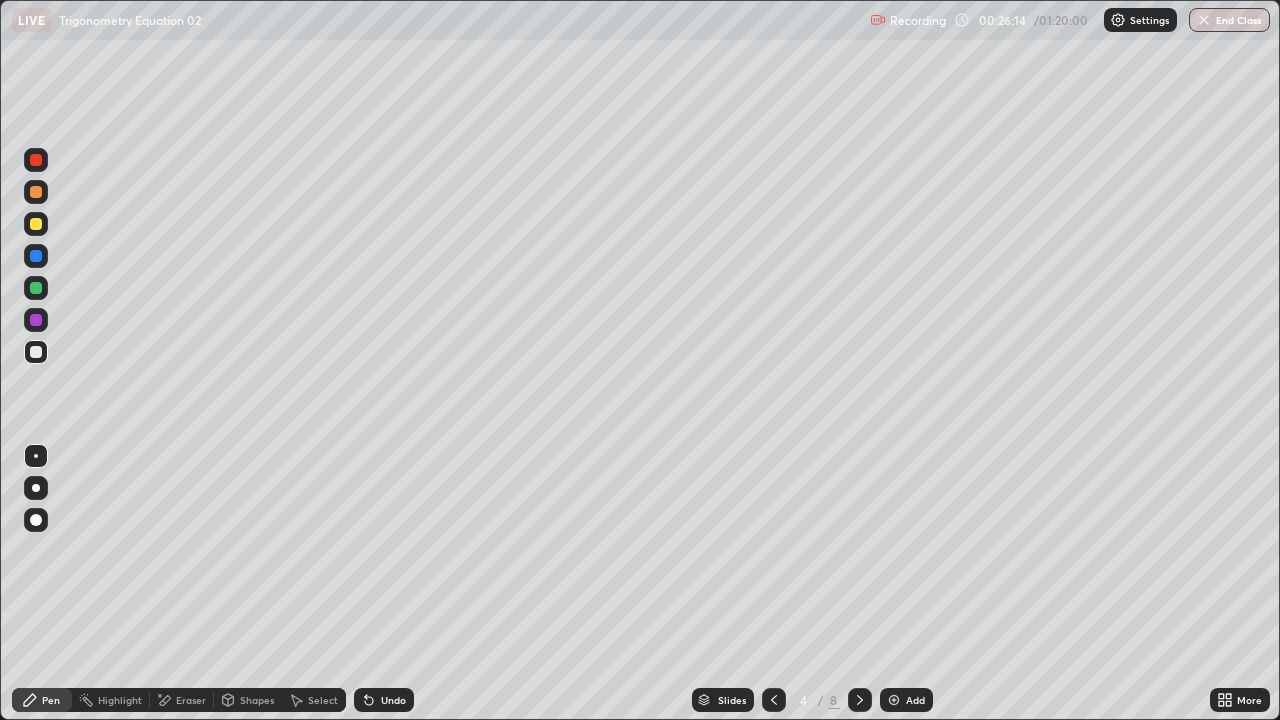 click 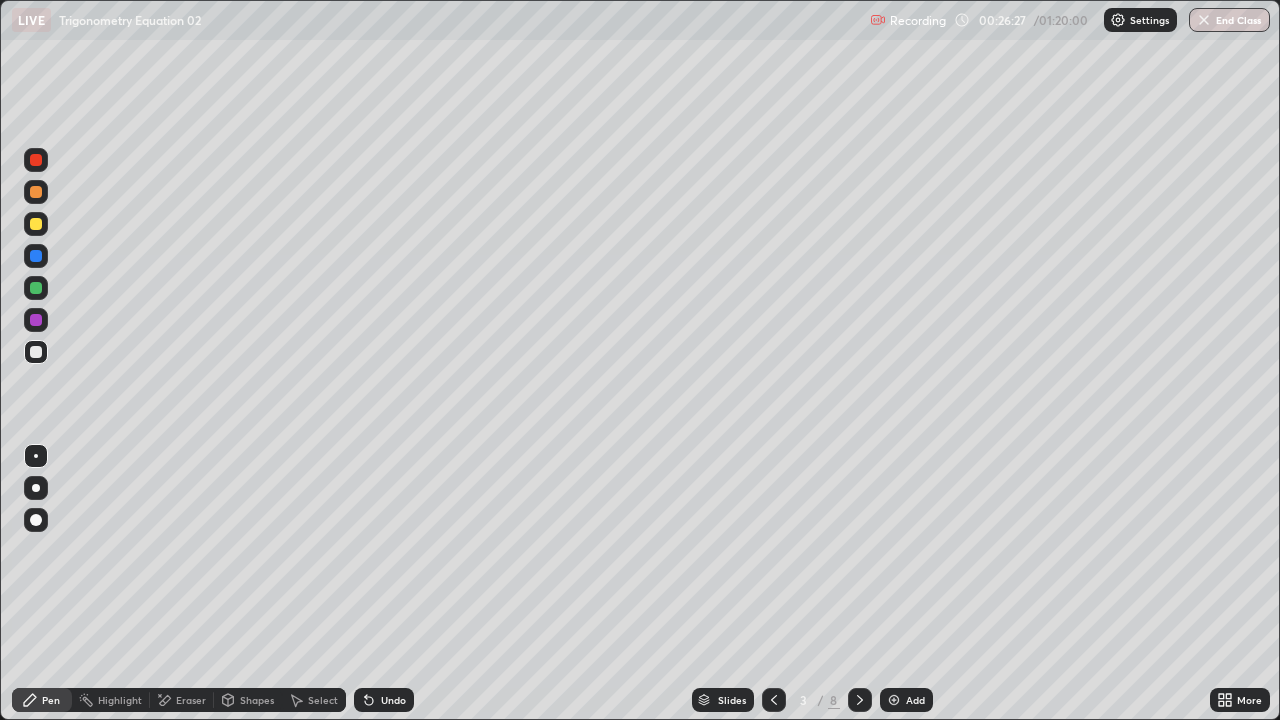 click 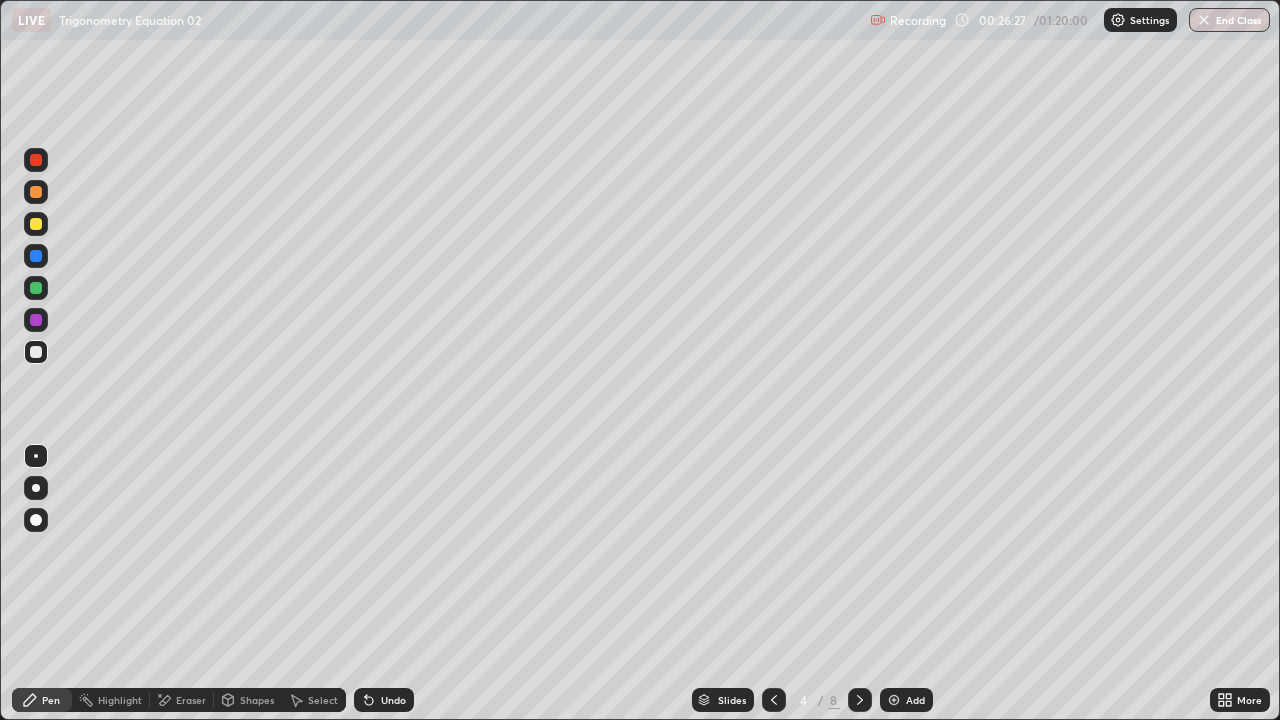 click 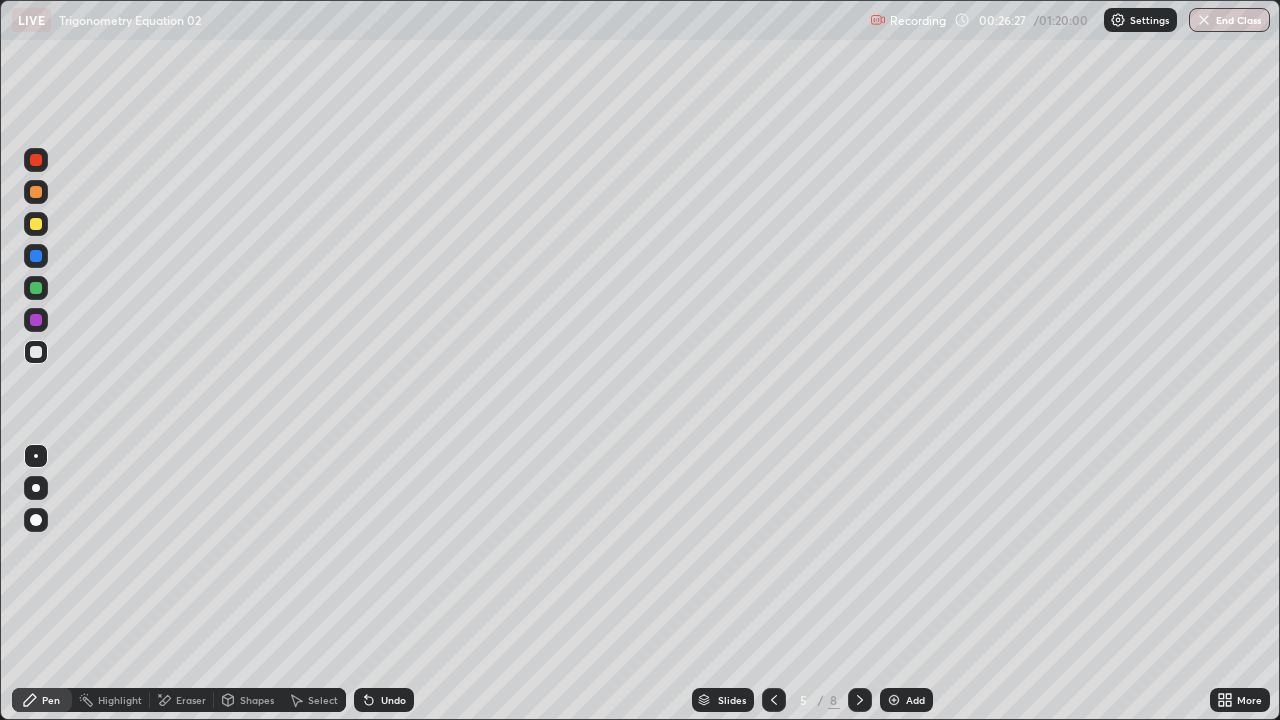click 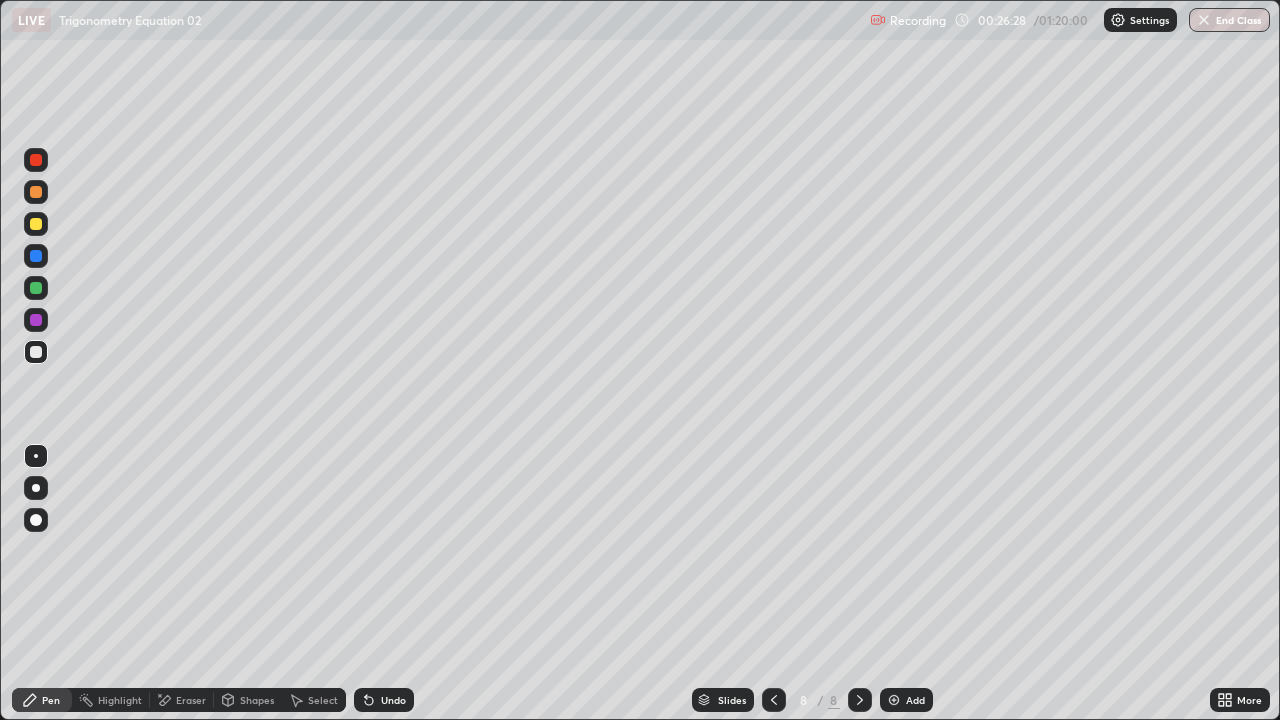 click at bounding box center [894, 700] 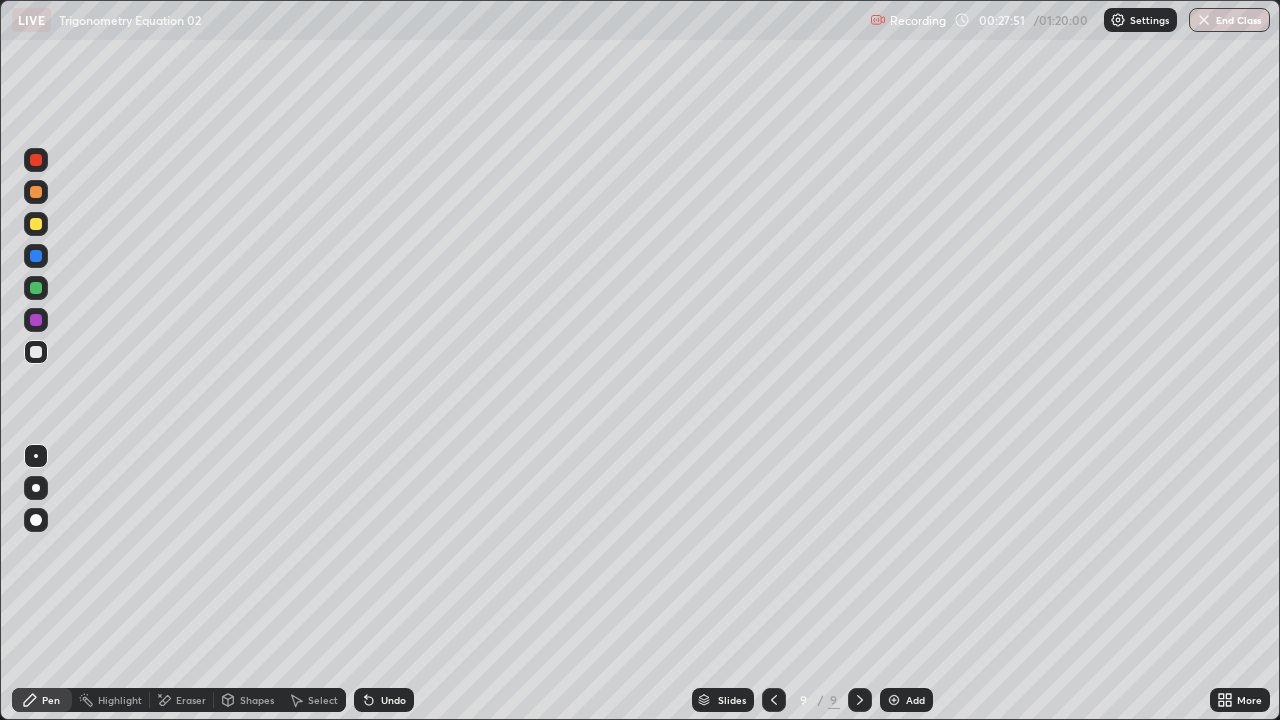 click on "Add" at bounding box center (915, 700) 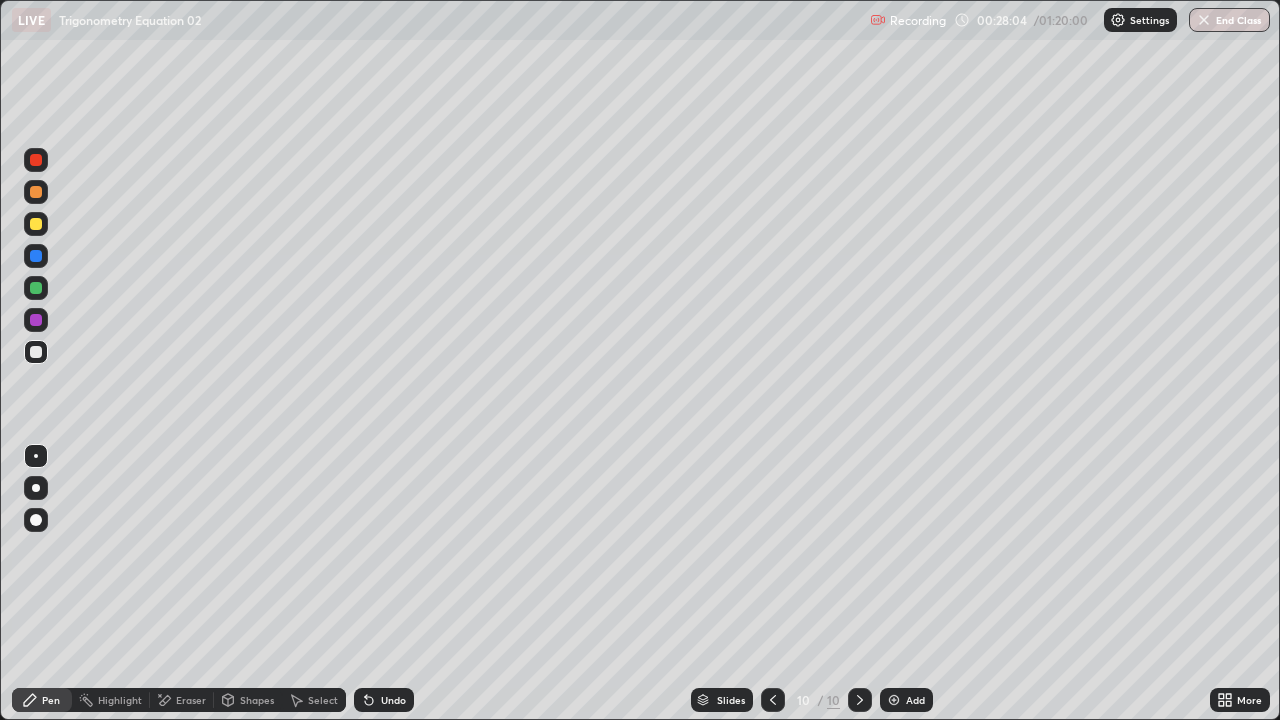 click on "Undo" at bounding box center (393, 700) 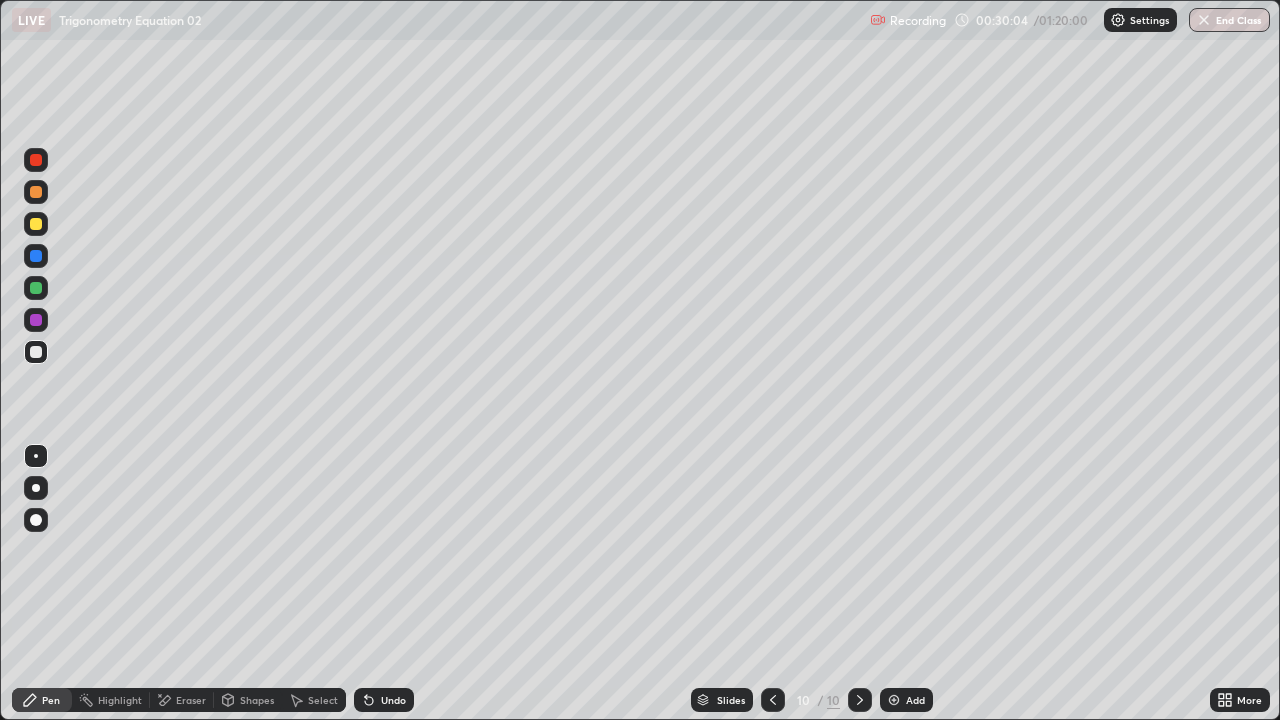 click on "Undo" at bounding box center [393, 700] 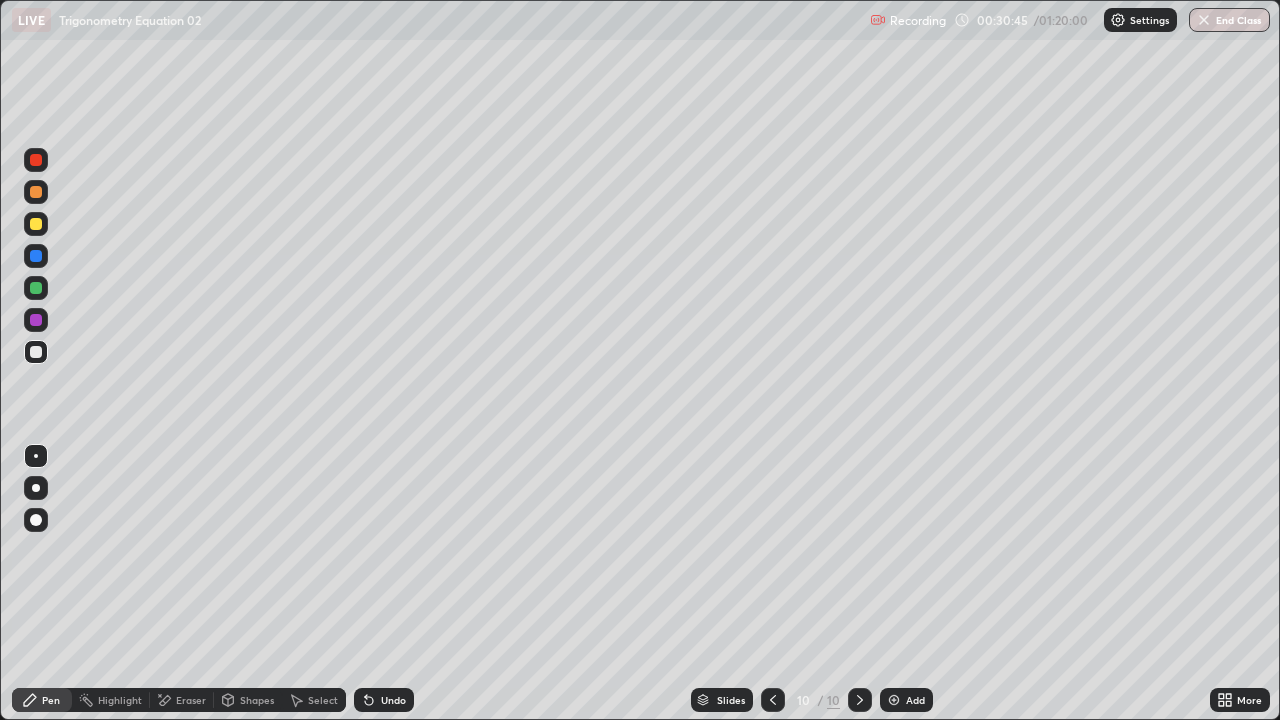 click on "Add" at bounding box center (915, 700) 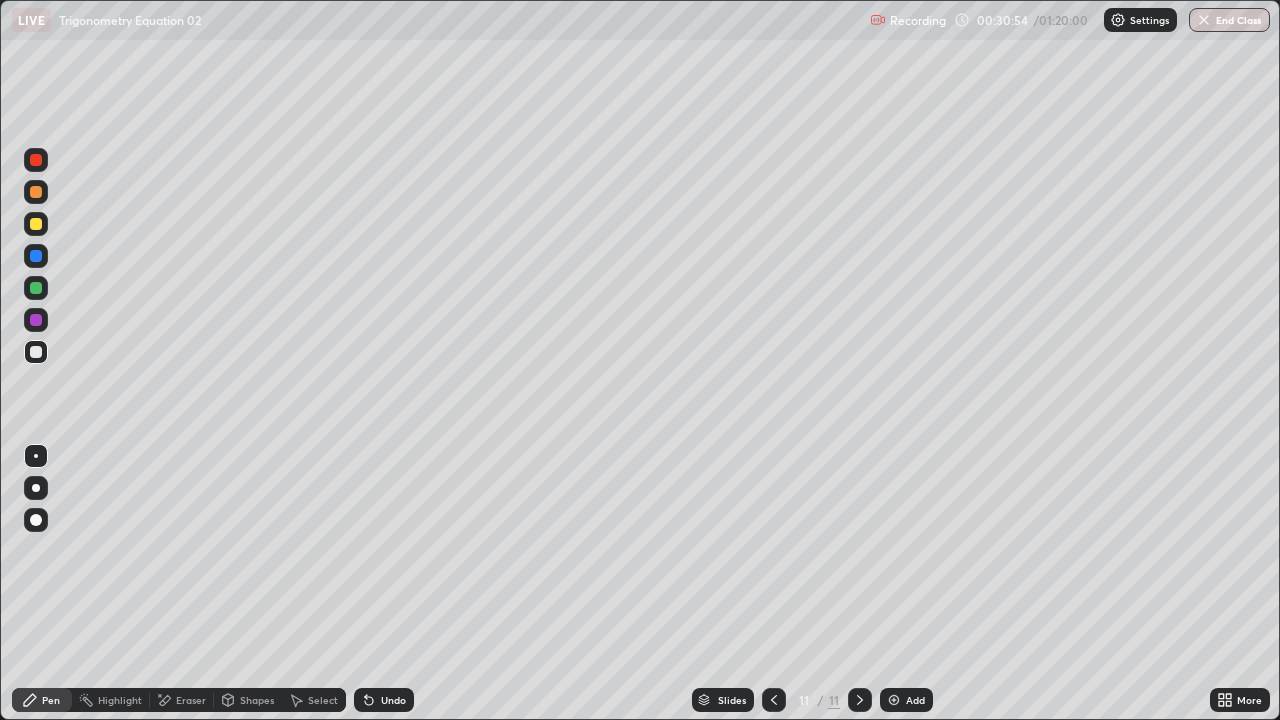 click on "Undo" at bounding box center [393, 700] 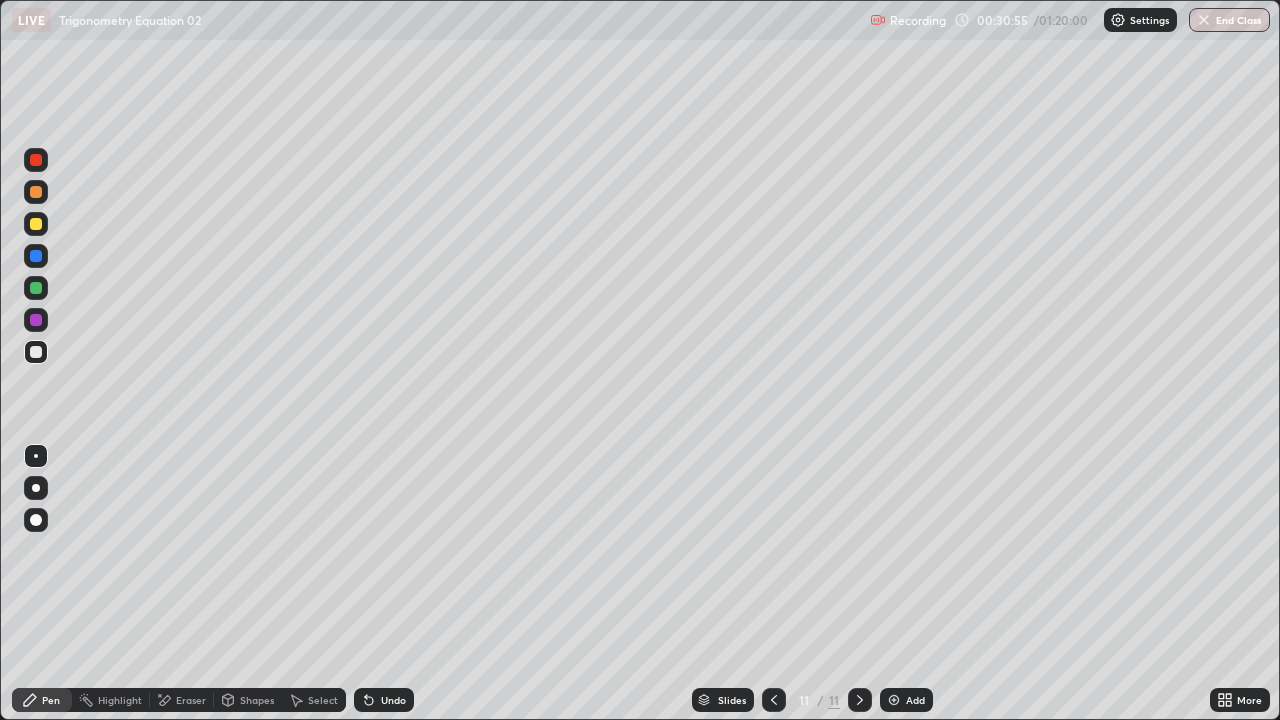 click on "Undo" at bounding box center [384, 700] 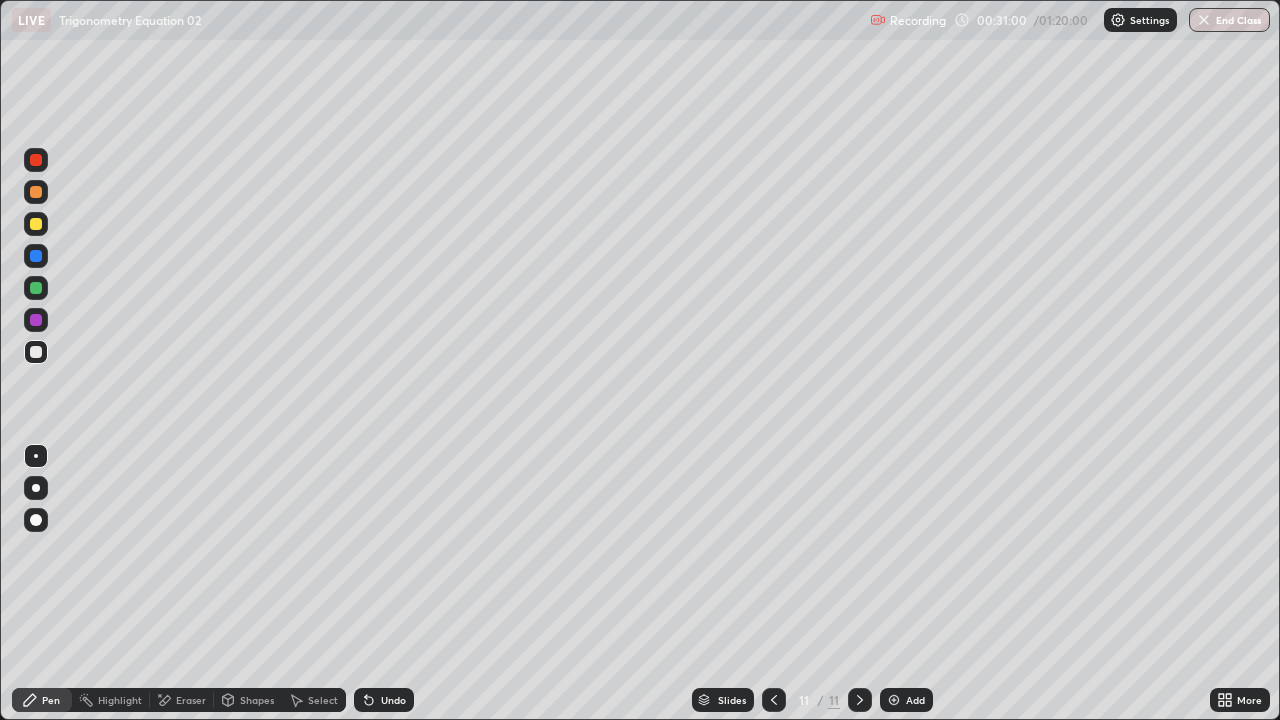 click on "Undo" at bounding box center [384, 700] 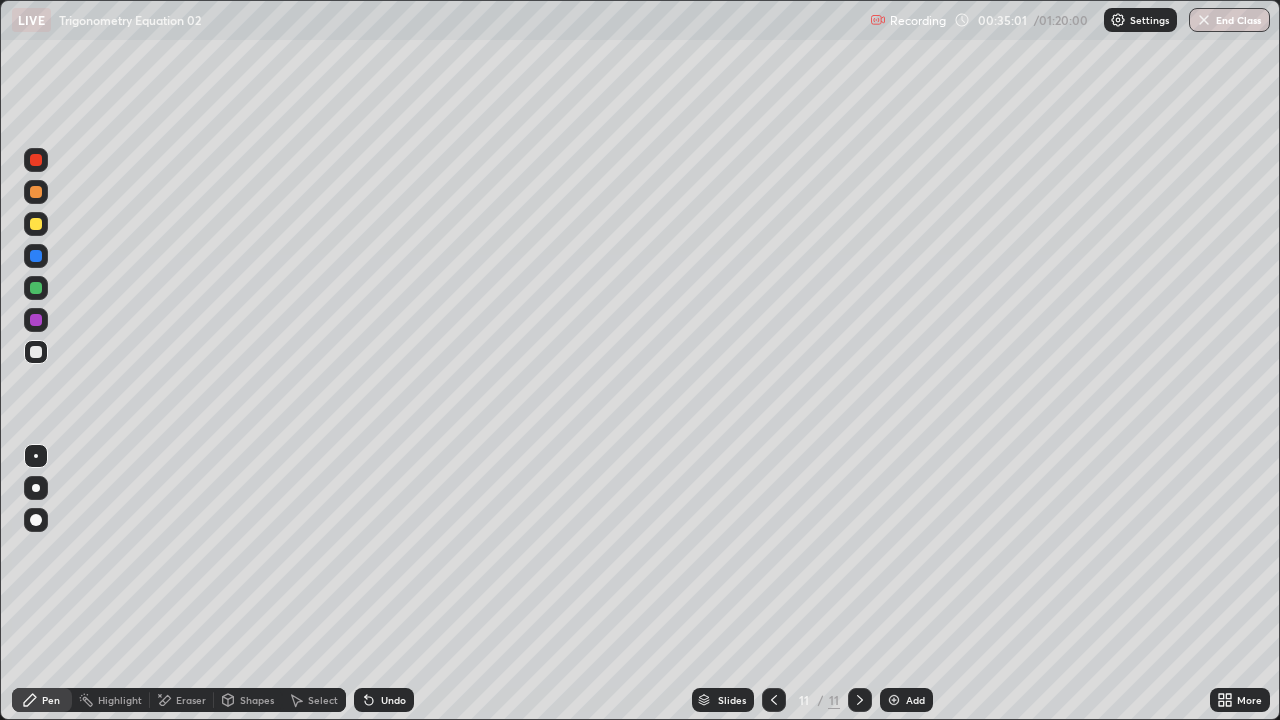 click on "Undo" at bounding box center (393, 700) 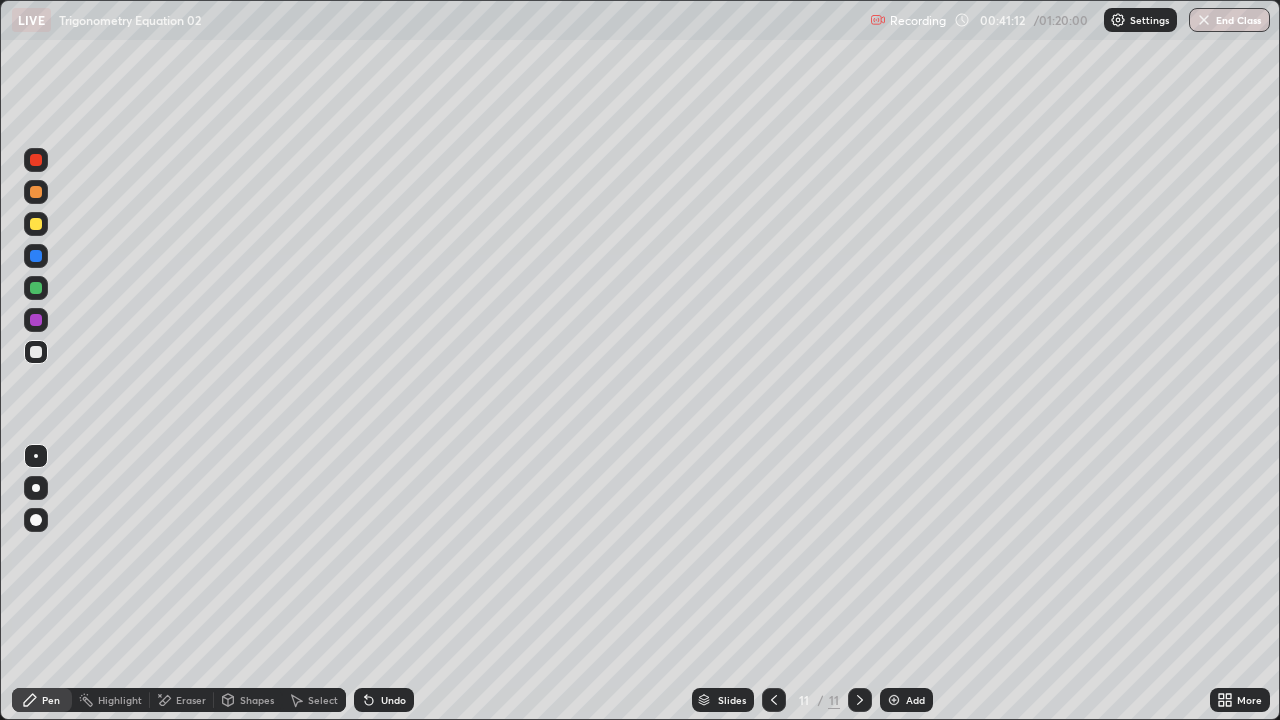 click at bounding box center (894, 700) 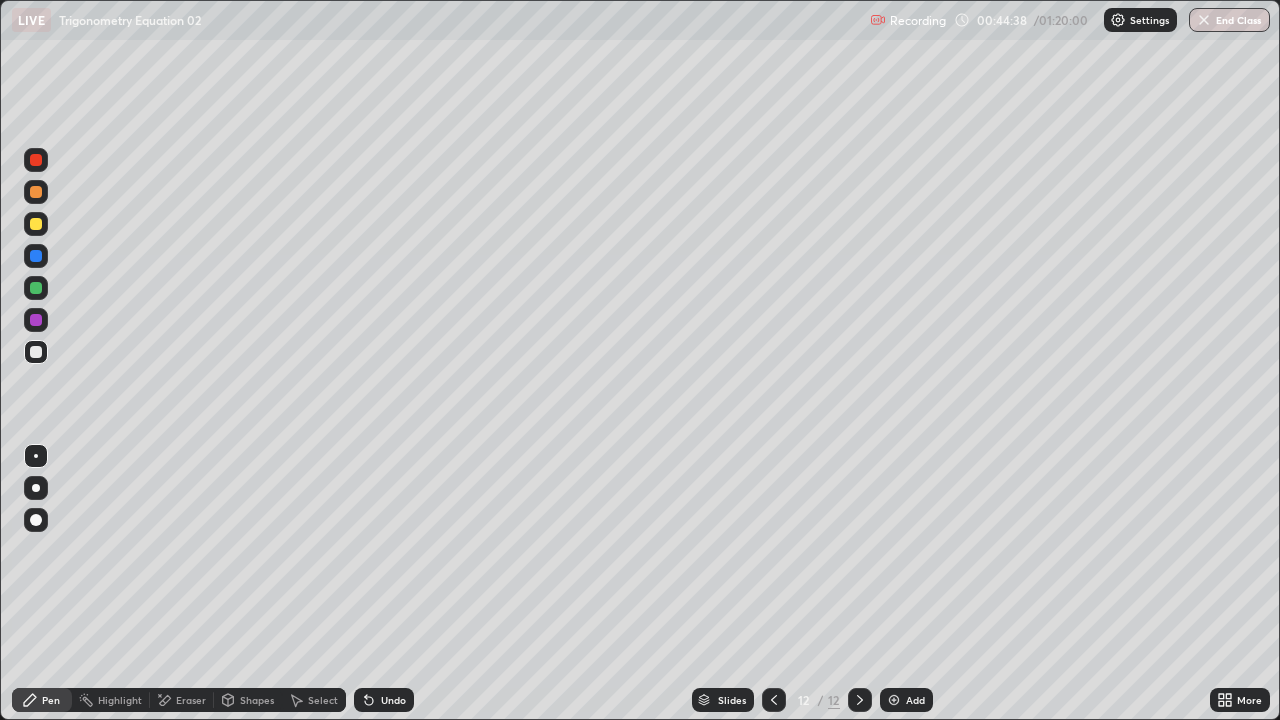 click on "Eraser" at bounding box center [191, 700] 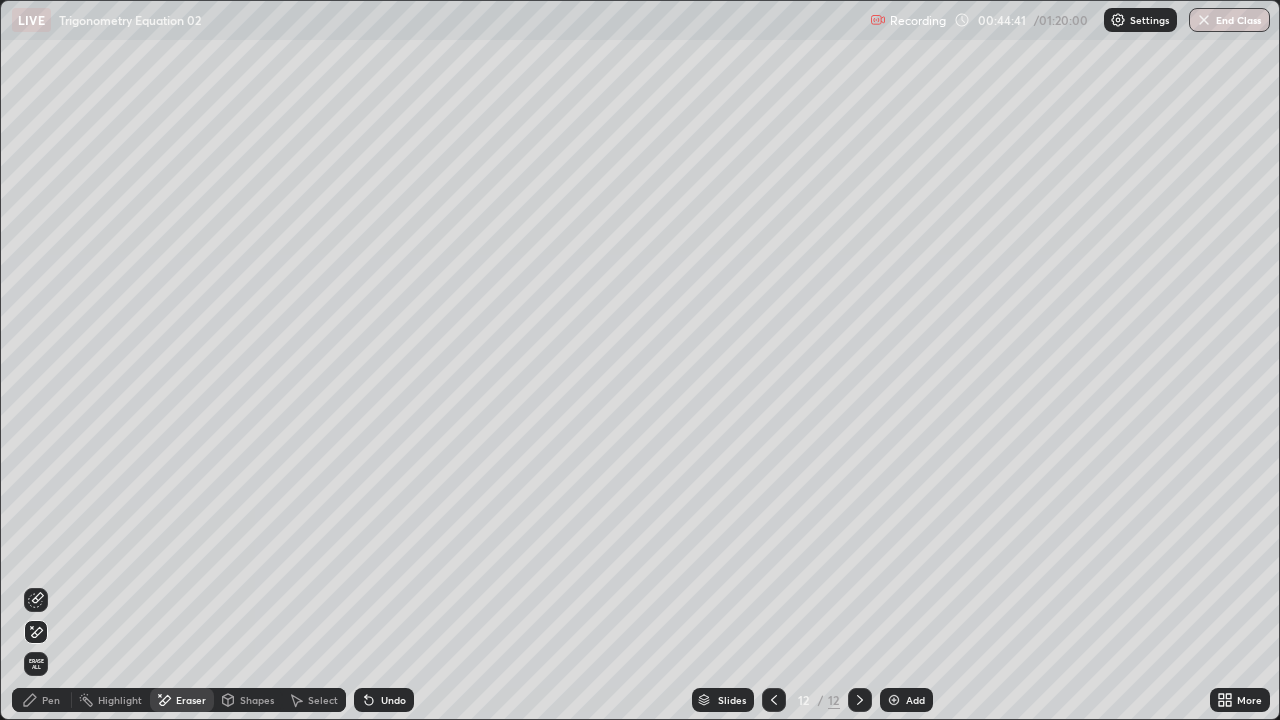 click on "Pen" at bounding box center (42, 700) 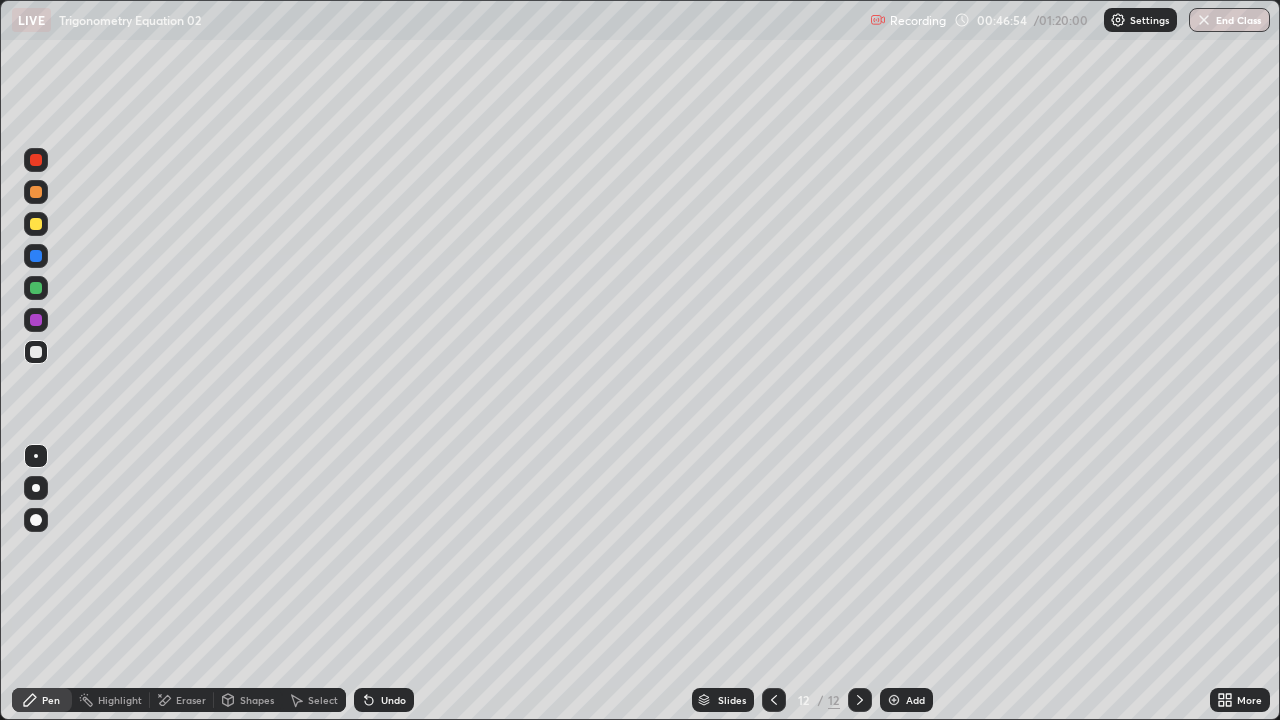click on "Eraser" at bounding box center [191, 700] 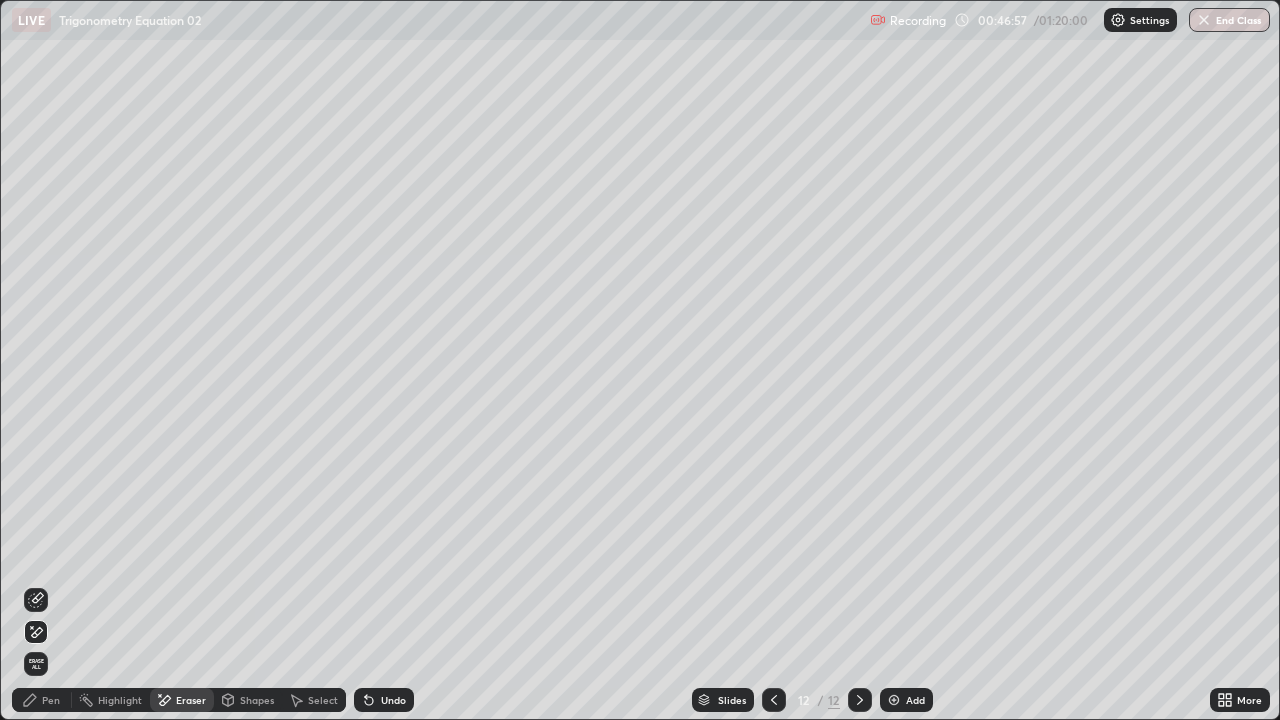click on "Pen" at bounding box center (51, 700) 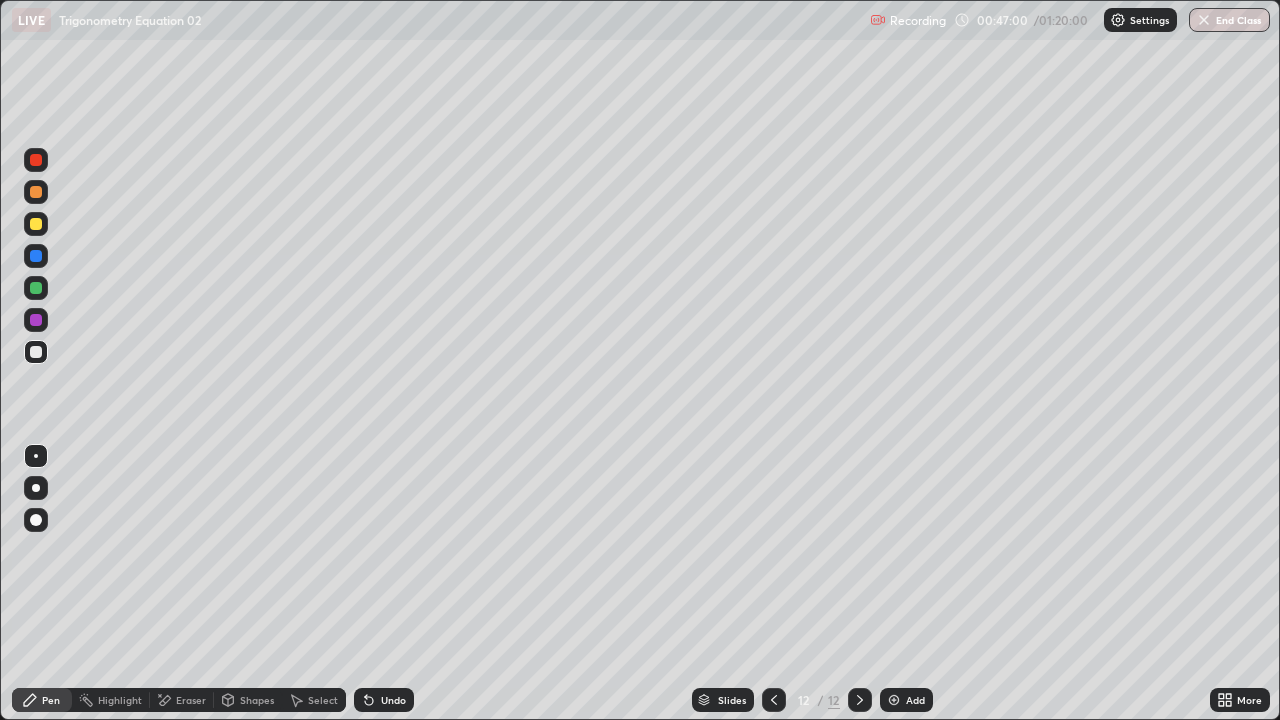 click on "Eraser" at bounding box center (191, 700) 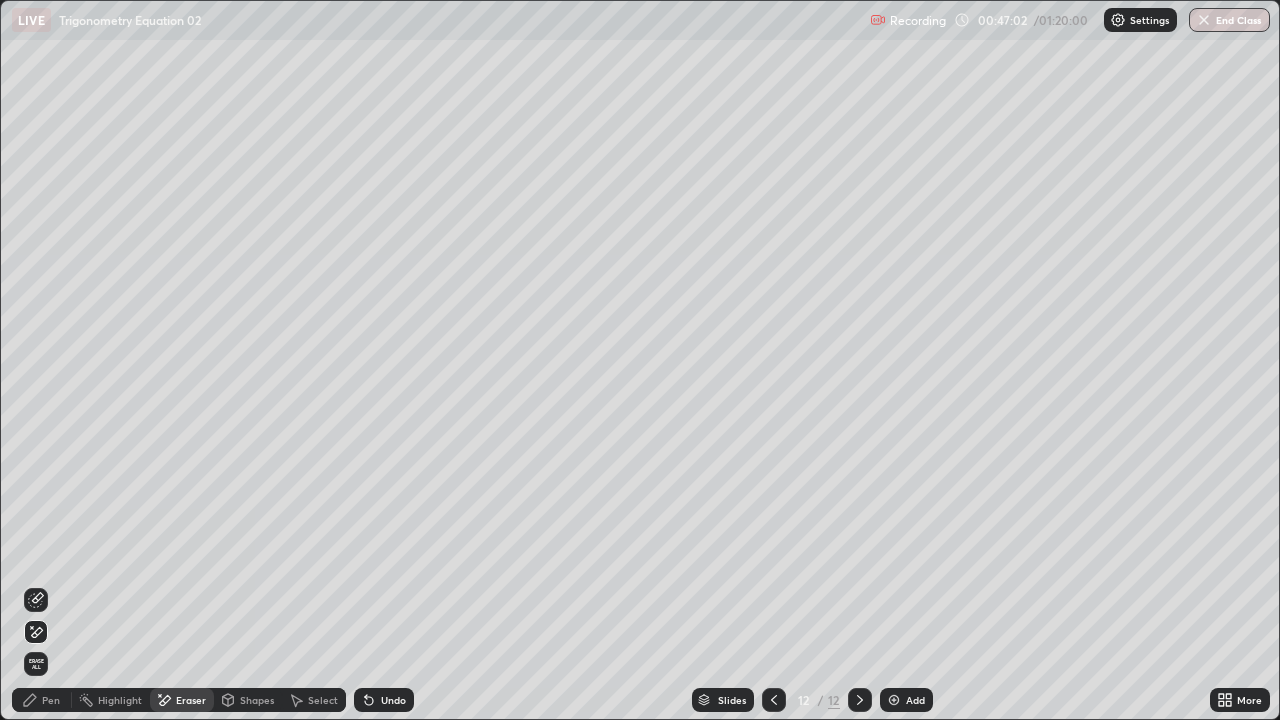 click on "Pen" at bounding box center (51, 700) 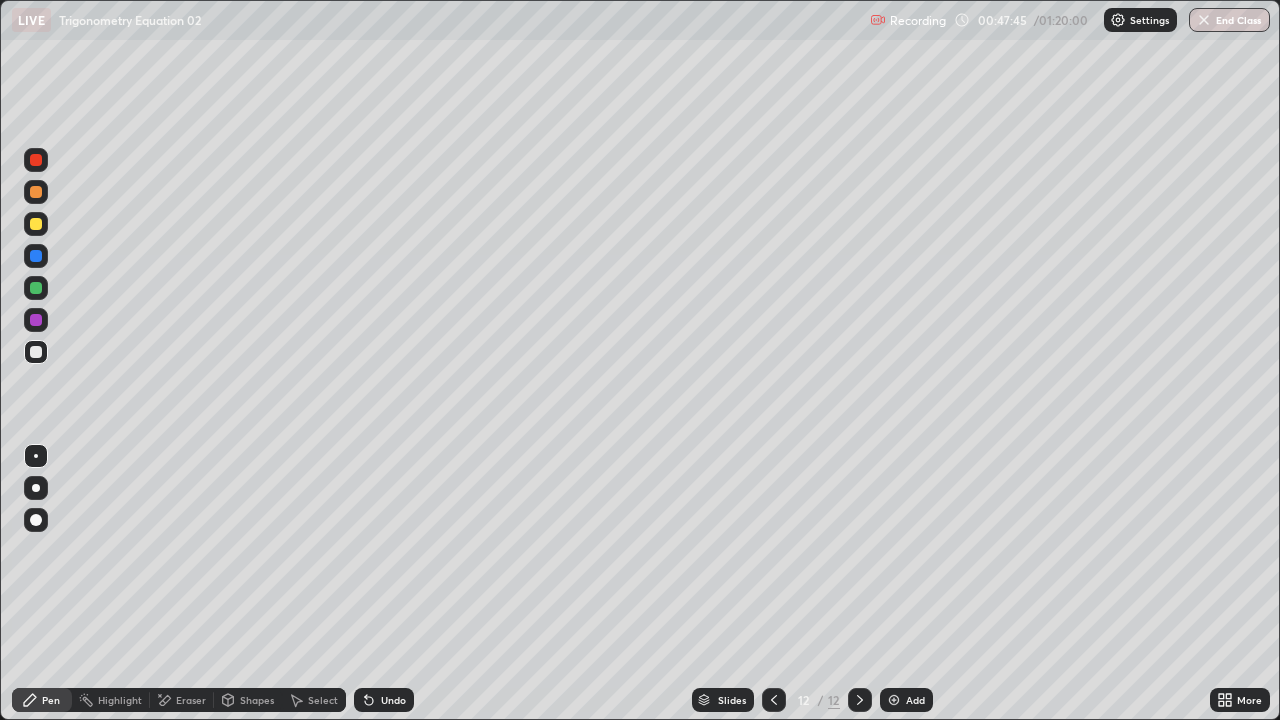 click on "Eraser" at bounding box center [191, 700] 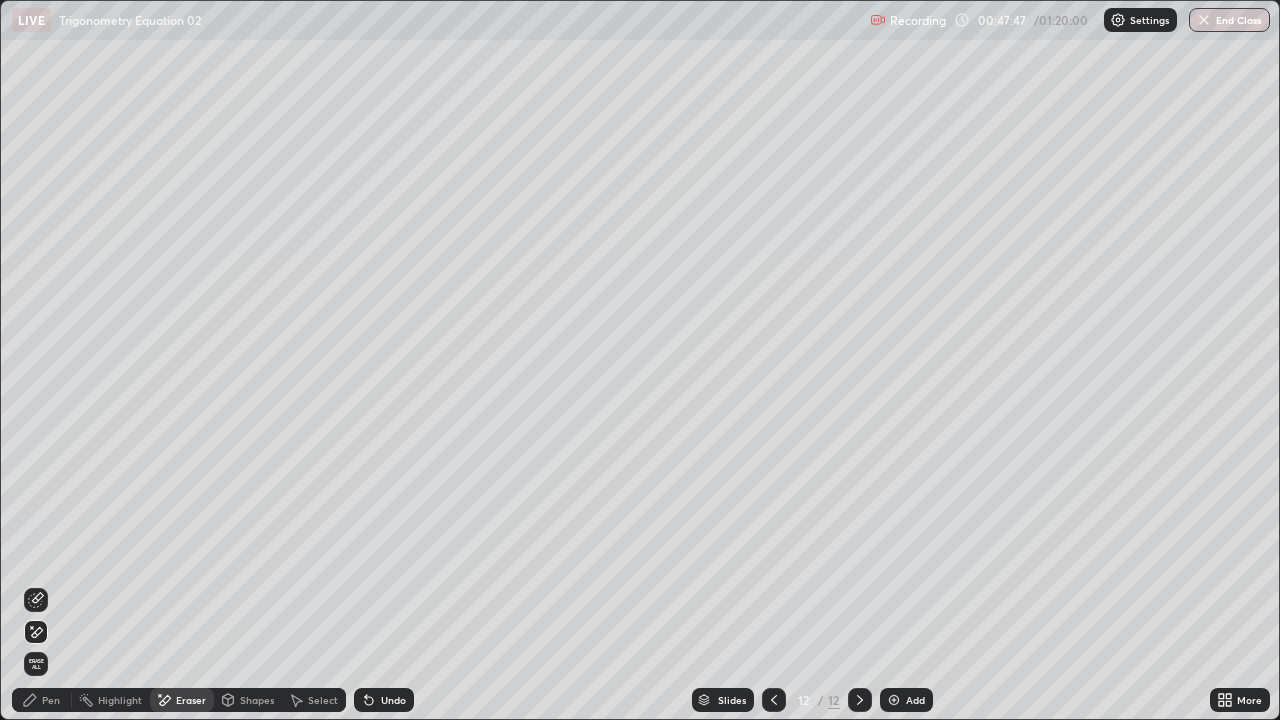 click on "Pen" at bounding box center (42, 700) 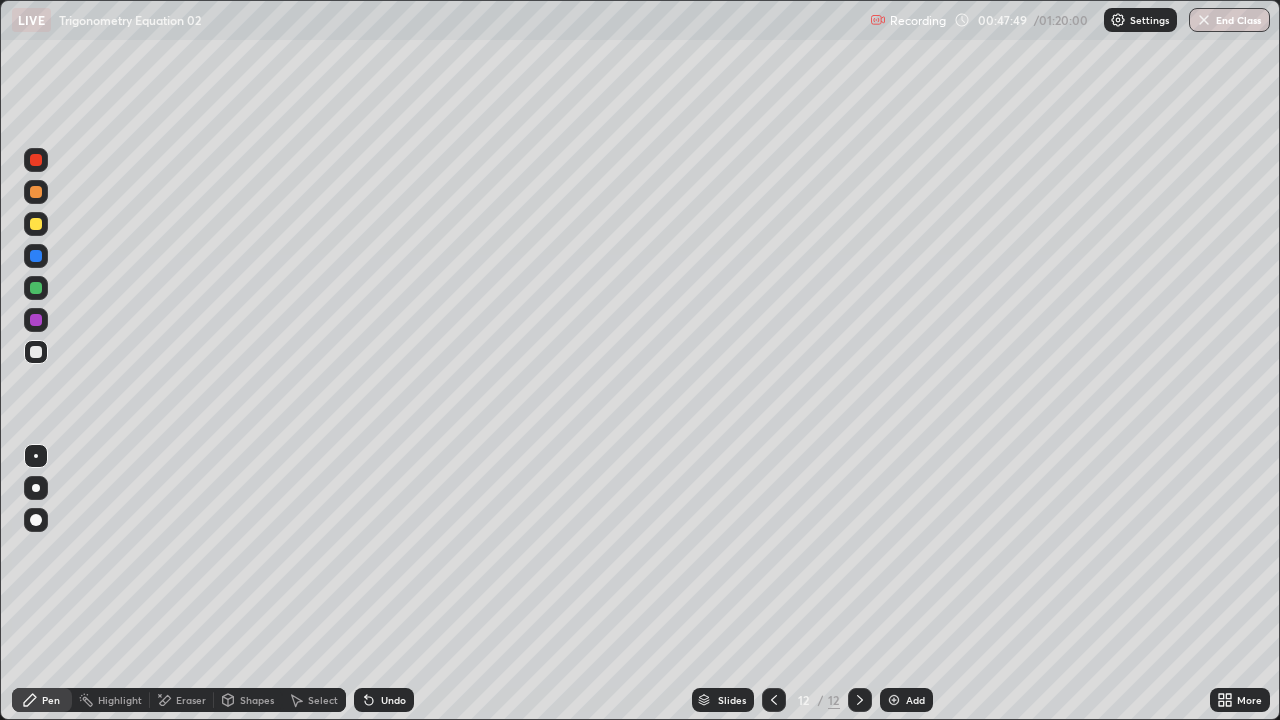 click on "Eraser" at bounding box center (191, 700) 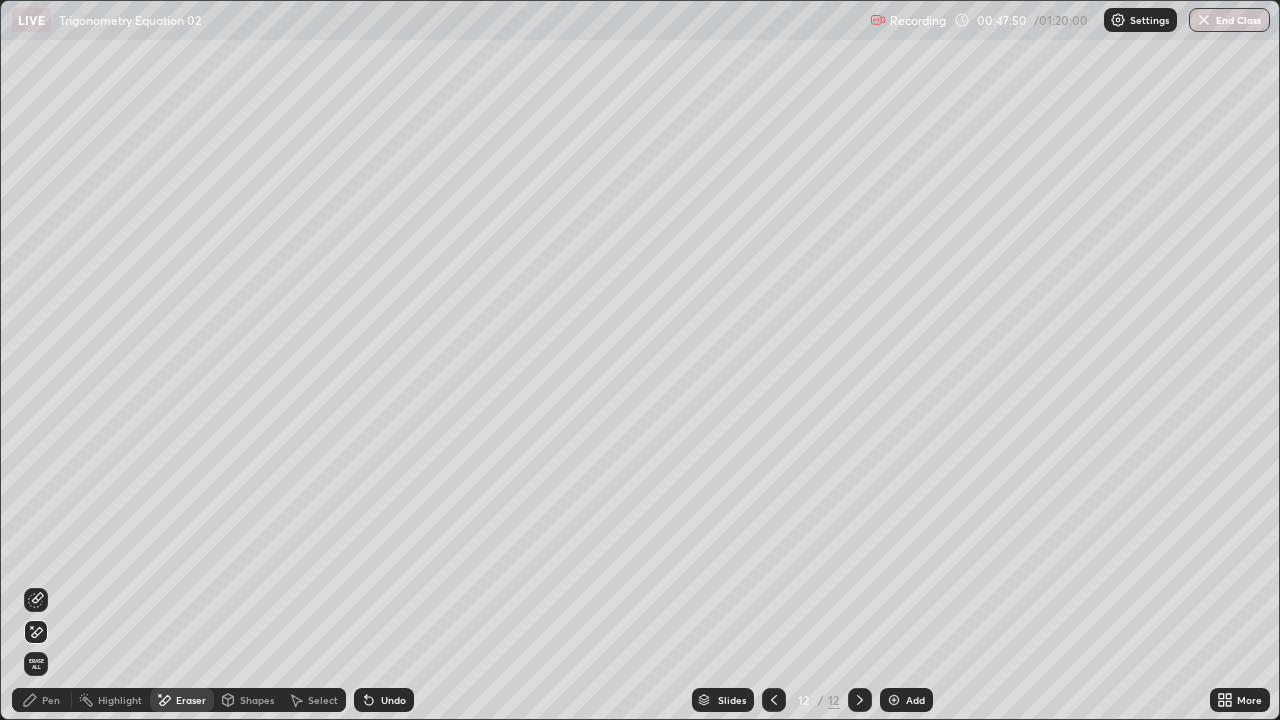 click on "Pen" at bounding box center (51, 700) 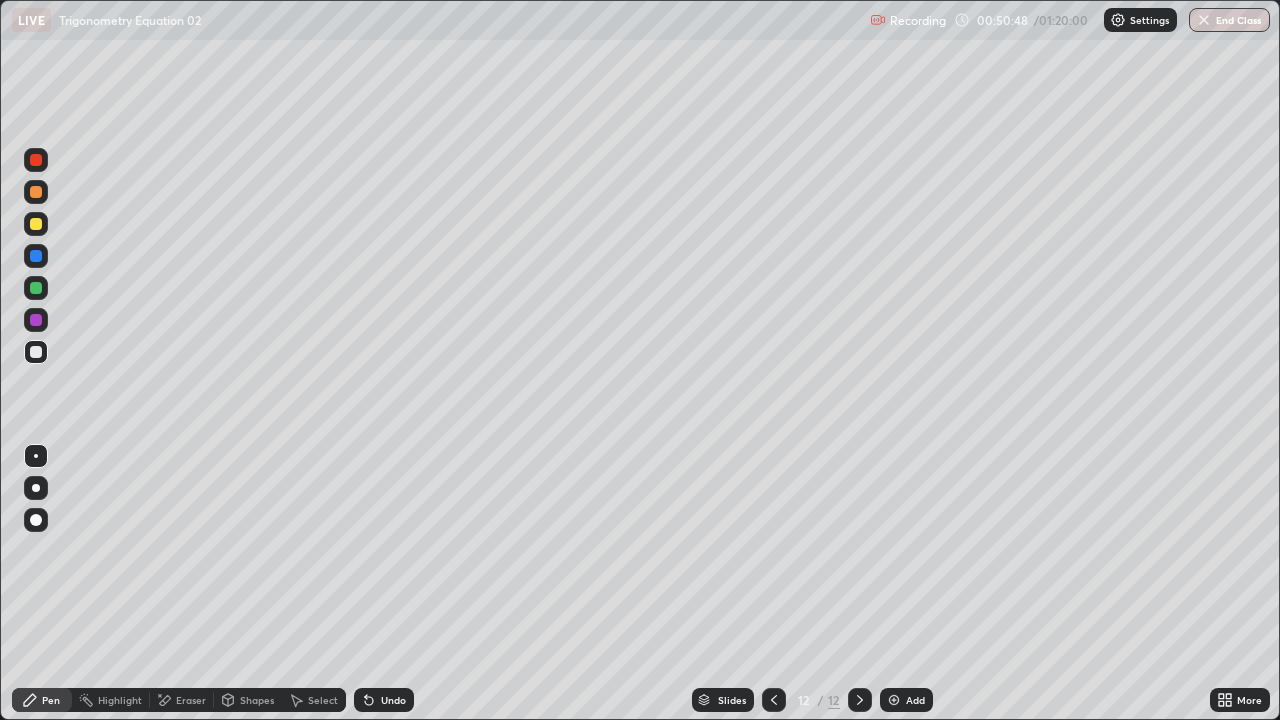 click at bounding box center (36, 352) 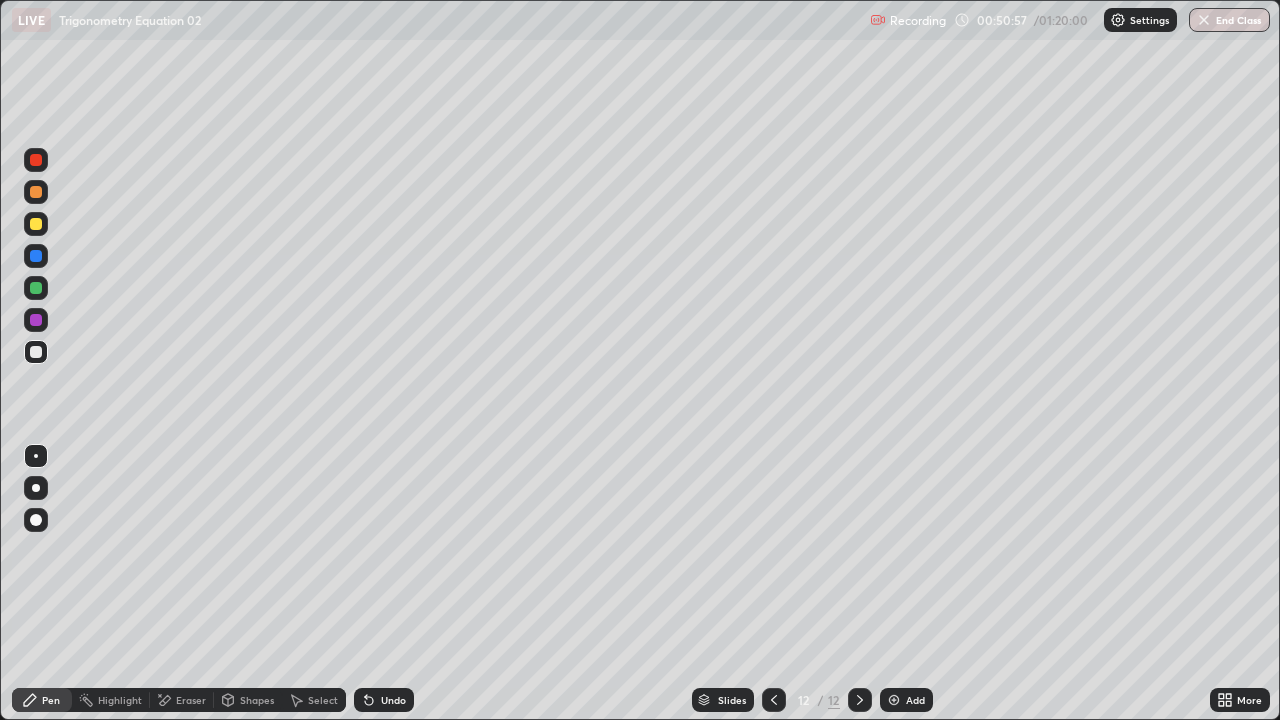 click on "Eraser" at bounding box center [191, 700] 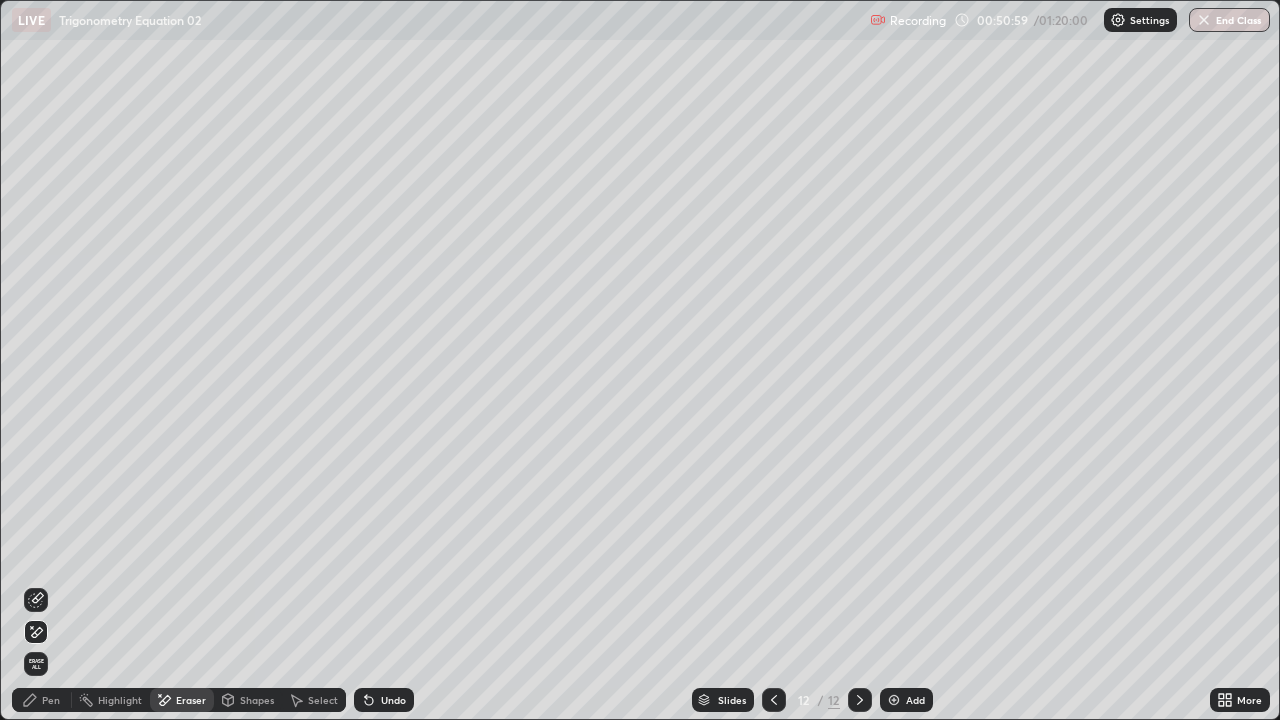 click on "Pen" at bounding box center [51, 700] 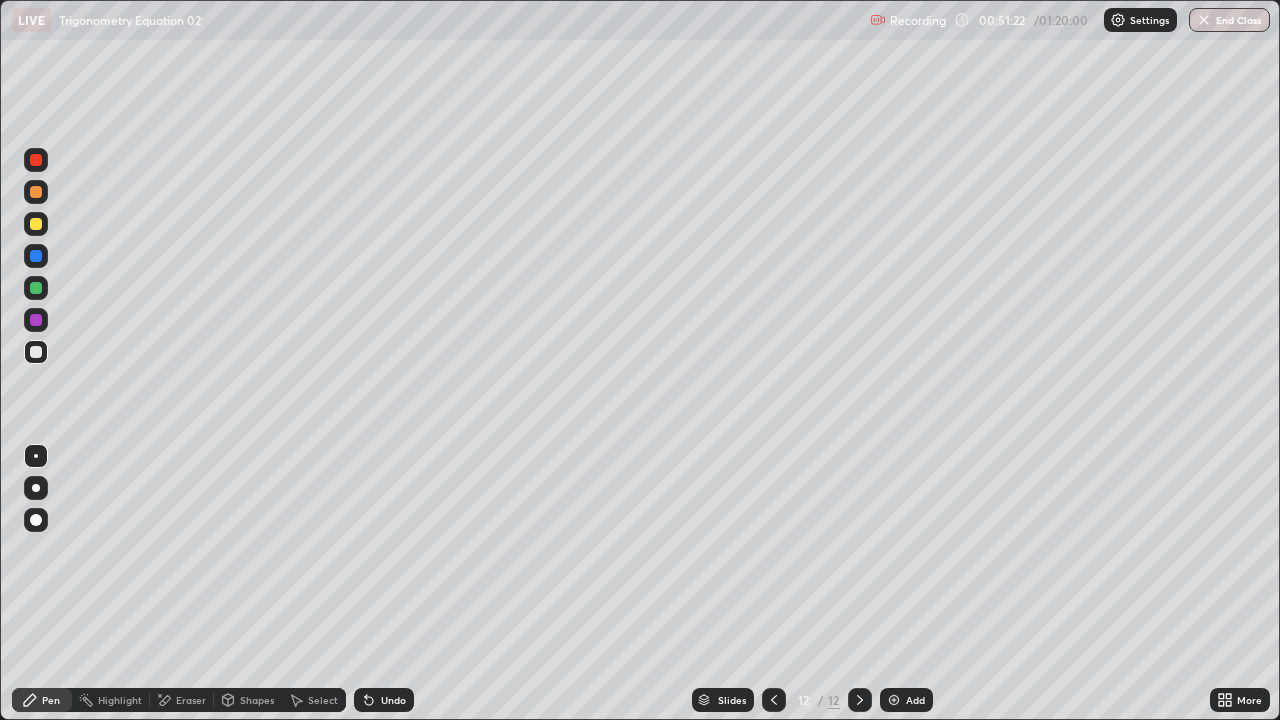 click on "Undo" at bounding box center [393, 700] 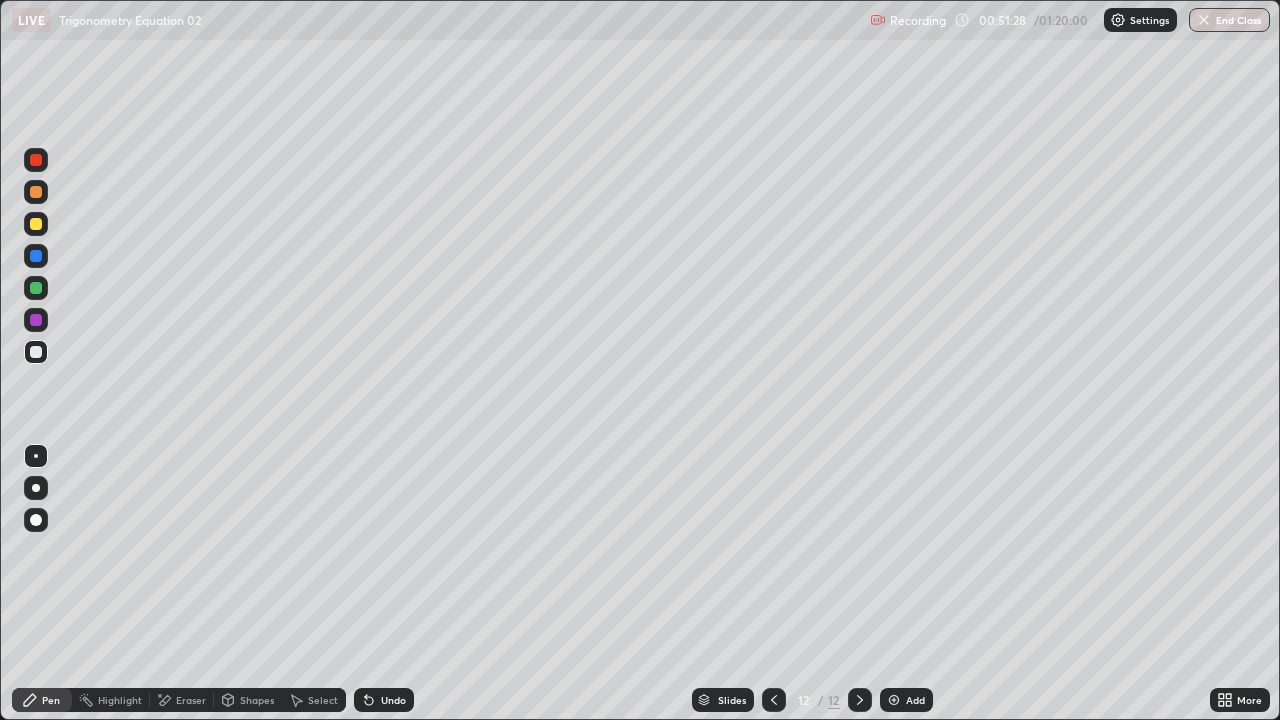 click on "Undo" at bounding box center [393, 700] 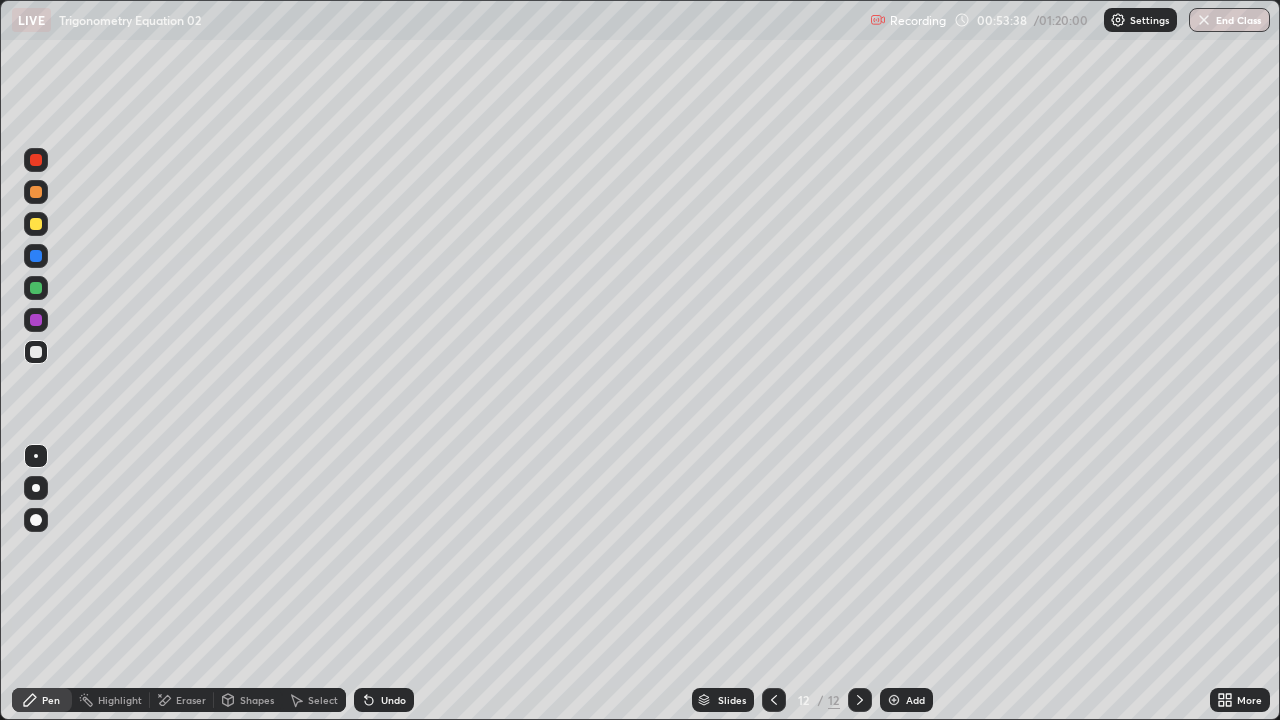 click on "Eraser" at bounding box center [182, 700] 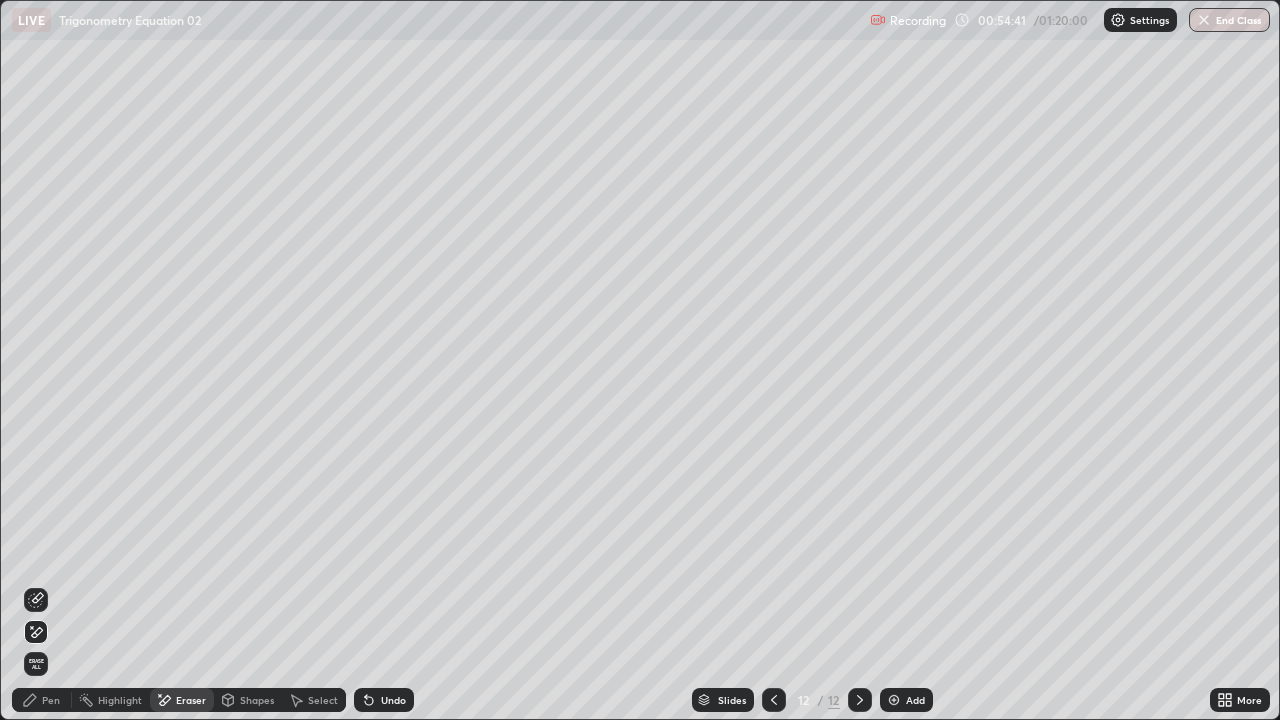 click 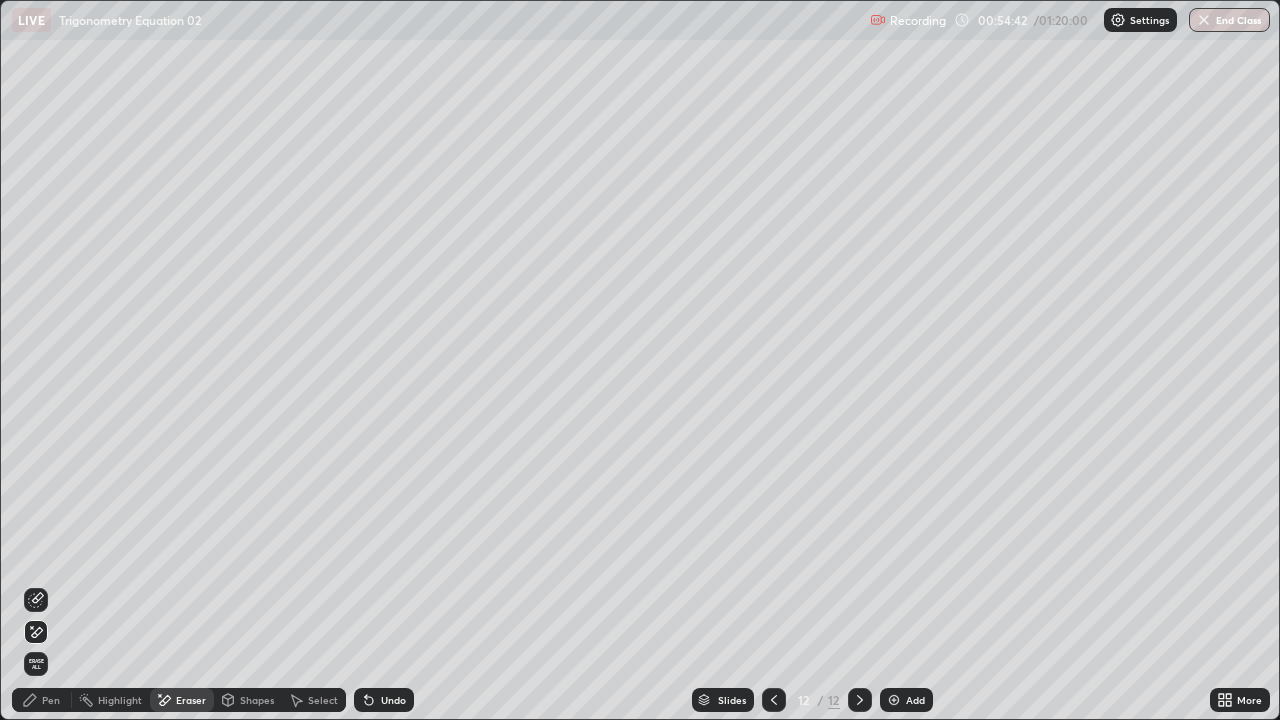 click on "Undo" at bounding box center (384, 700) 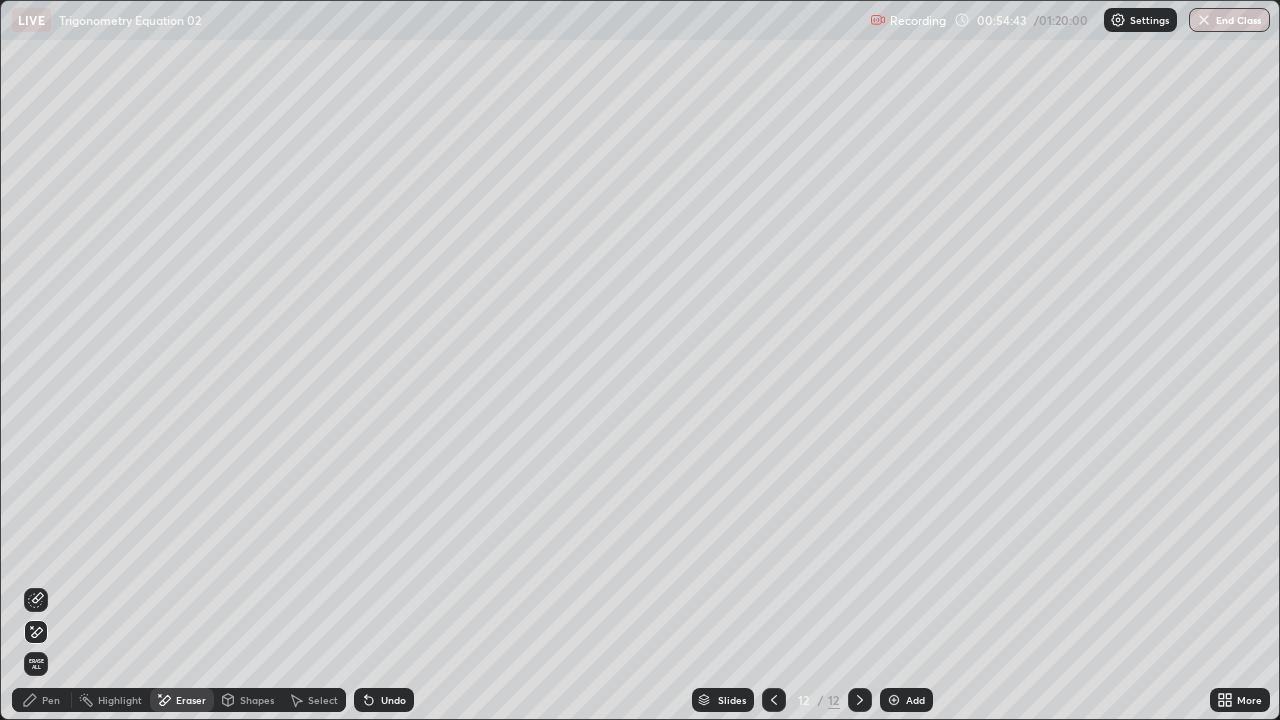 click on "Undo" at bounding box center (393, 700) 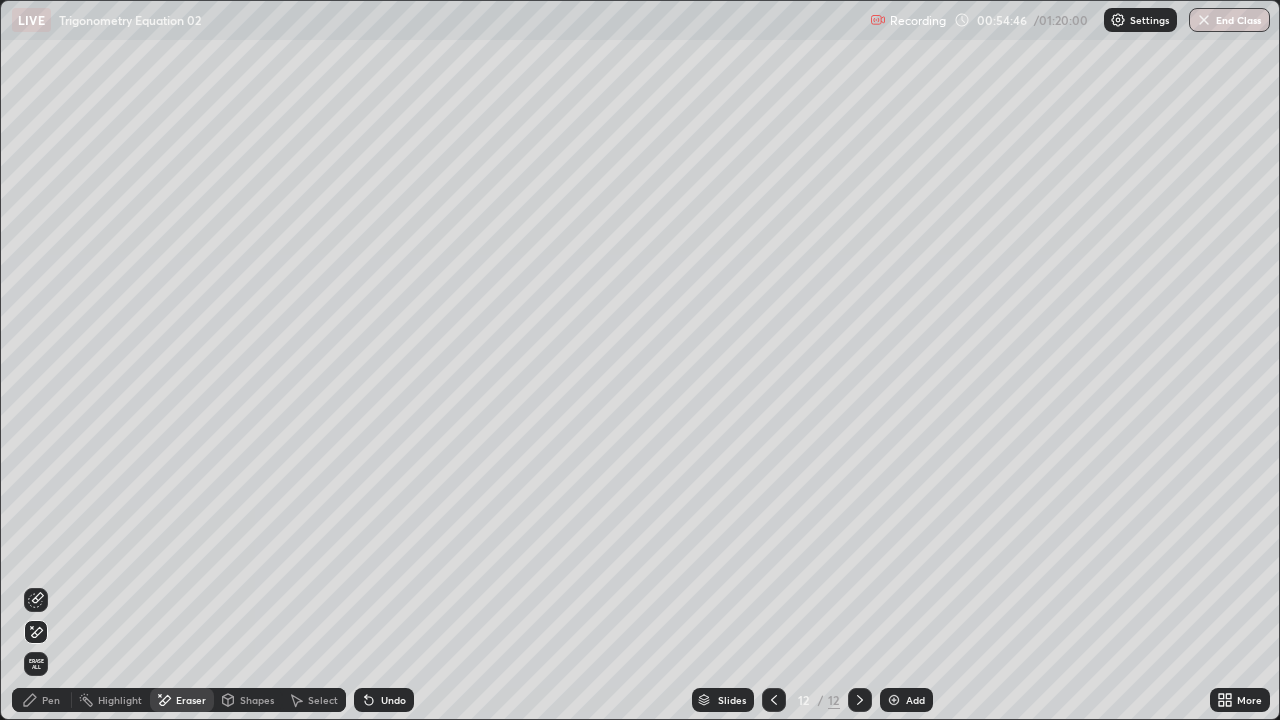 click on "Pen" at bounding box center [51, 700] 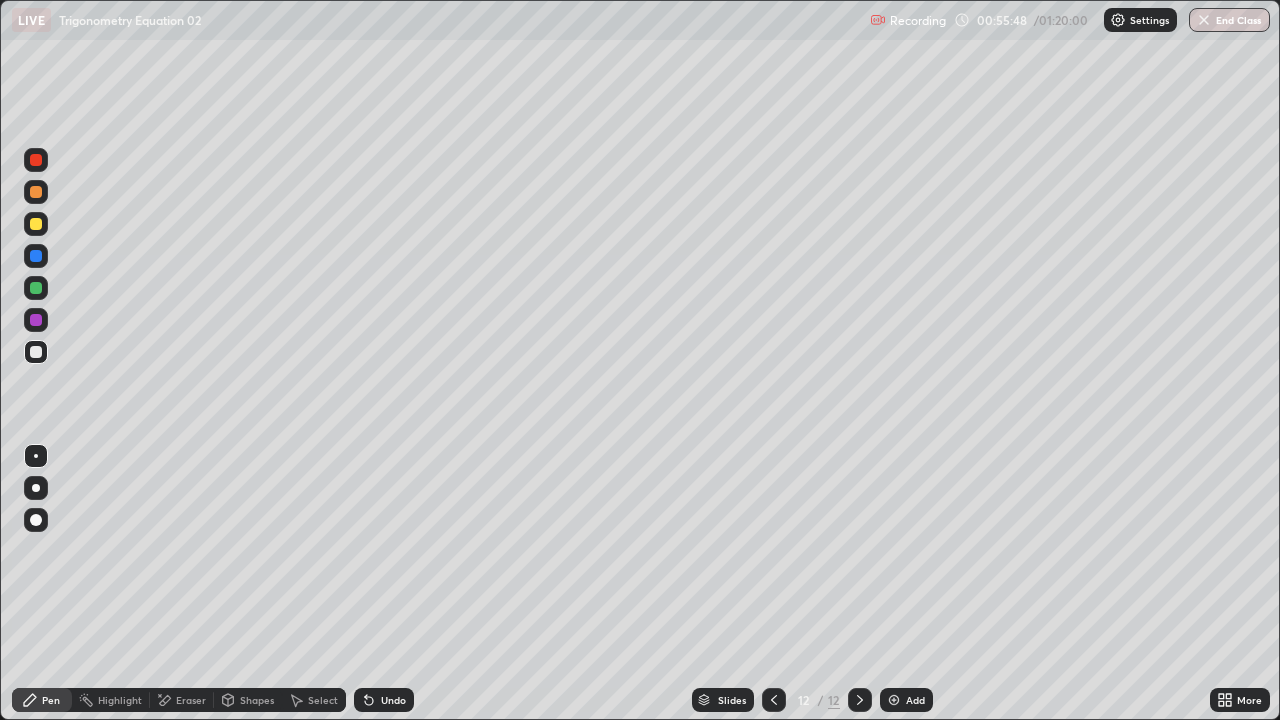 click on "Add" at bounding box center [906, 700] 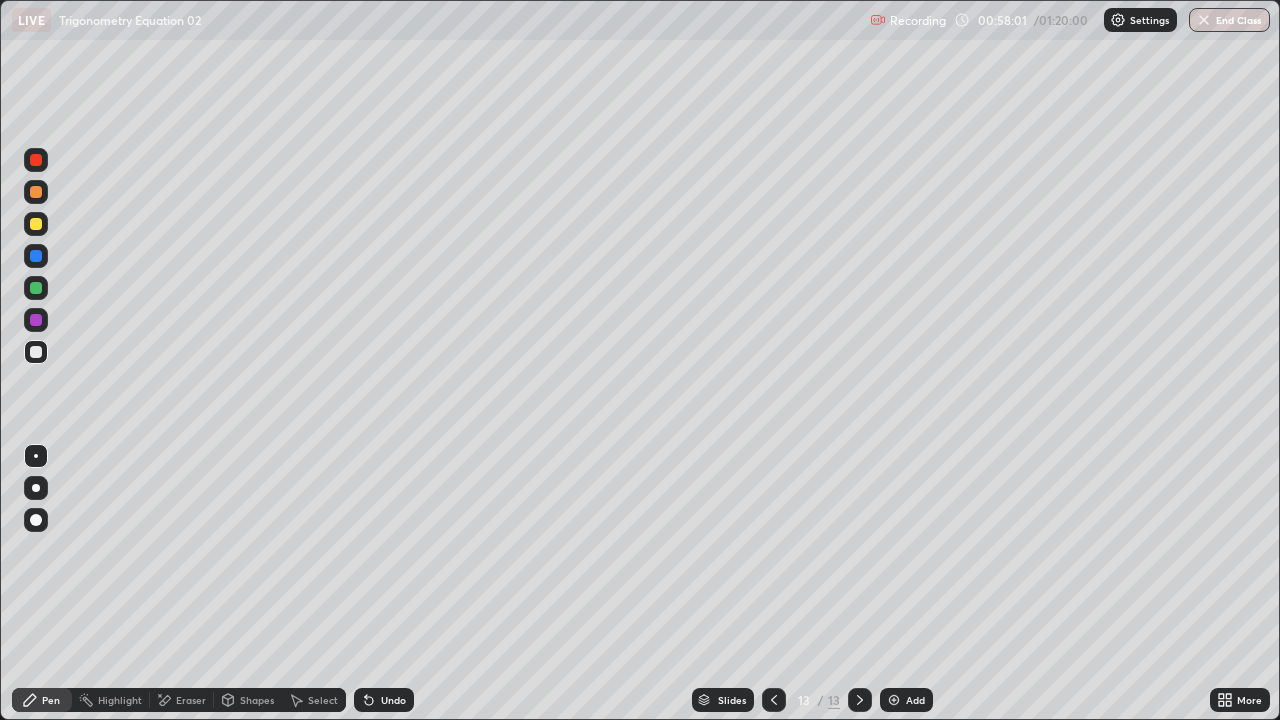 click on "Eraser" at bounding box center [191, 700] 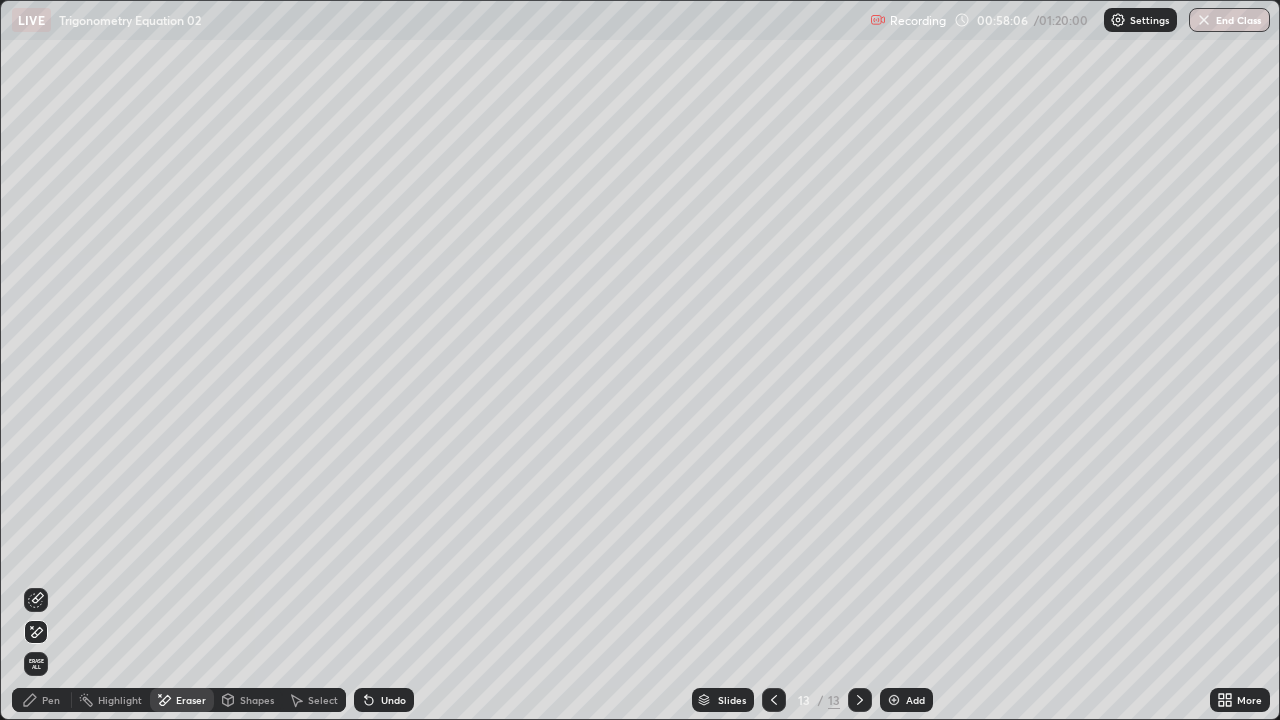 click on "Pen" at bounding box center [51, 700] 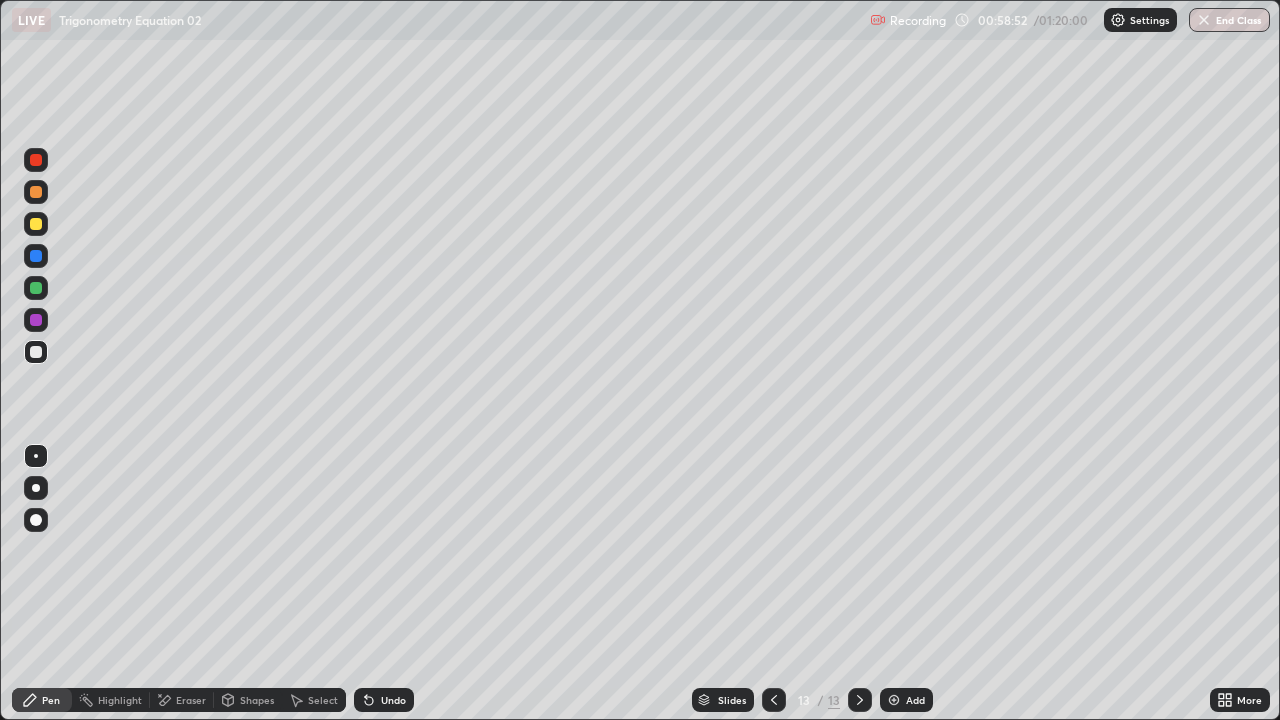 click on "Eraser" at bounding box center [191, 700] 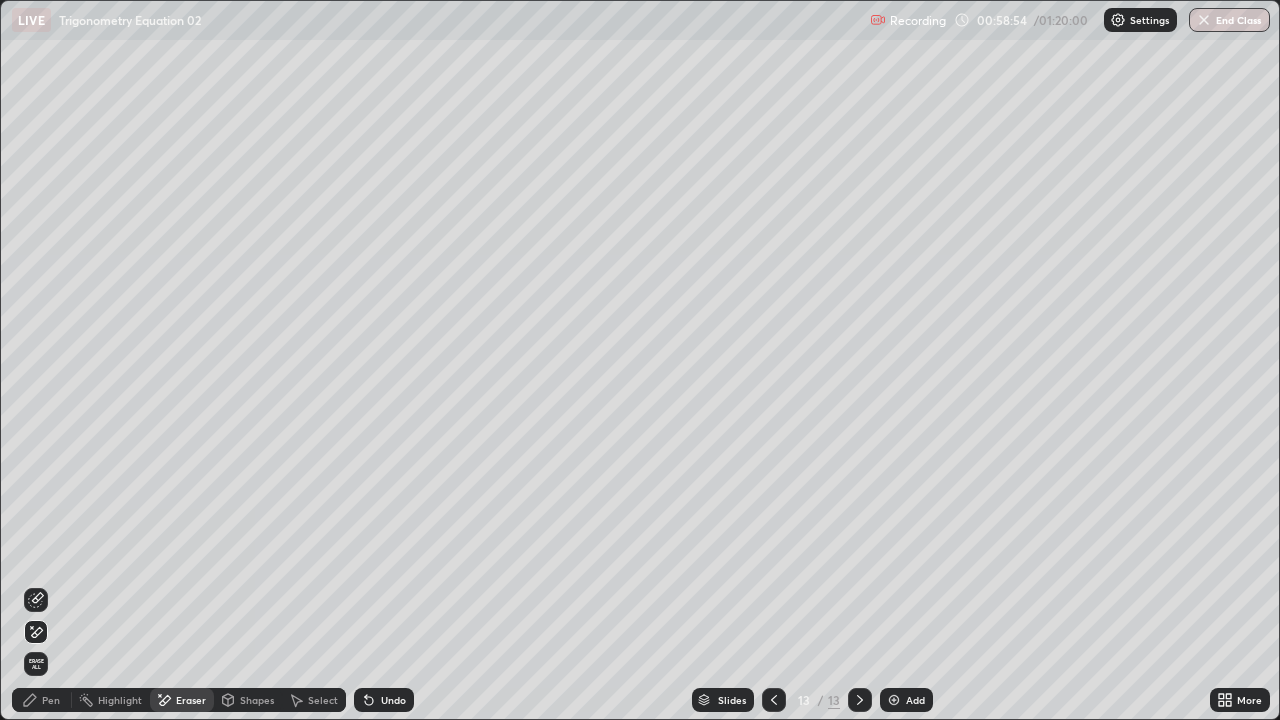click 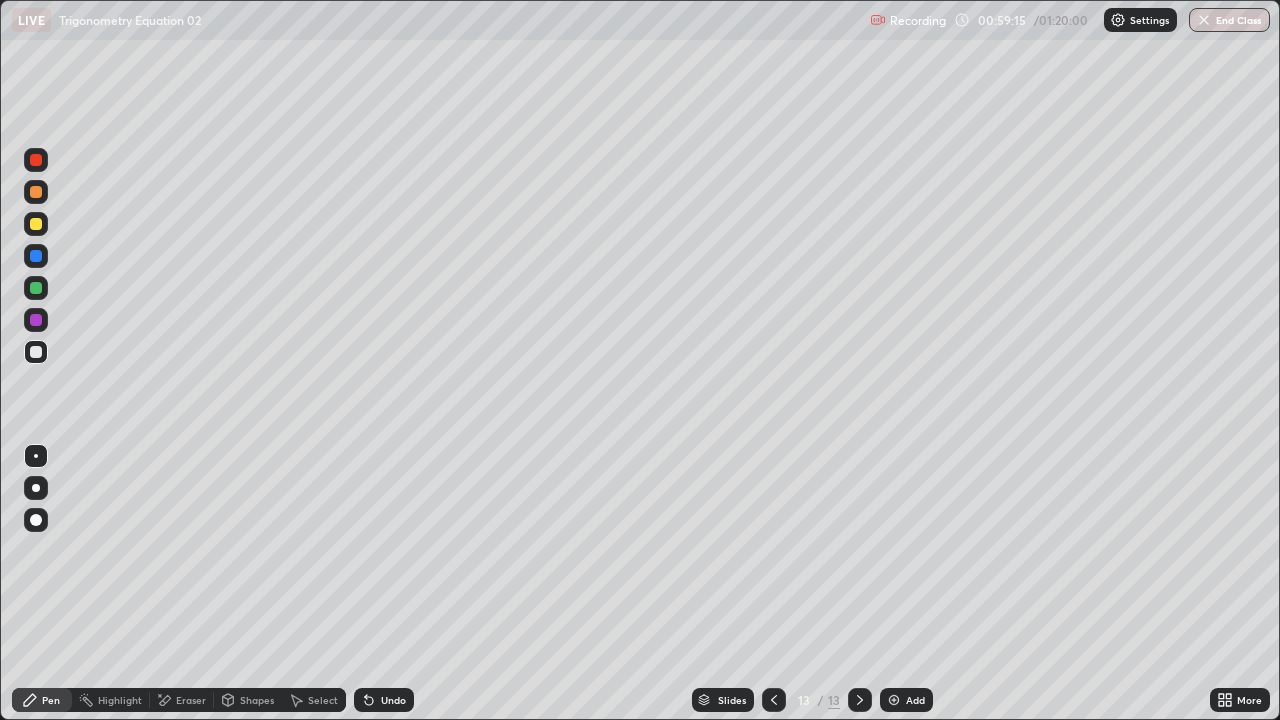 click on "Undo" at bounding box center (393, 700) 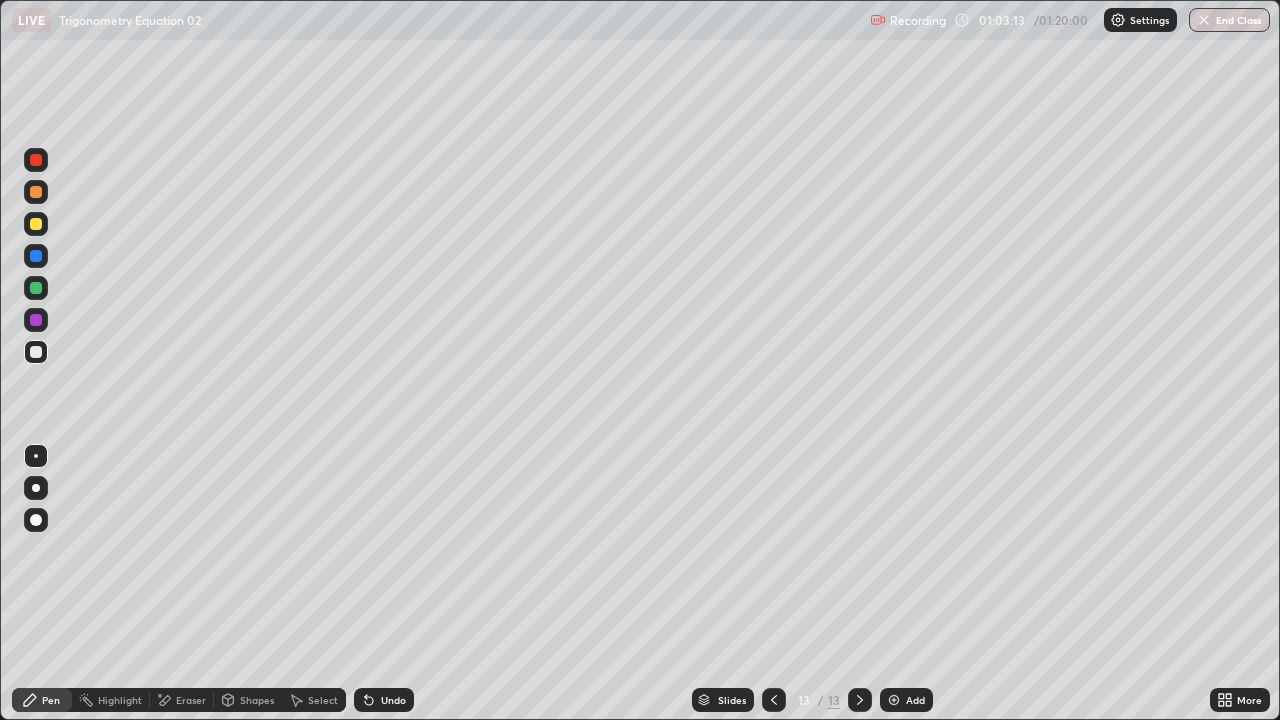 click on "Add" at bounding box center [906, 700] 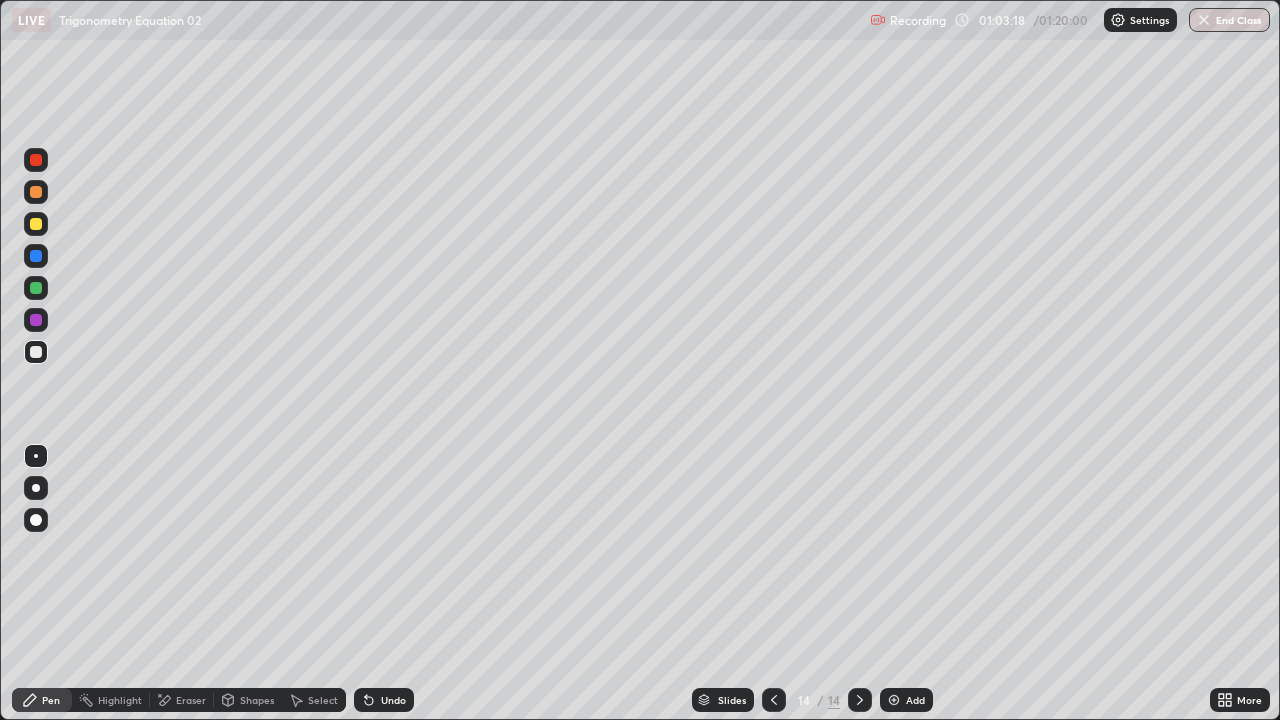 click 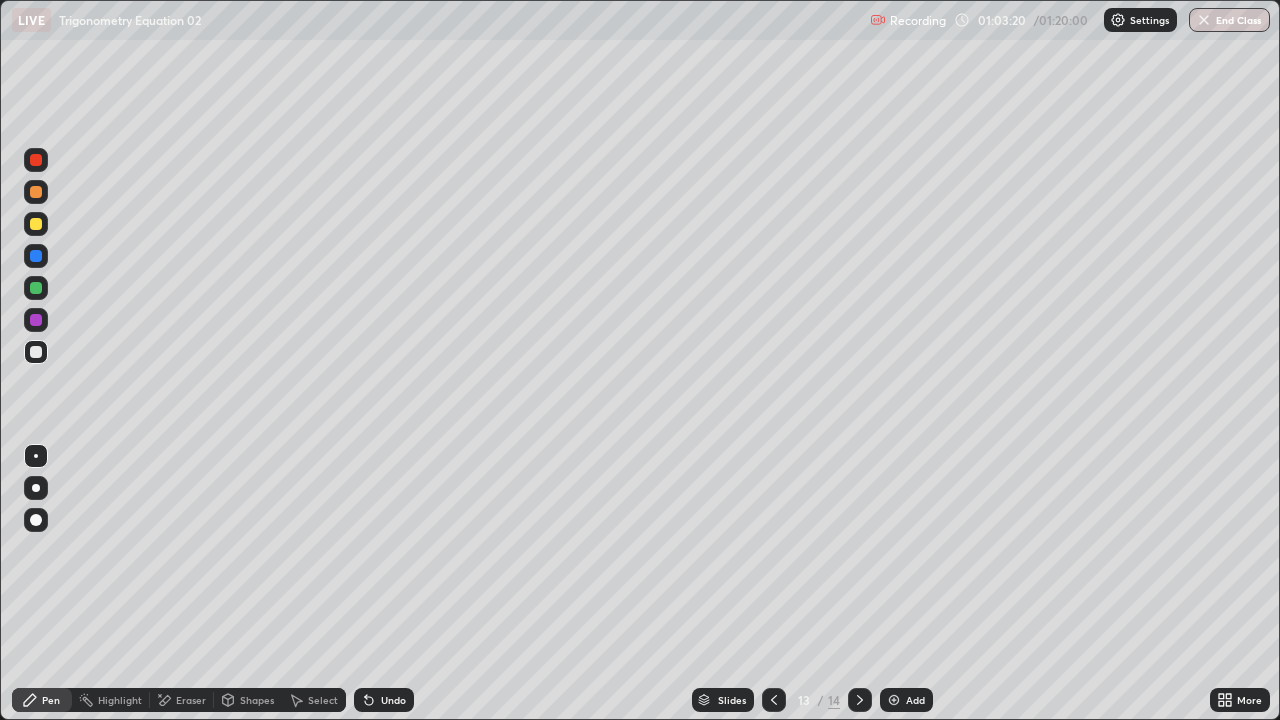 click 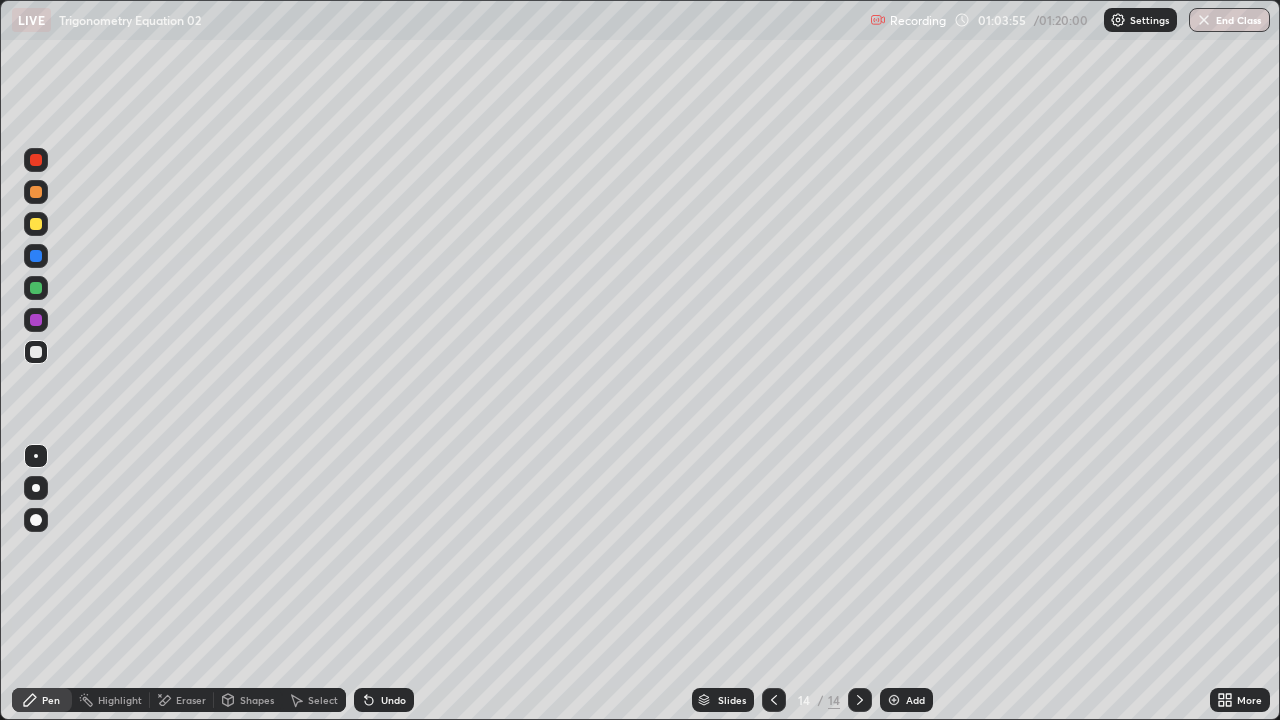 click 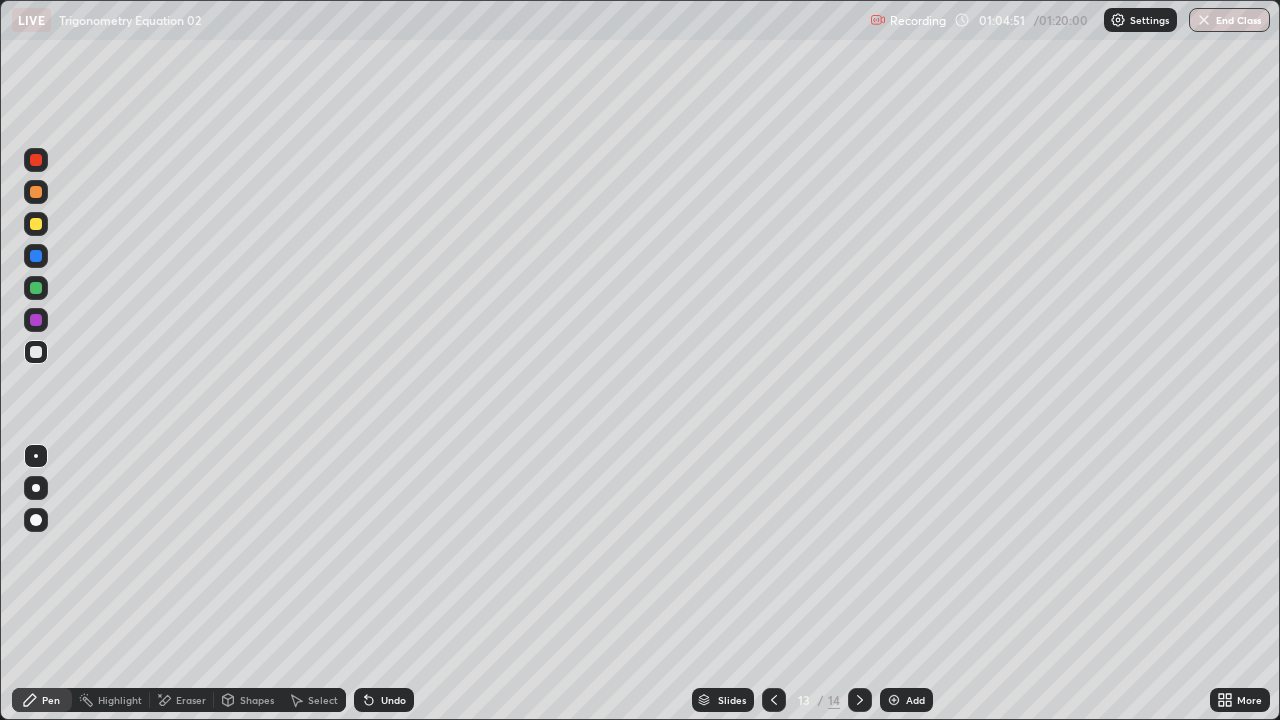click 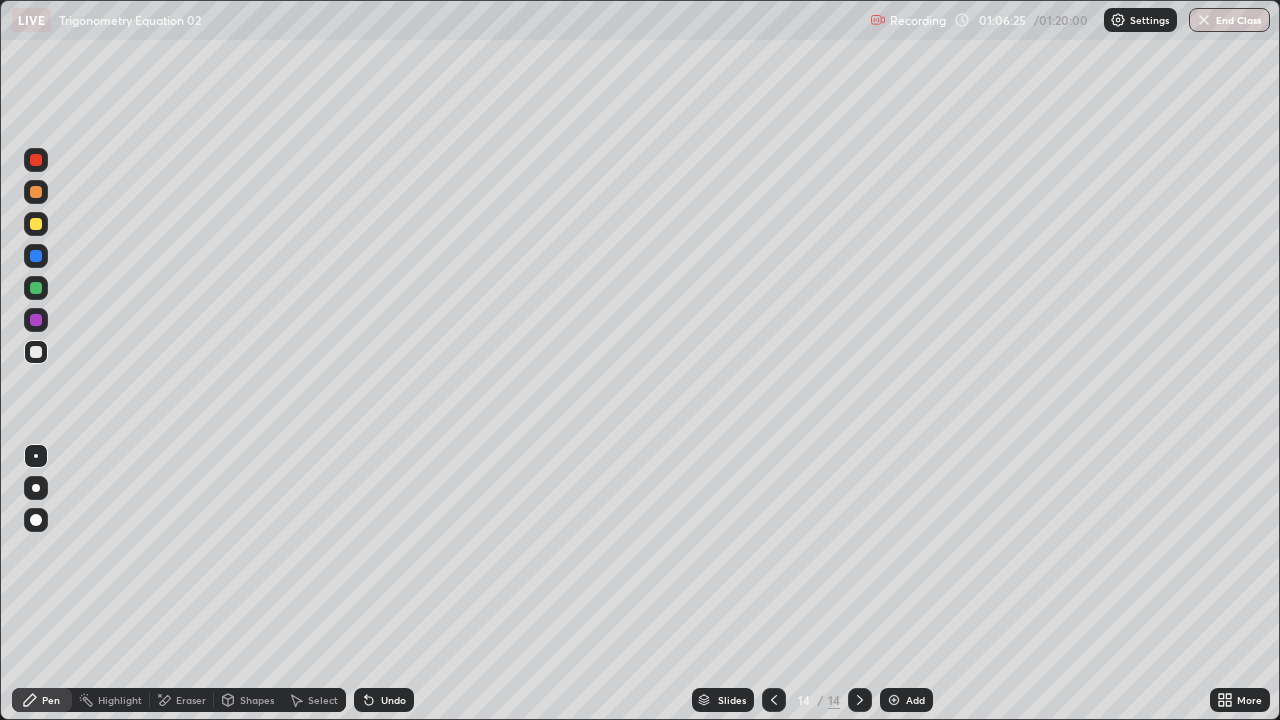 click on "Add" at bounding box center (915, 700) 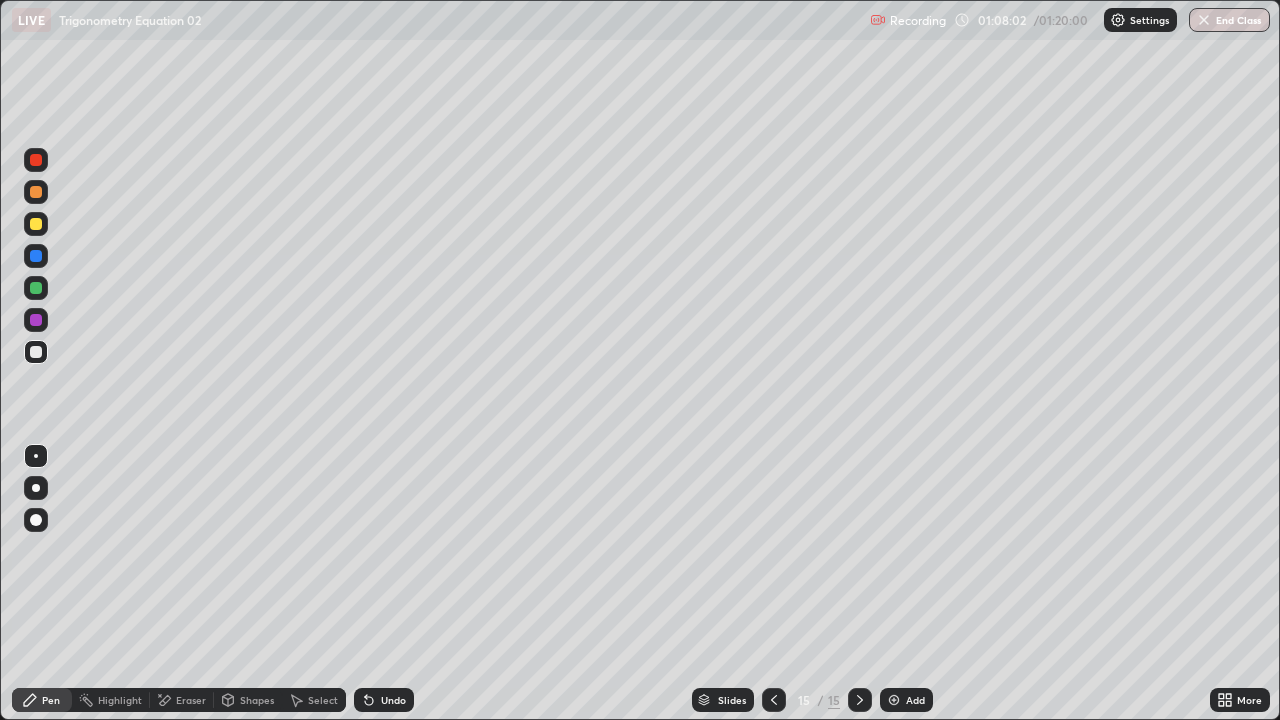 click 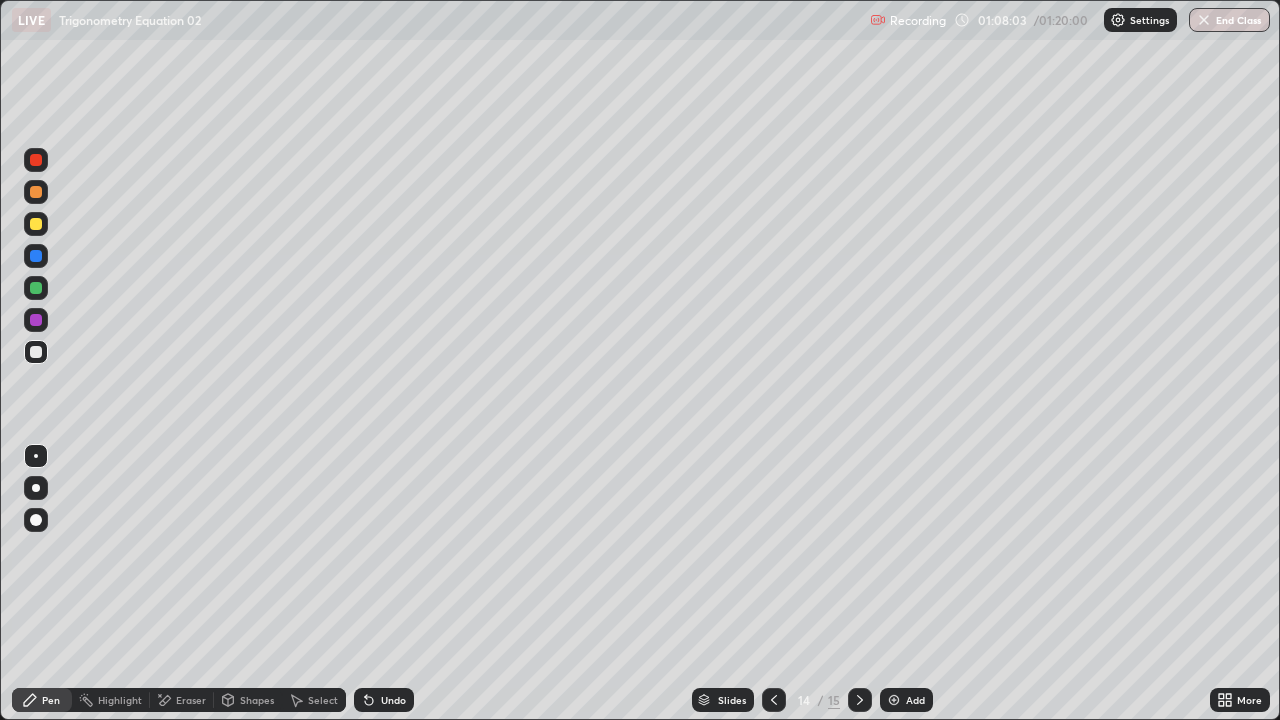 click 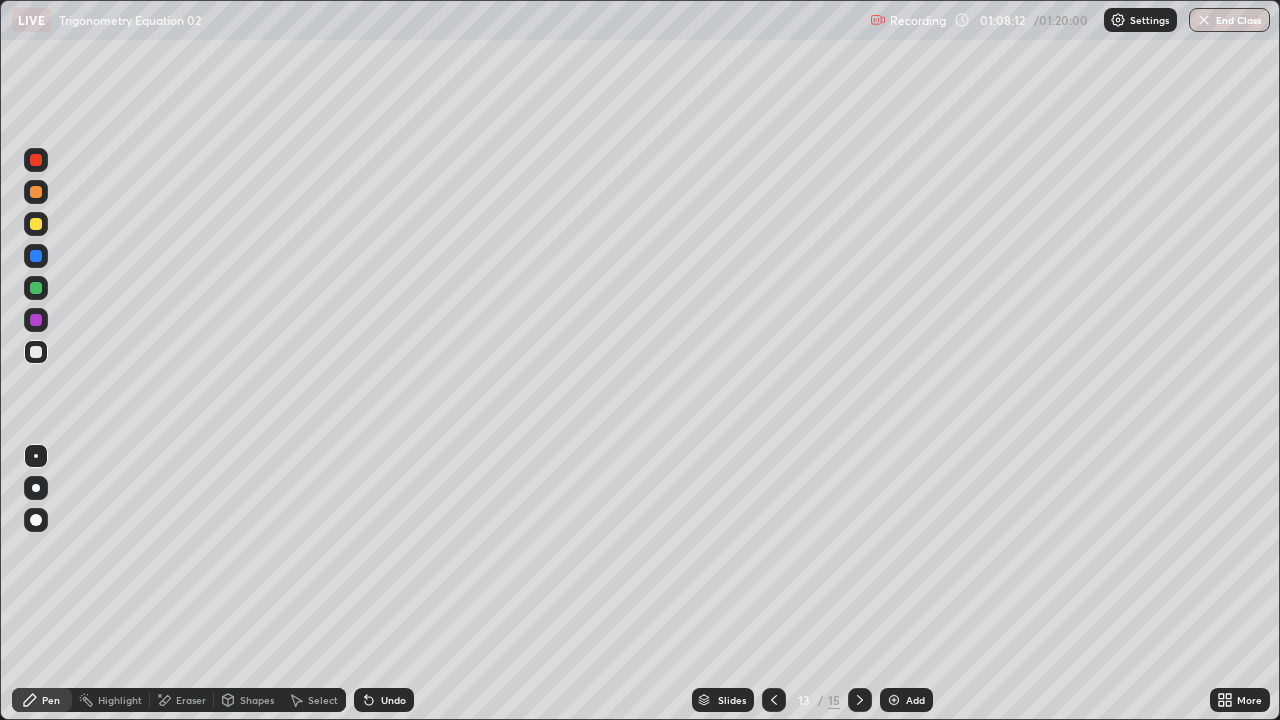 click at bounding box center (860, 700) 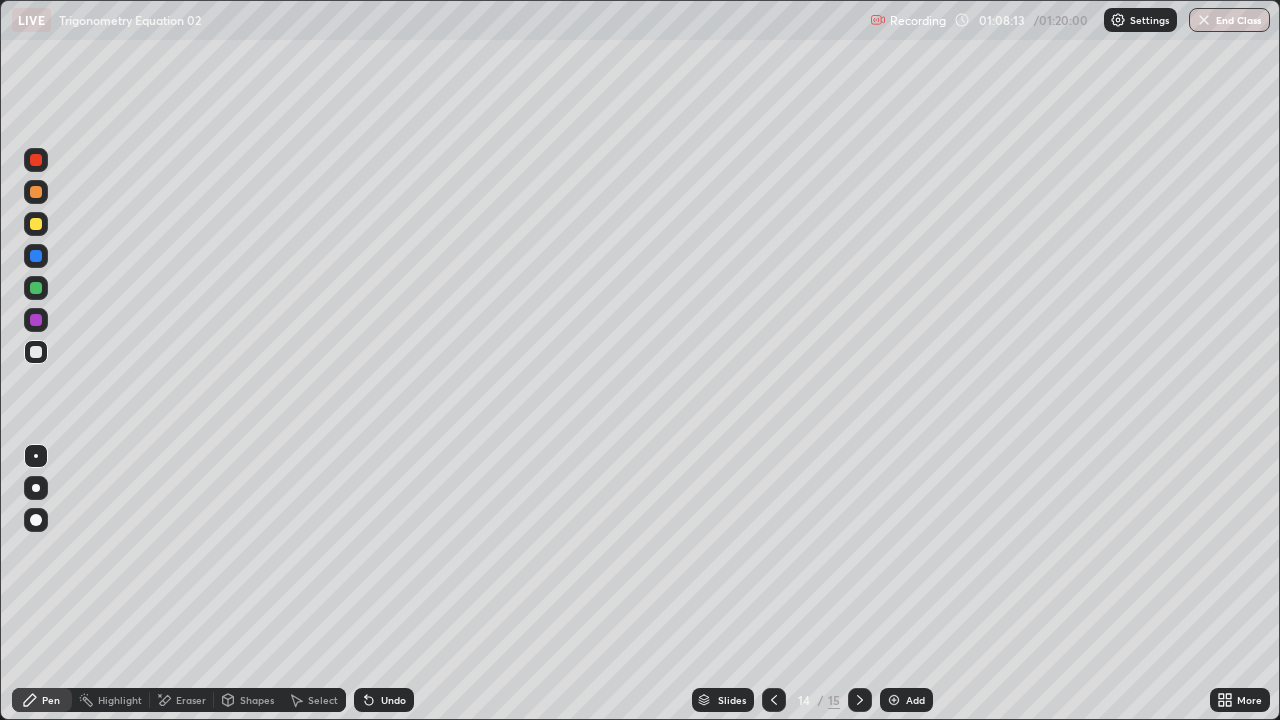 click at bounding box center [860, 700] 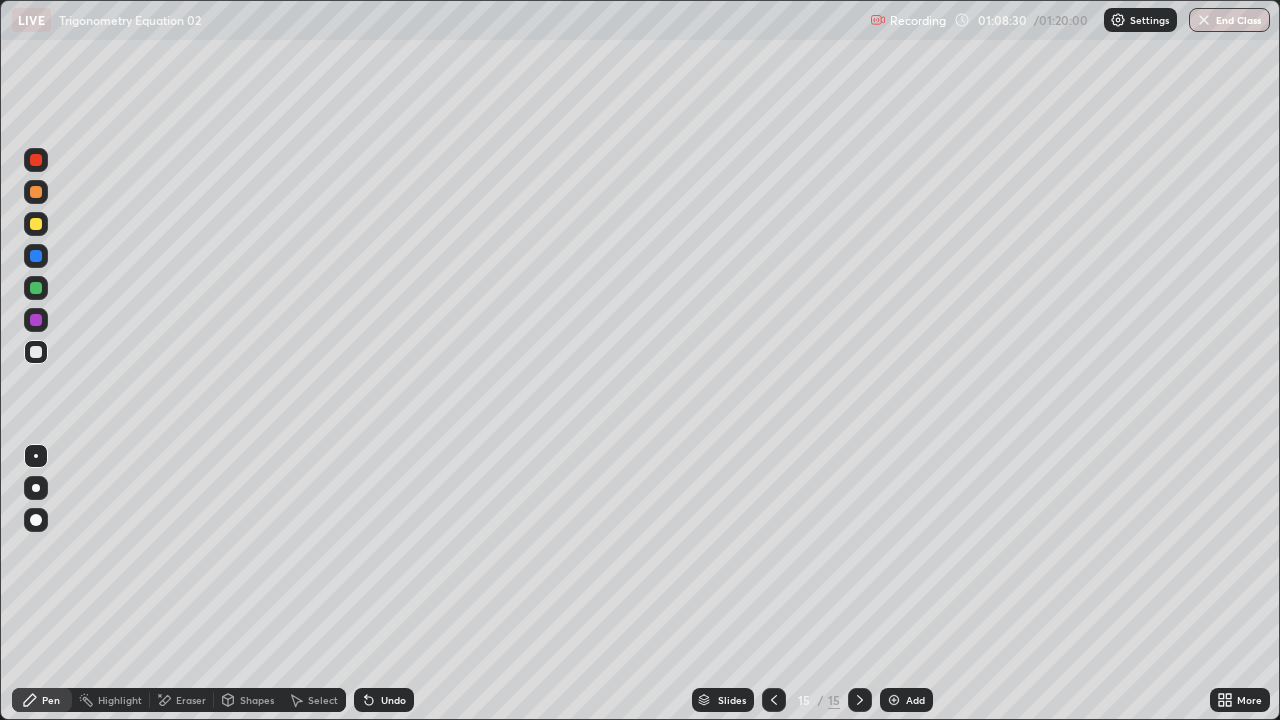 click on "Eraser" at bounding box center [182, 700] 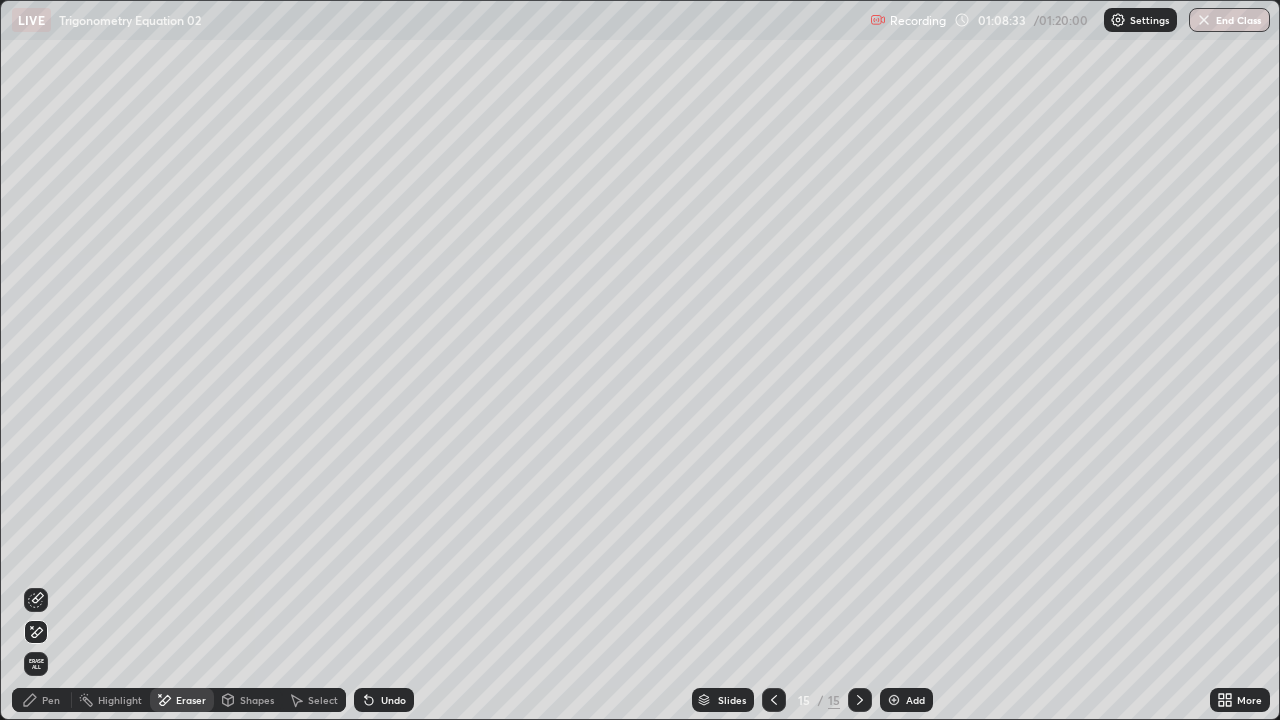 click on "Pen" at bounding box center [42, 700] 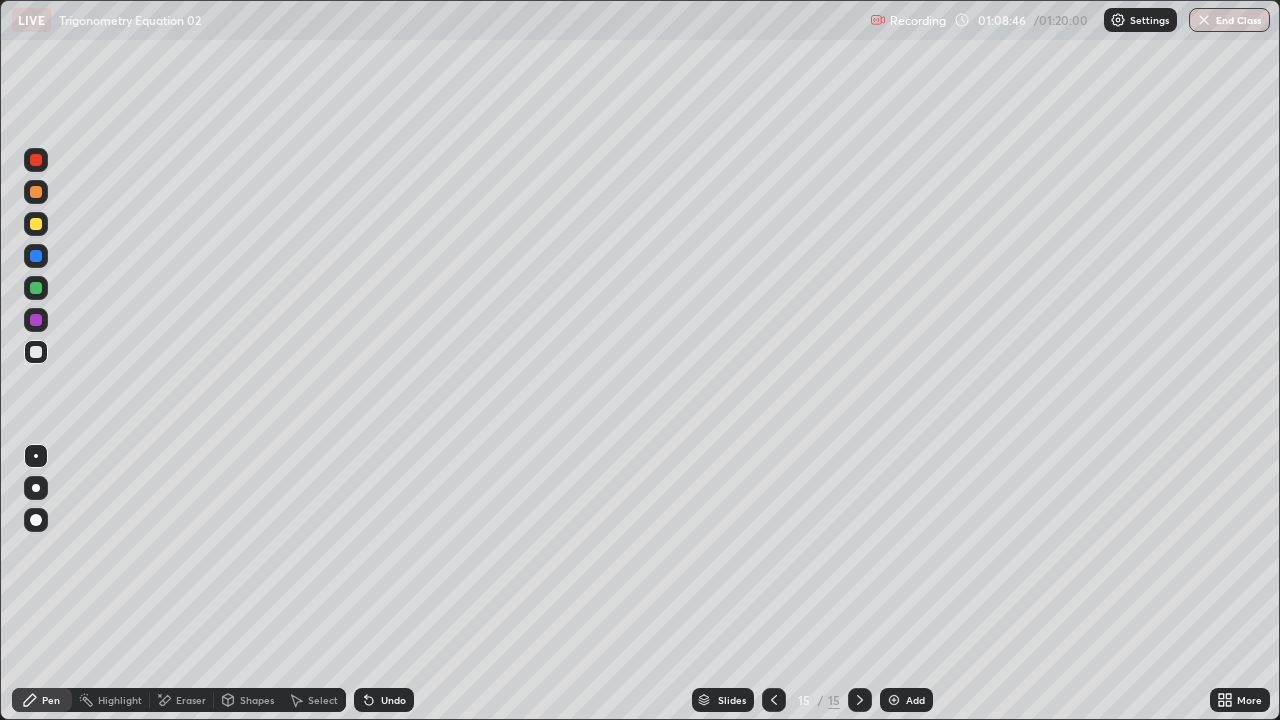 click on "Undo" at bounding box center (384, 700) 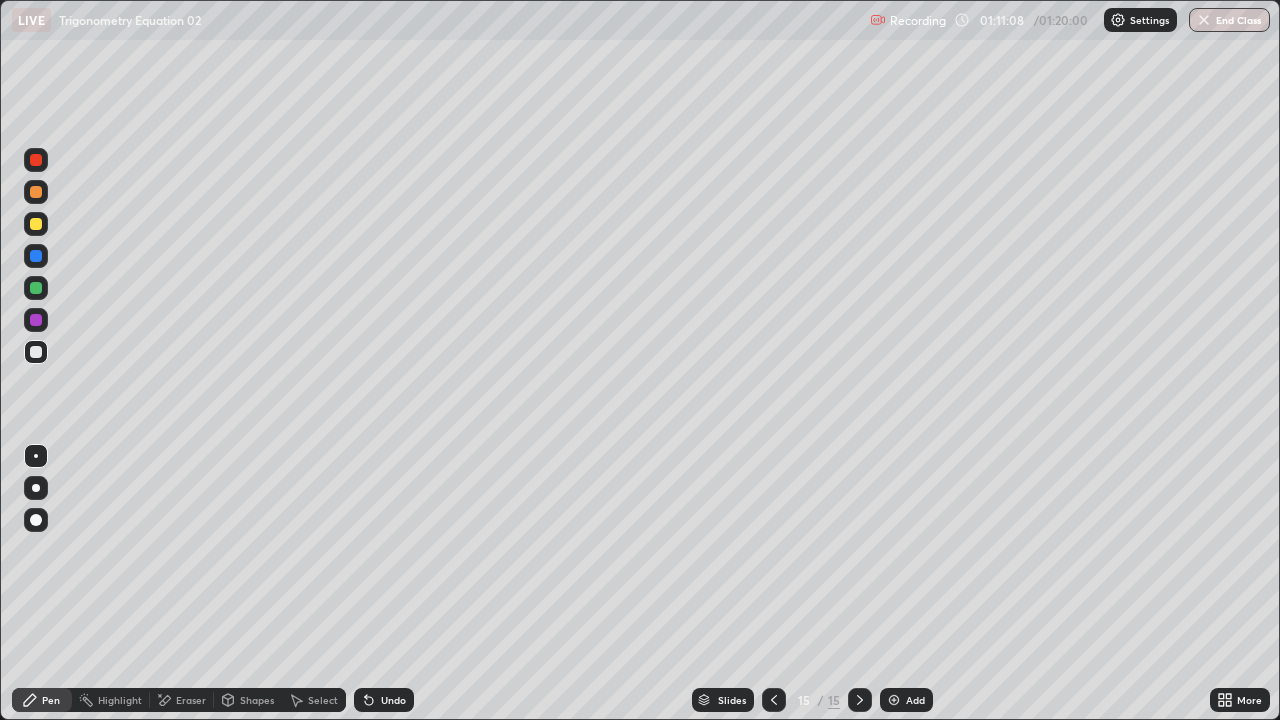 click at bounding box center (894, 700) 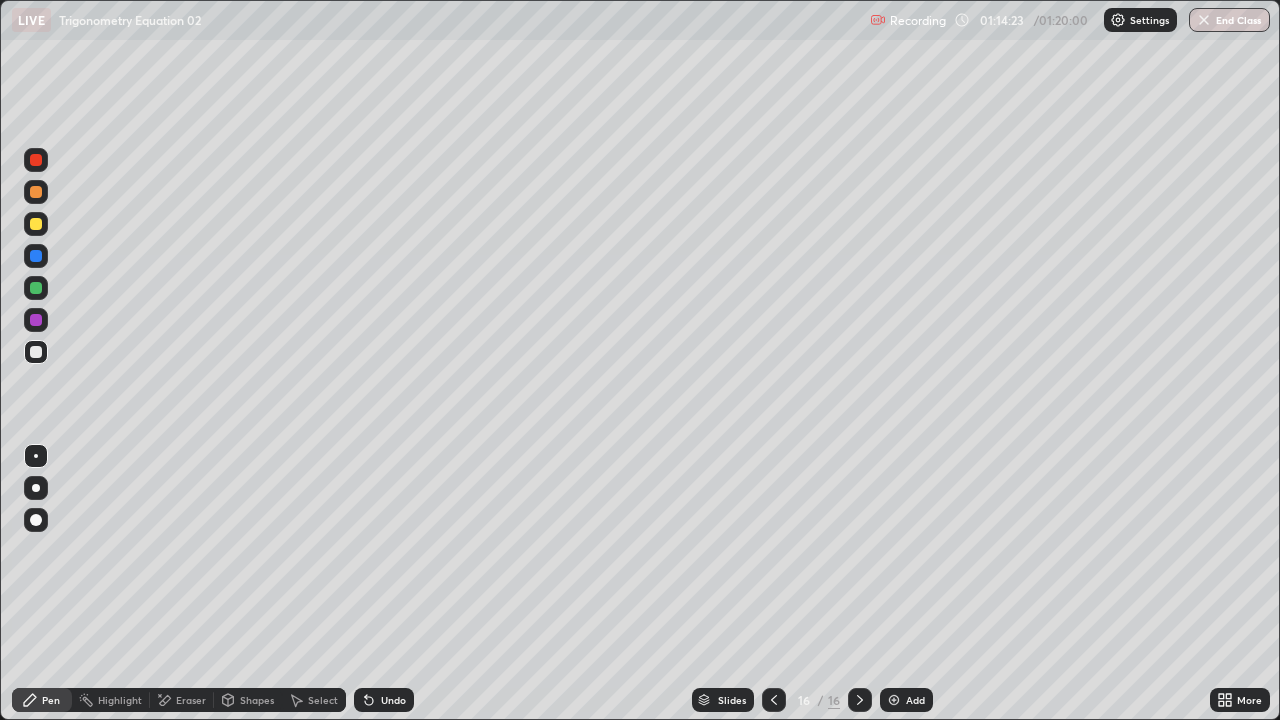 click on "Eraser" at bounding box center [191, 700] 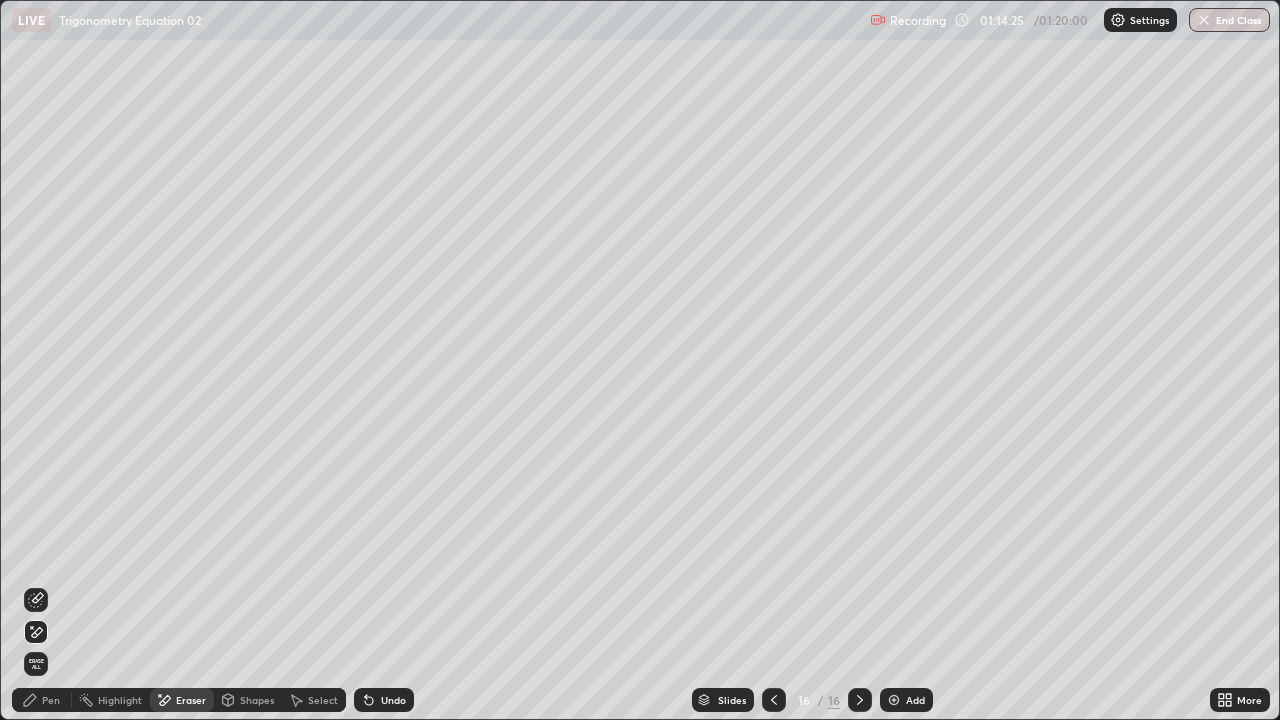 click on "Pen" at bounding box center (51, 700) 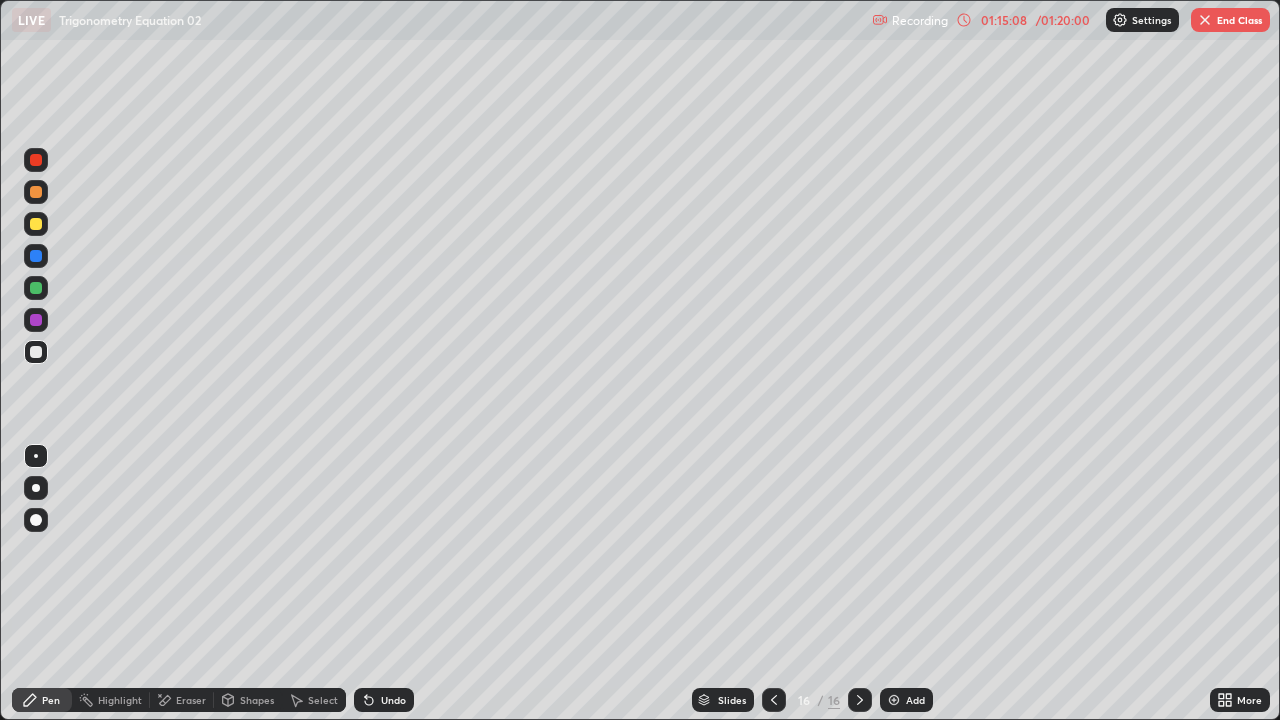 click on "Add" at bounding box center [906, 700] 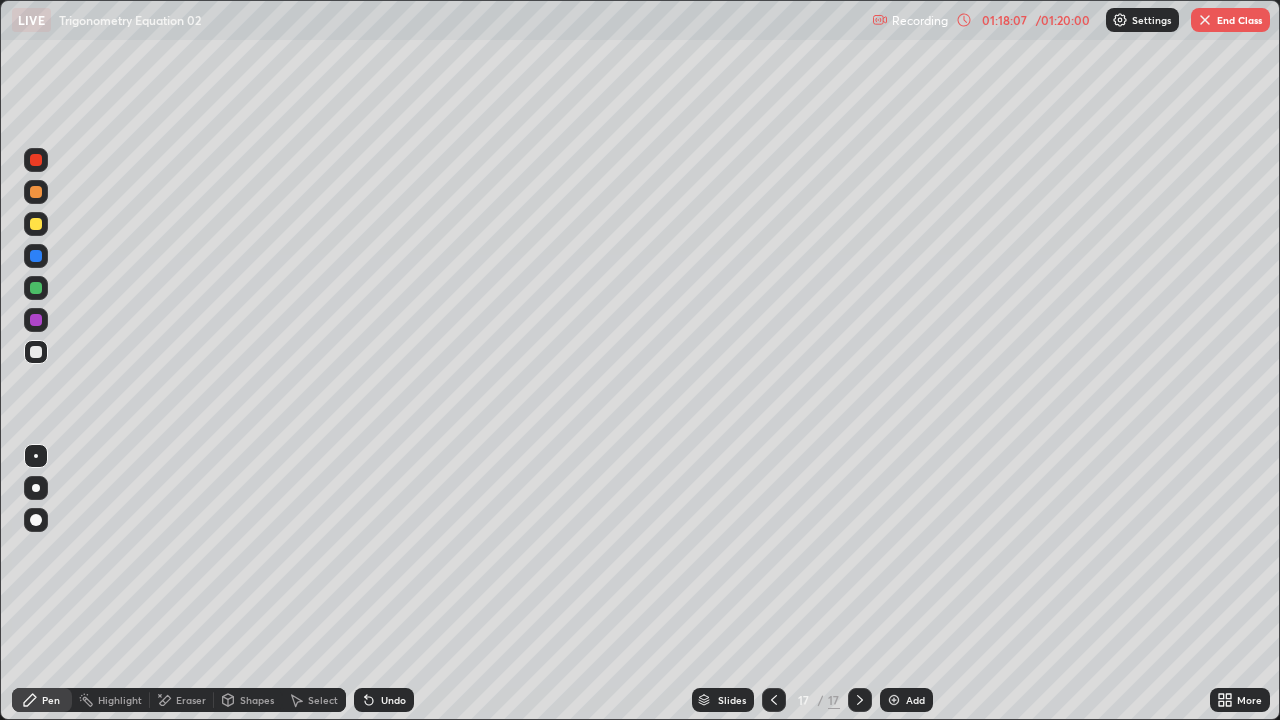click on "End Class" at bounding box center (1230, 20) 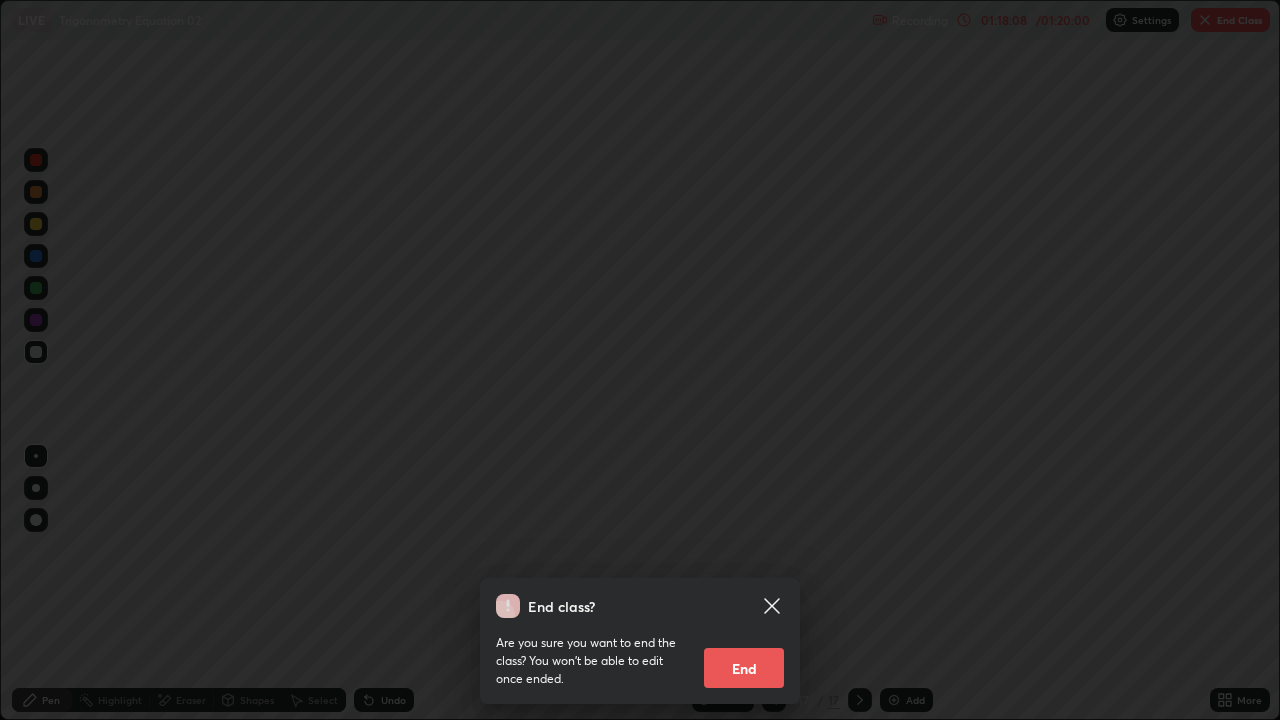 click on "End" at bounding box center (744, 668) 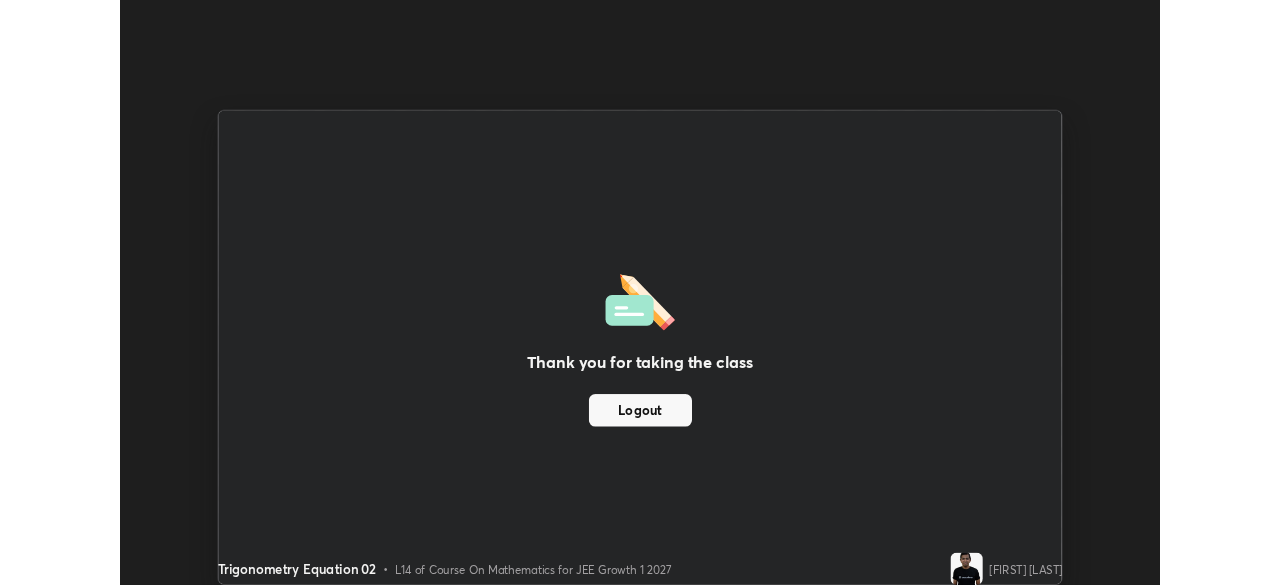 scroll, scrollTop: 585, scrollLeft: 1280, axis: both 